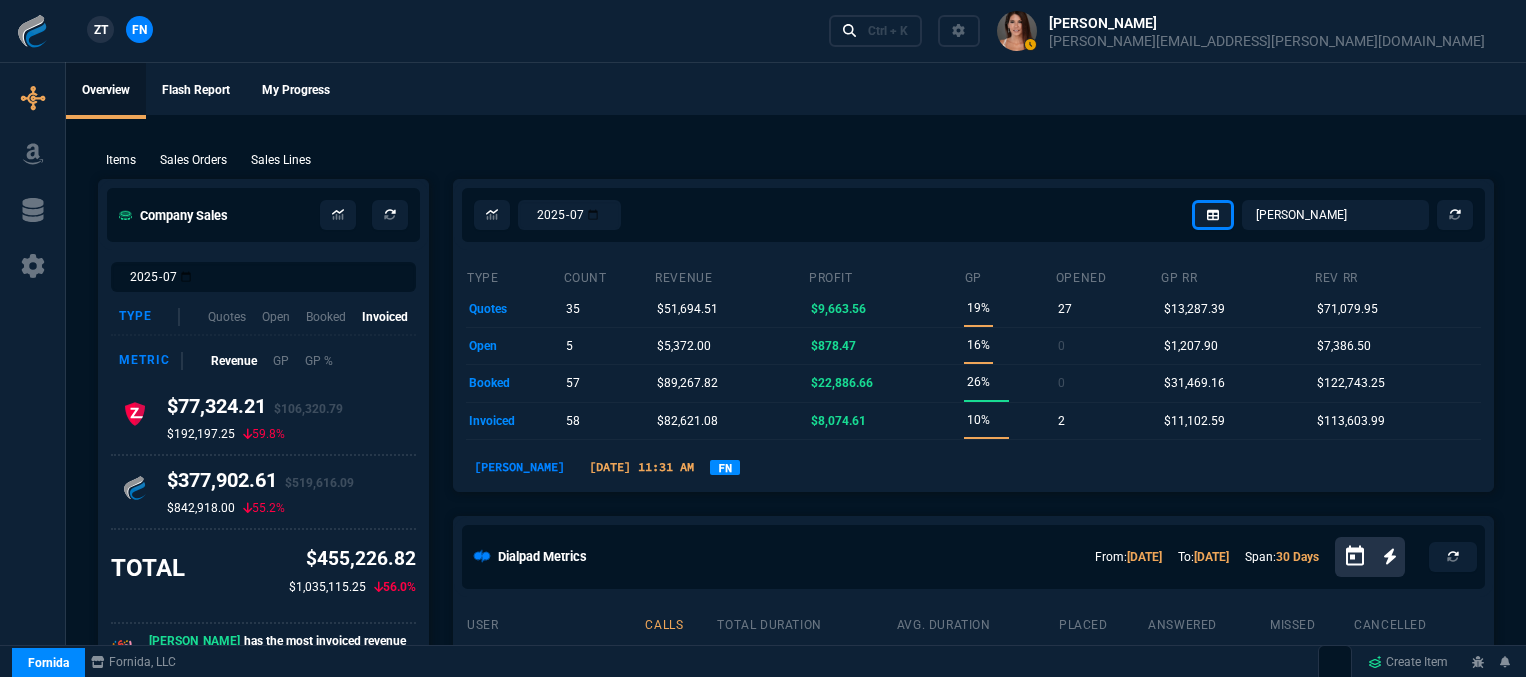 select on "12: [PERSON_NAME]" 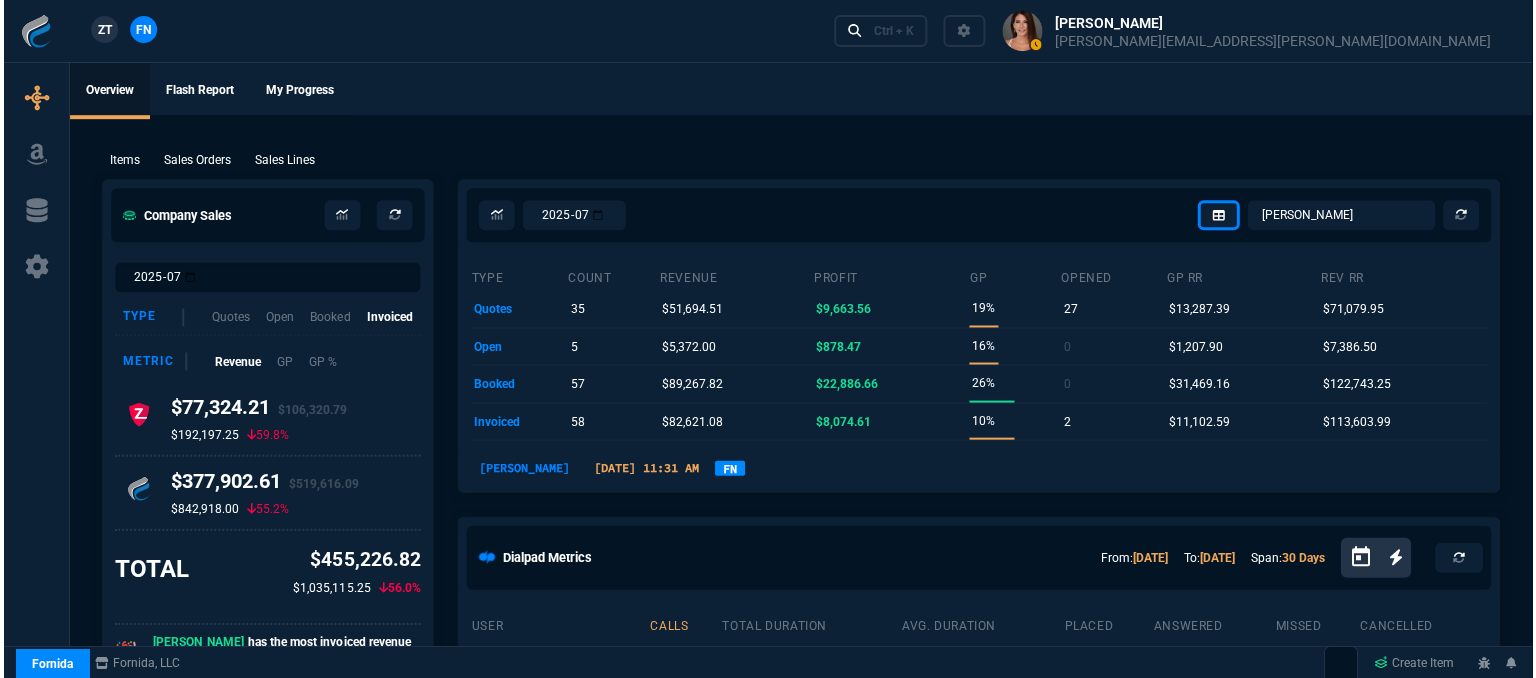 scroll, scrollTop: 0, scrollLeft: 0, axis: both 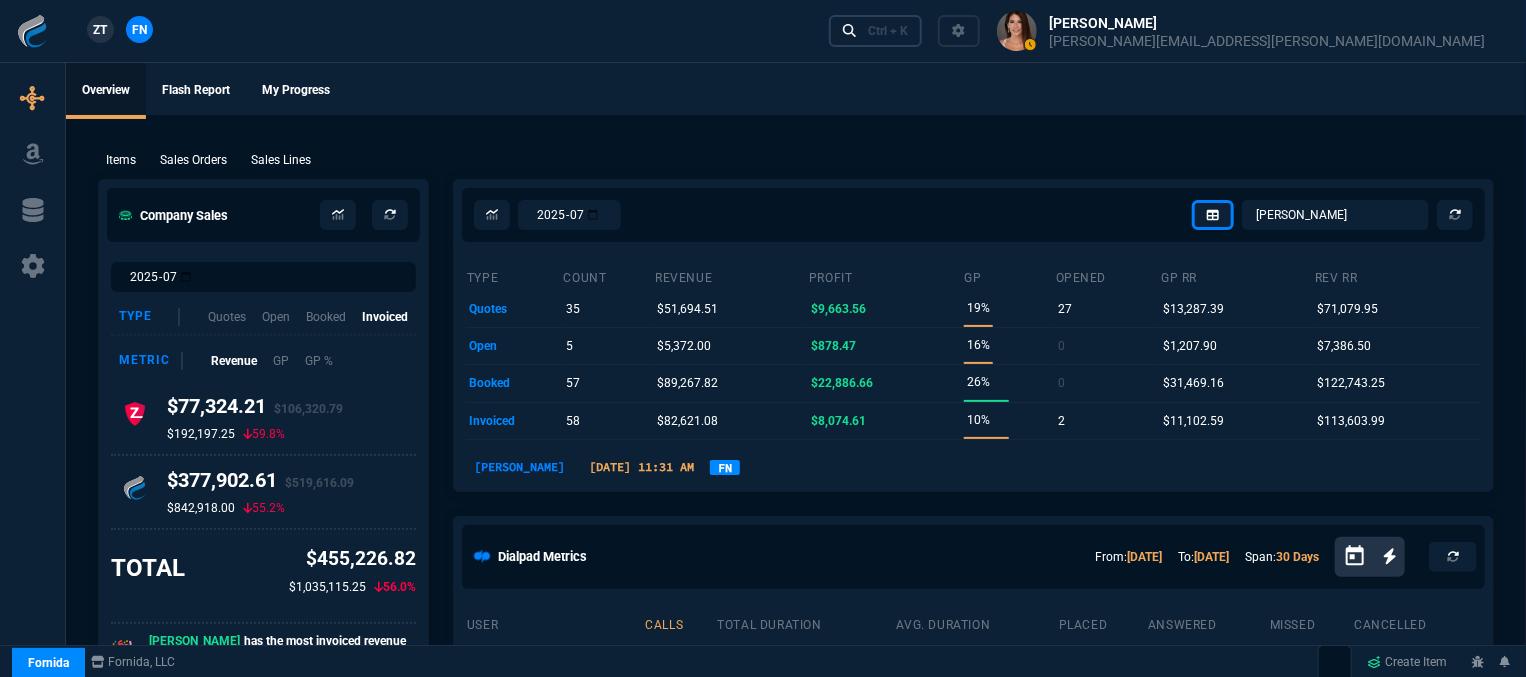 click on "Ctrl + K" at bounding box center [888, 31] 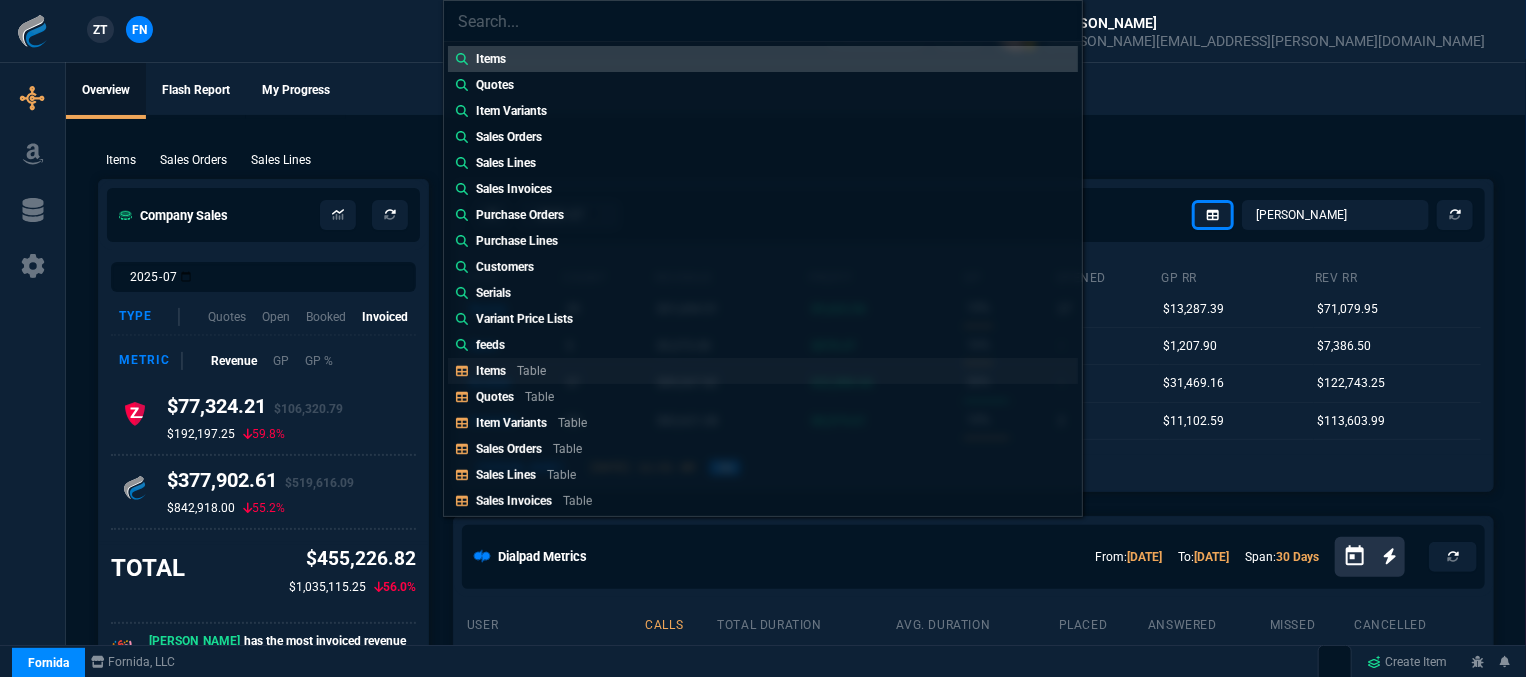 click on "Items
Table" at bounding box center [763, 371] 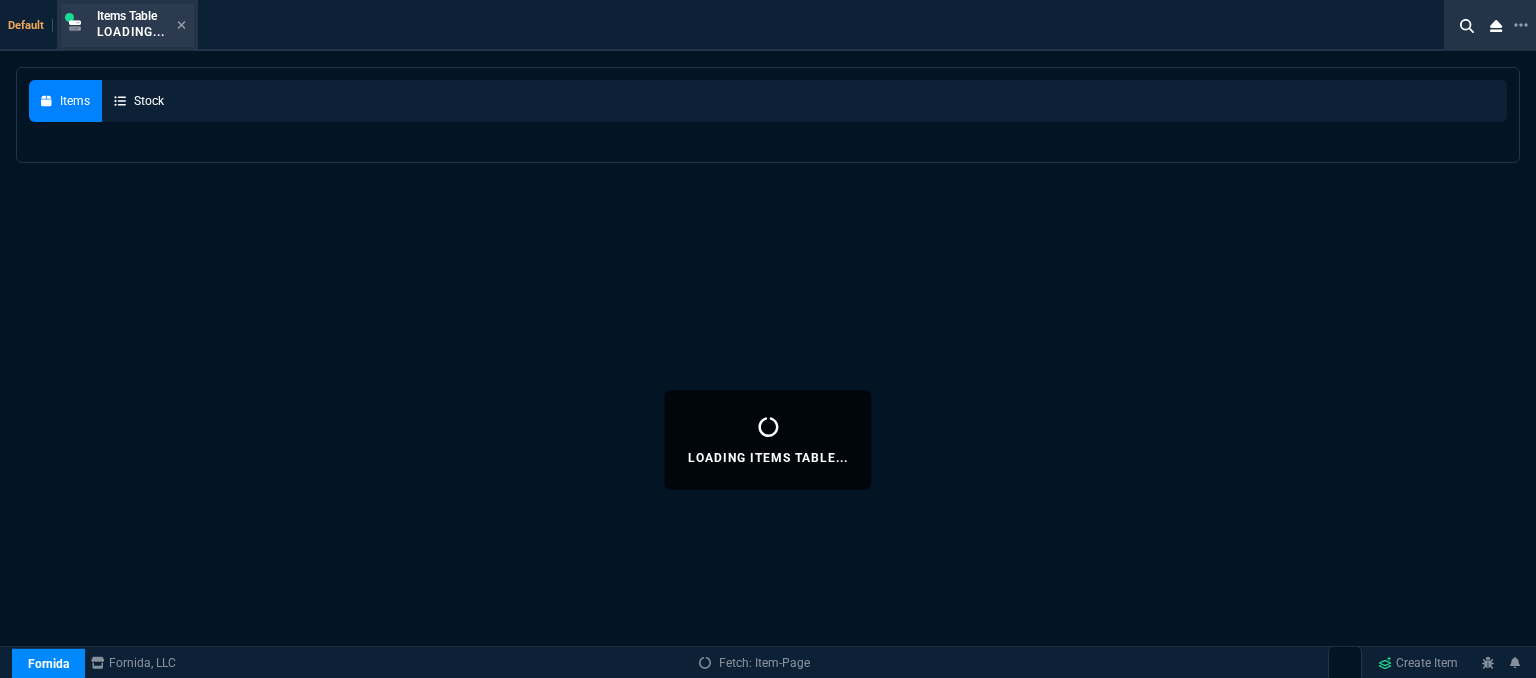 click on "Items Table  Loading..." at bounding box center (127, 25) 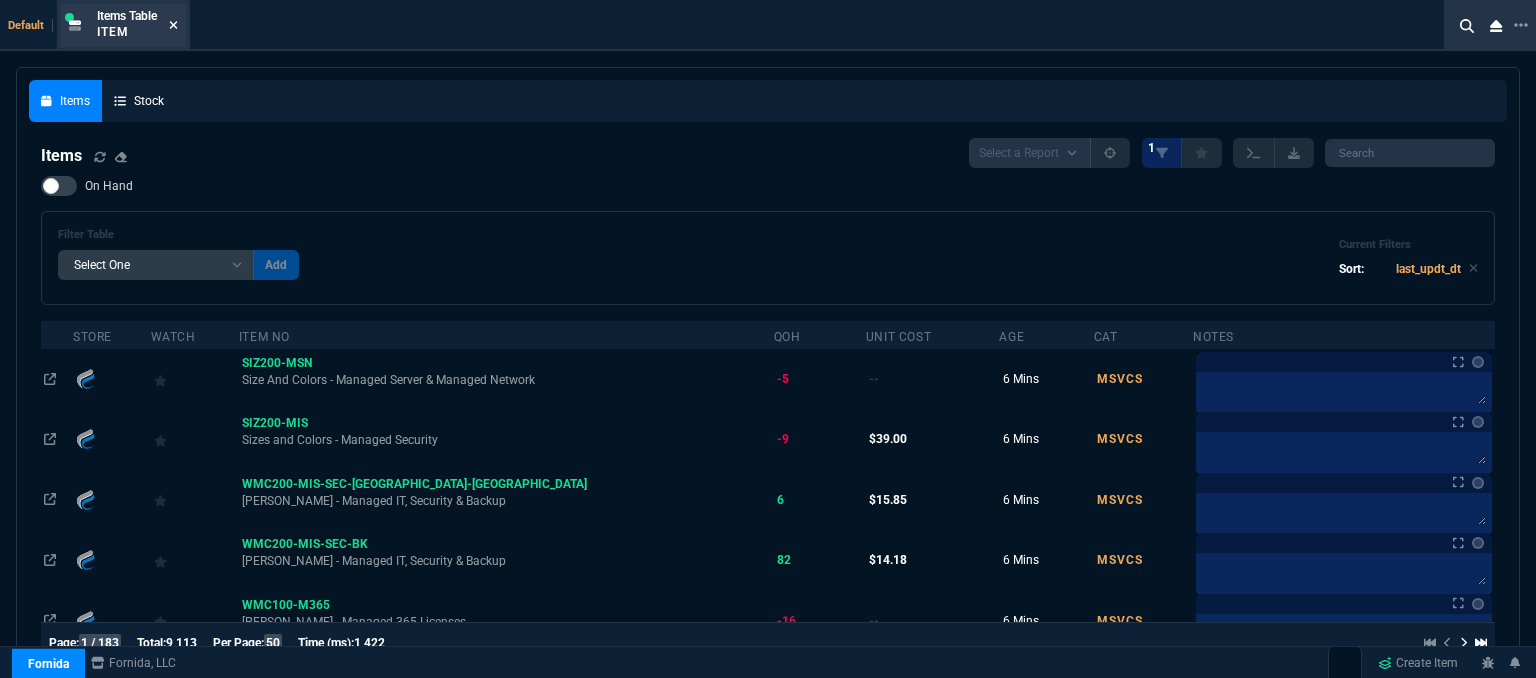 click 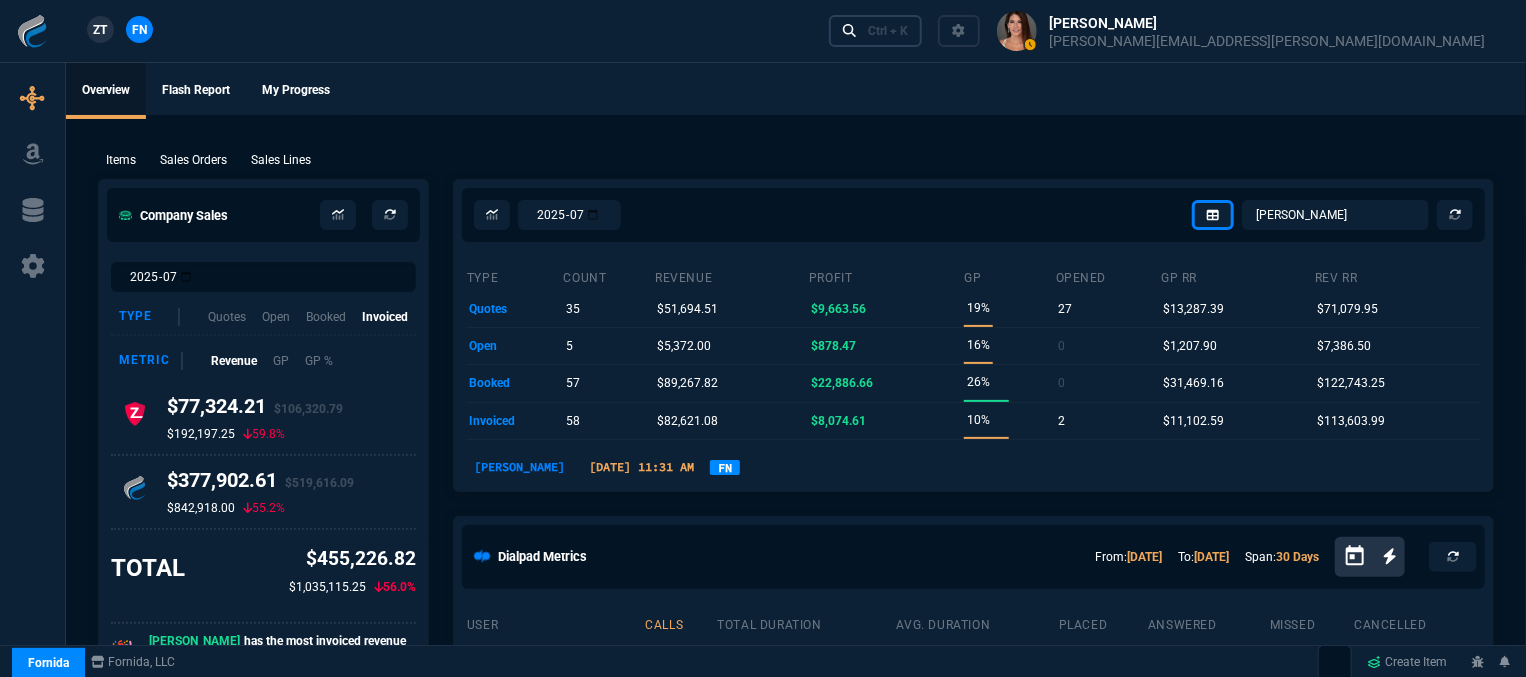 click on "Ctrl + K" at bounding box center (876, 30) 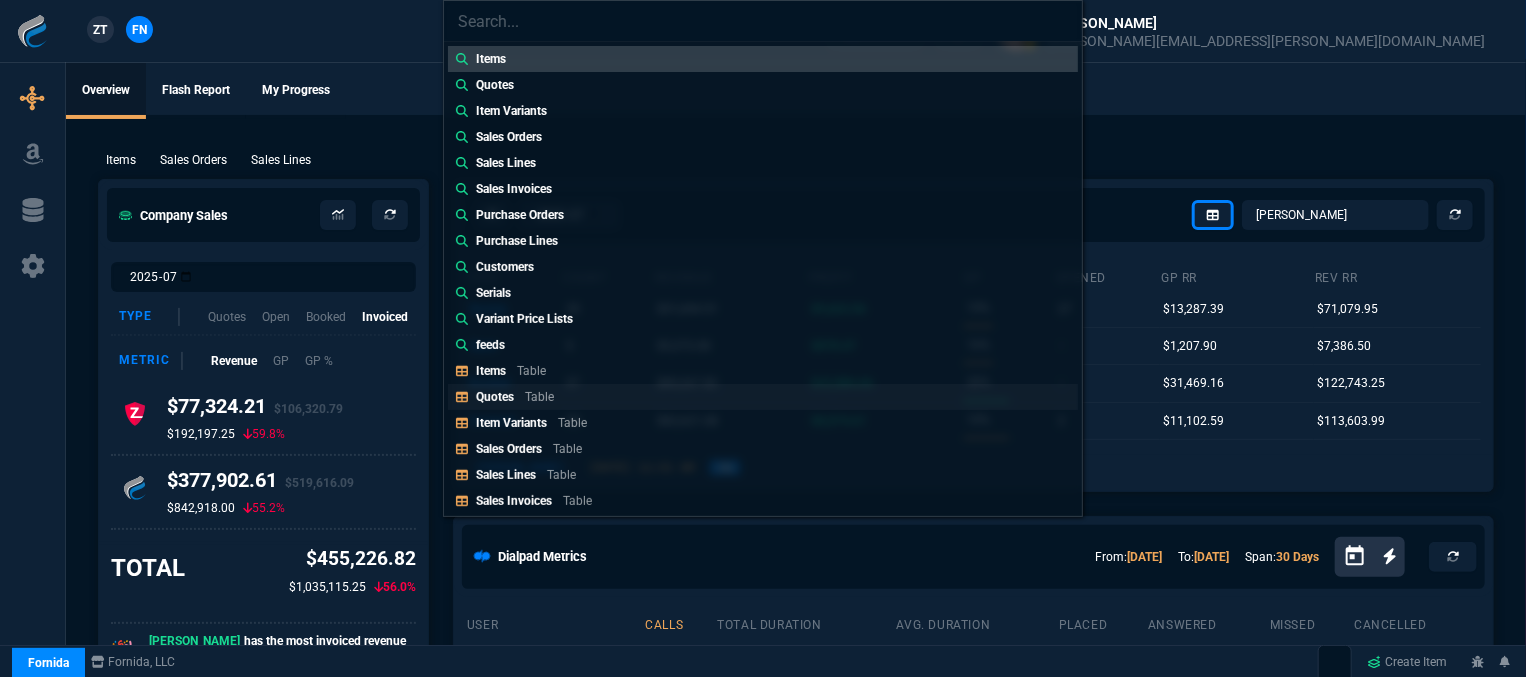 click on "Quotes
Table" at bounding box center (519, 397) 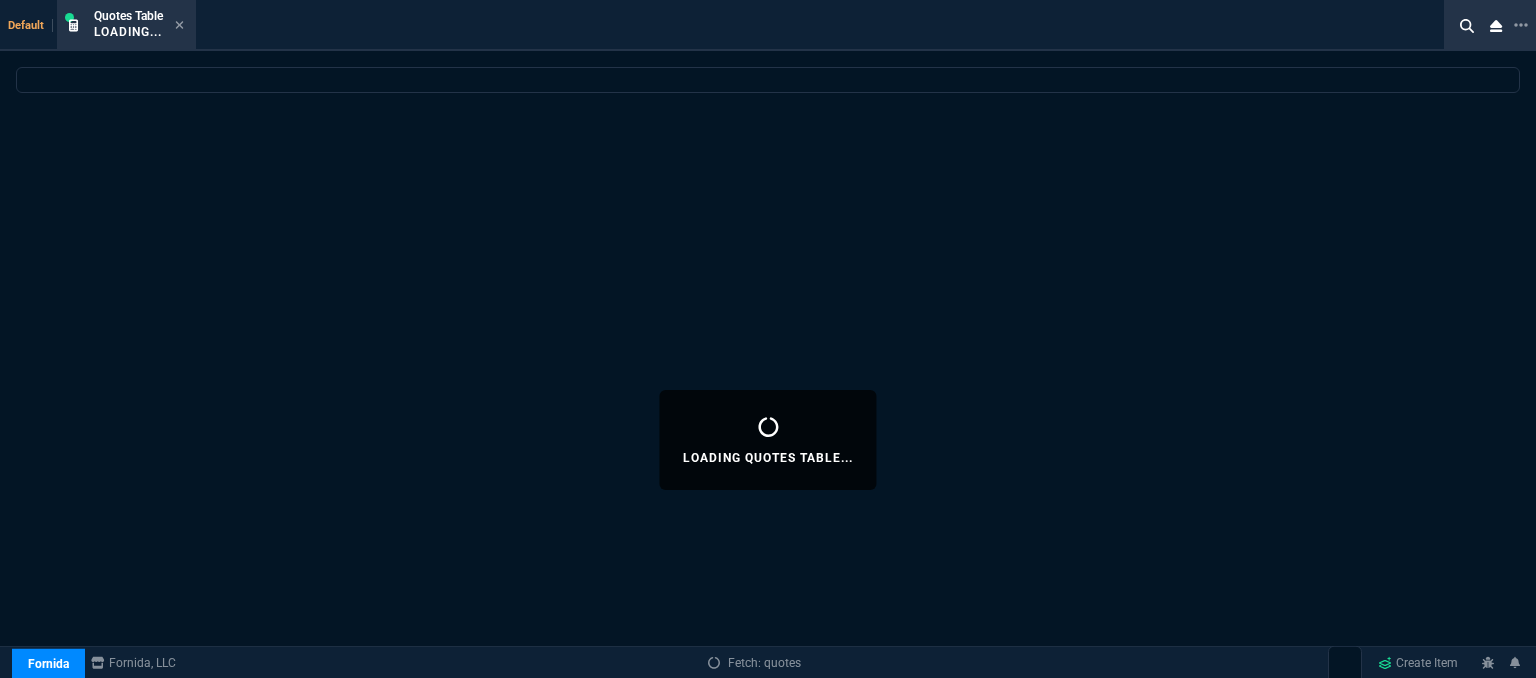 select 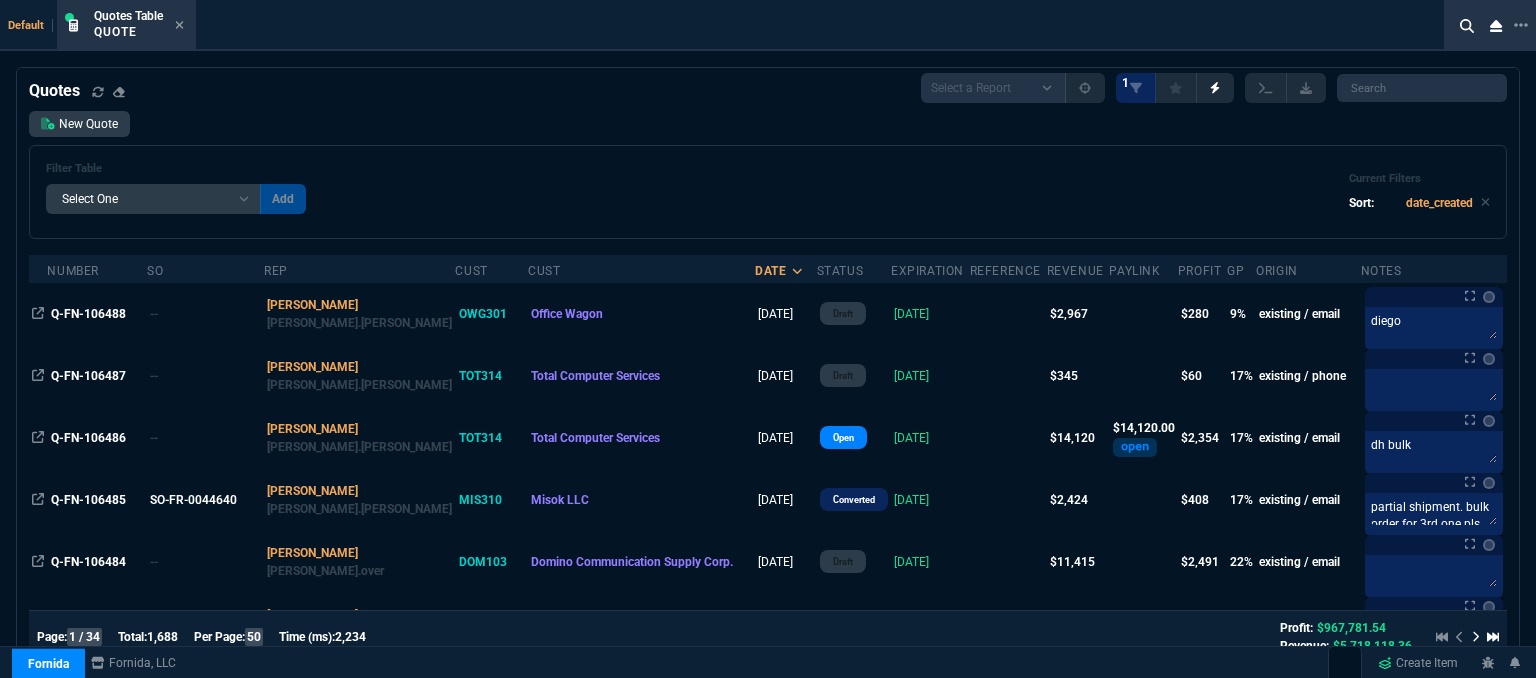 scroll, scrollTop: 0, scrollLeft: 0, axis: both 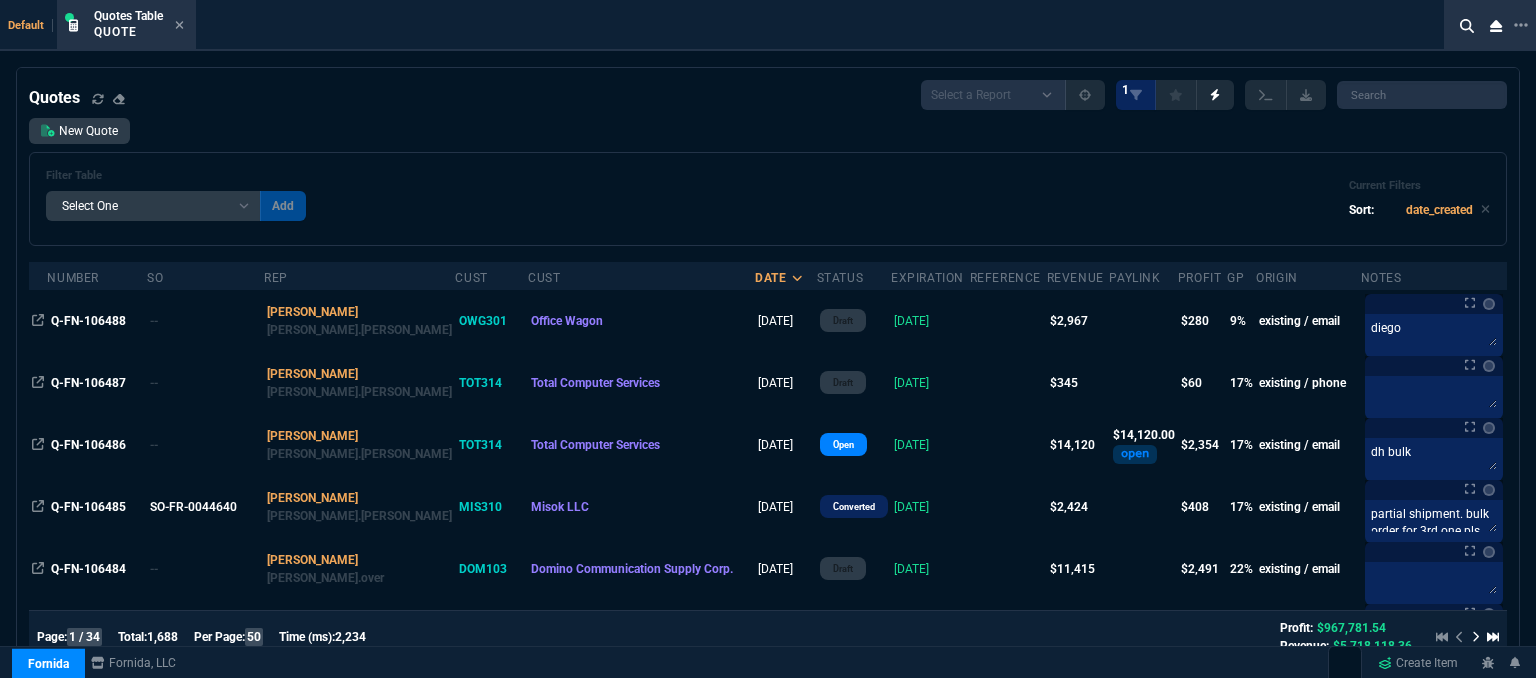 click on "New Quote  Filter Table Select One Add Filter  () creator (creator) Cust (headers.customerNumber) Cust (headers._customerName) Date (date_created) Expiration (expires) GP (marginsObj.Profit) Notes (notes) Number (number) origin (origin) PayLink (stripeInvoice.status) profit (marginsObj.Profit) Reference (reference) Rep (headers.salesperson) Revenue (margins.0.value) SO (SO.number) Status (status) Add Current Filters Sort: date_created" at bounding box center (768, 182) 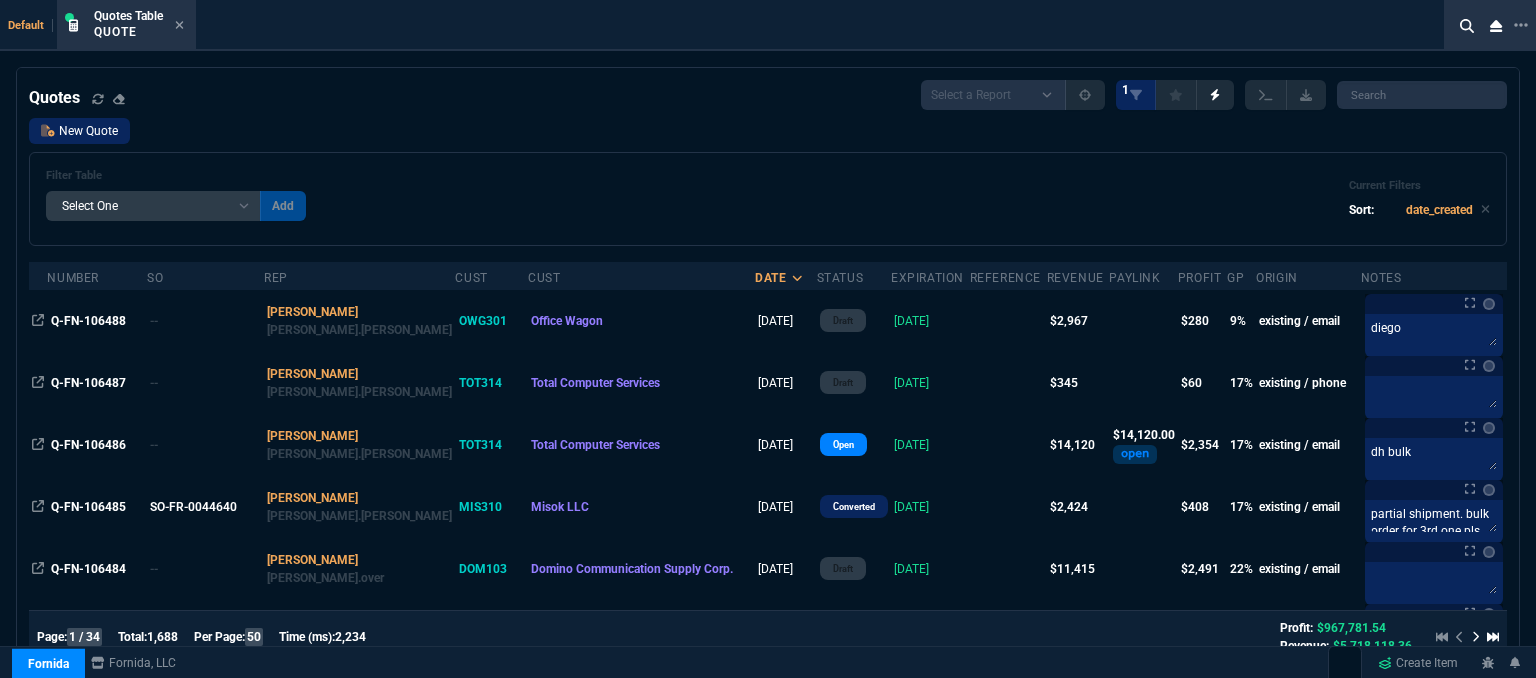 click on "New Quote" at bounding box center (79, 131) 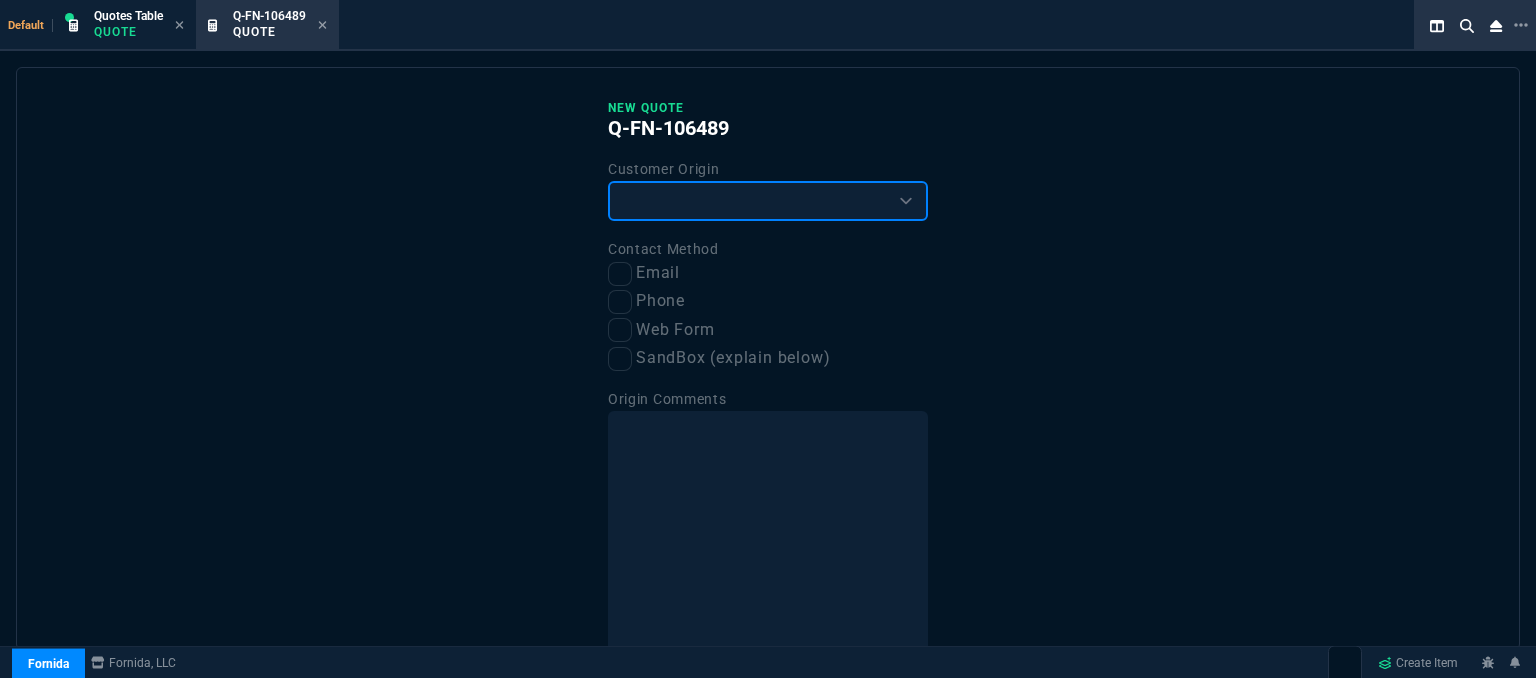 drag, startPoint x: 823, startPoint y: 204, endPoint x: 807, endPoint y: 219, distance: 21.931713 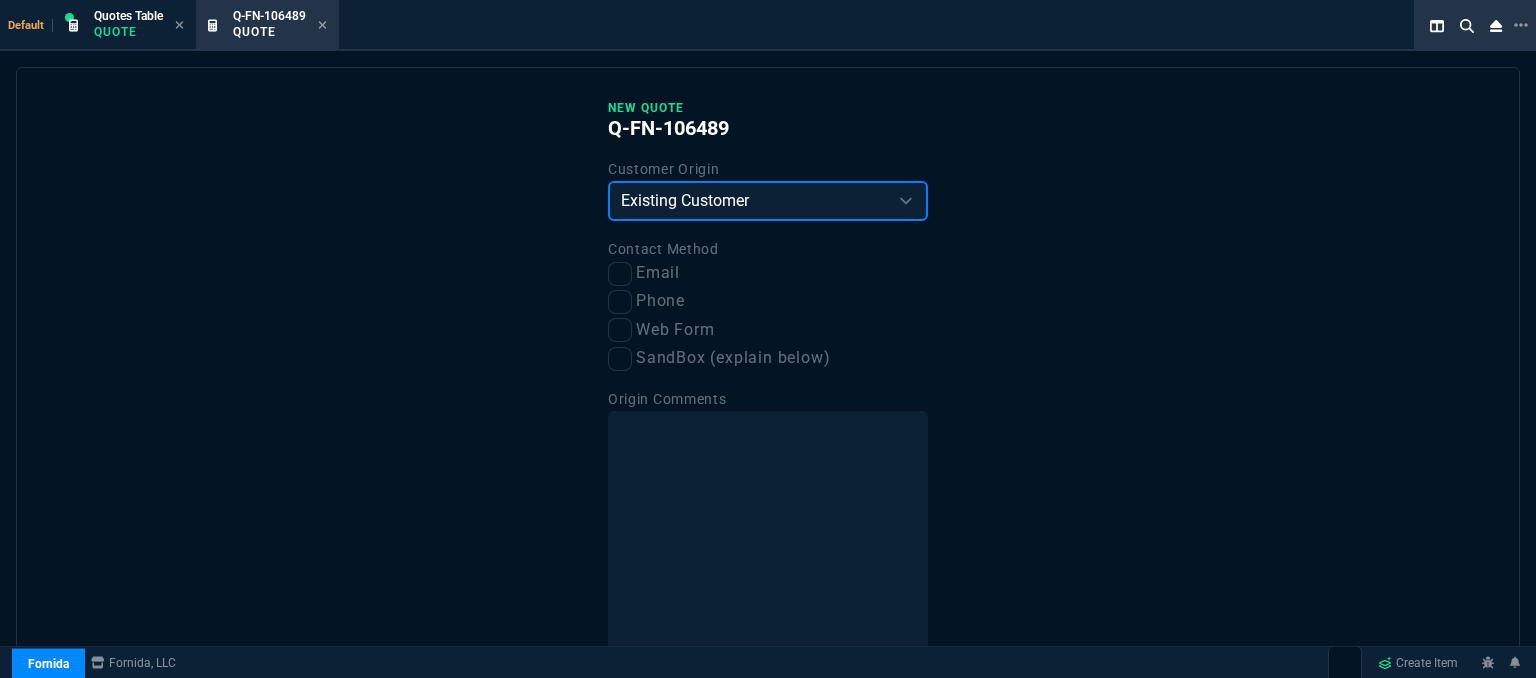 click on "Existing Customer Amazon Lead (first order) Website Lead (first order) Called (first order) Referral (first order) SandBox (explain below)" at bounding box center [768, 201] 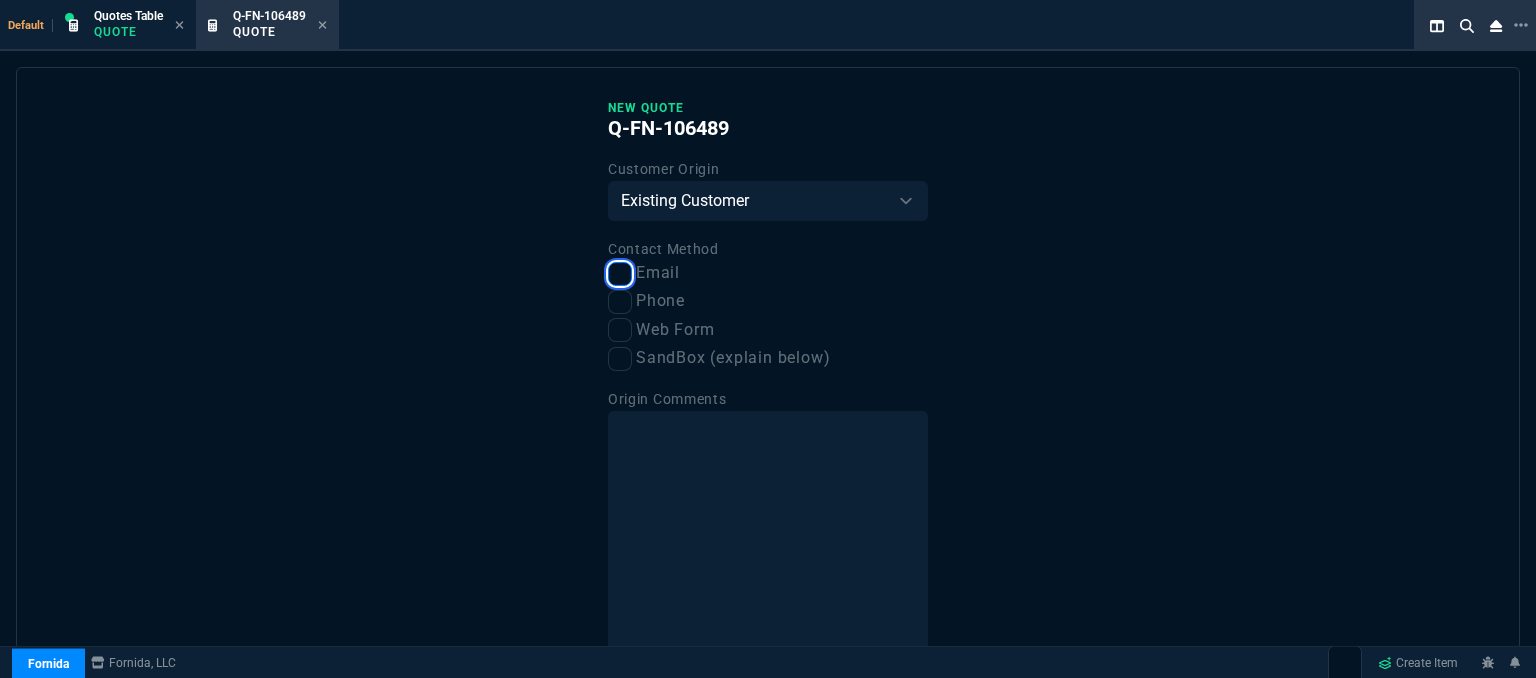 click on "Email" at bounding box center (620, 274) 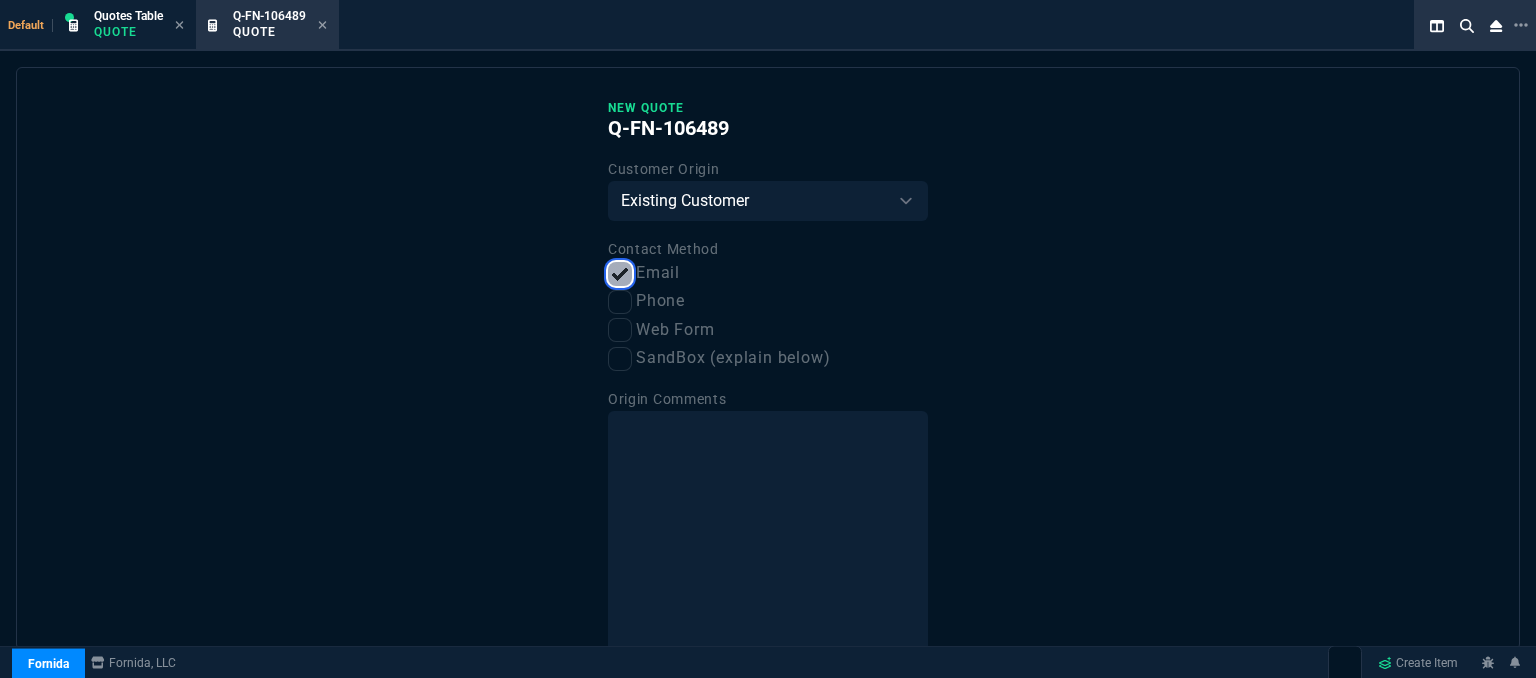 scroll, scrollTop: 101, scrollLeft: 0, axis: vertical 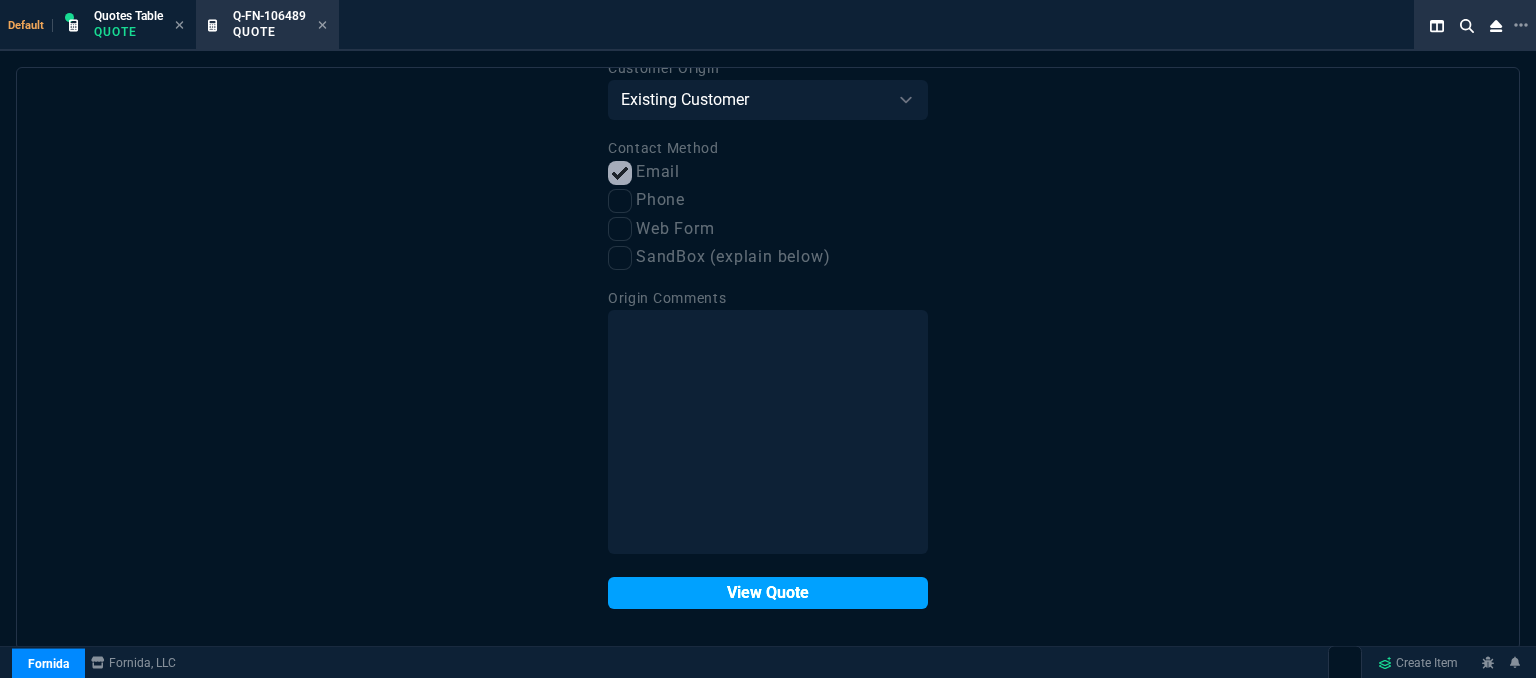click on "View Quote" at bounding box center [768, 593] 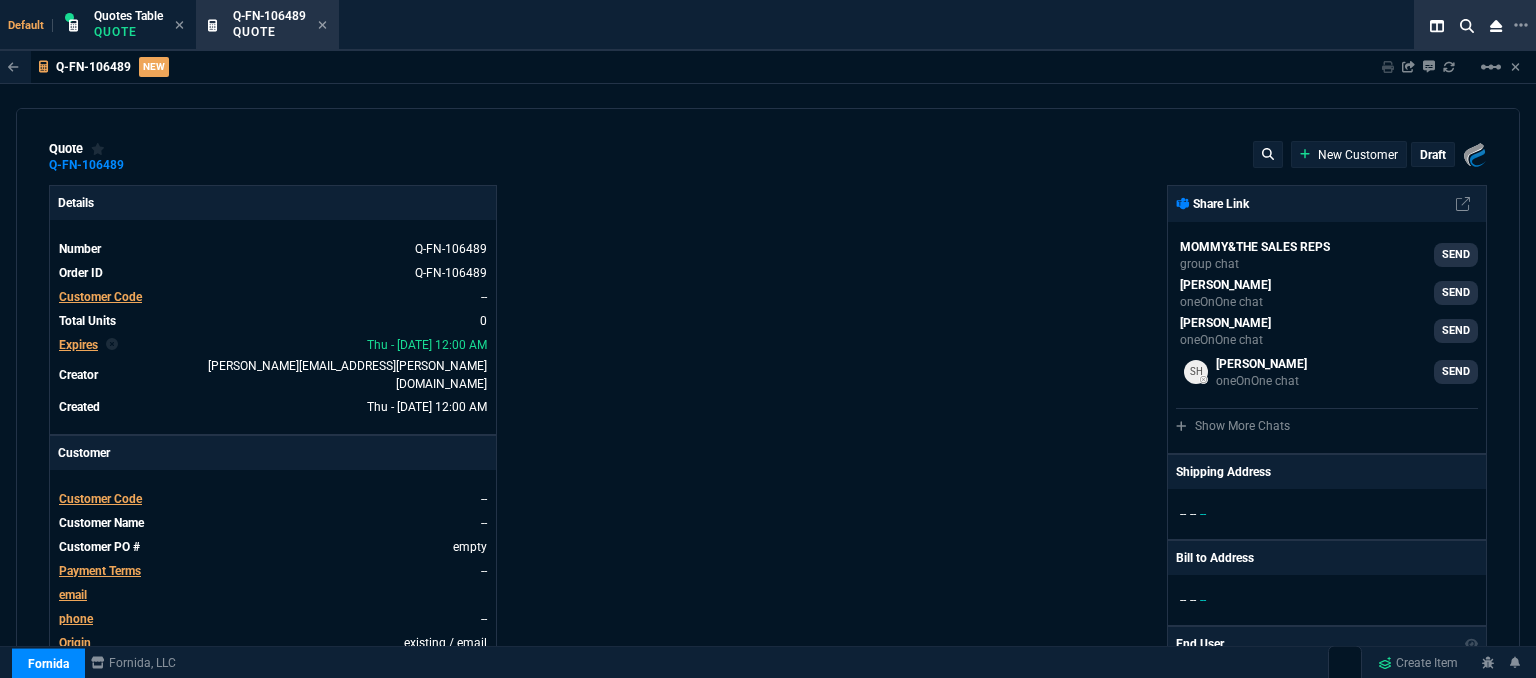 click on "Customer Code" at bounding box center [100, 499] 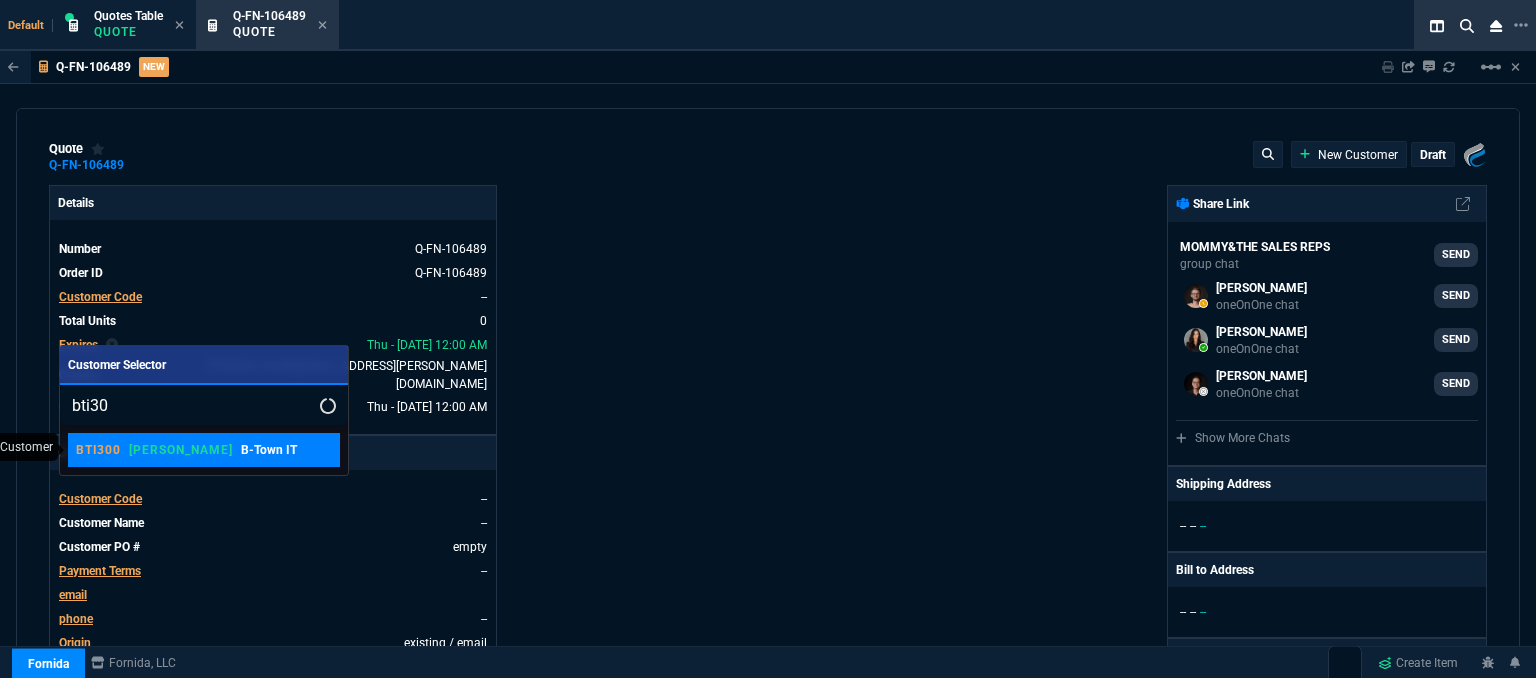 type on "bti30" 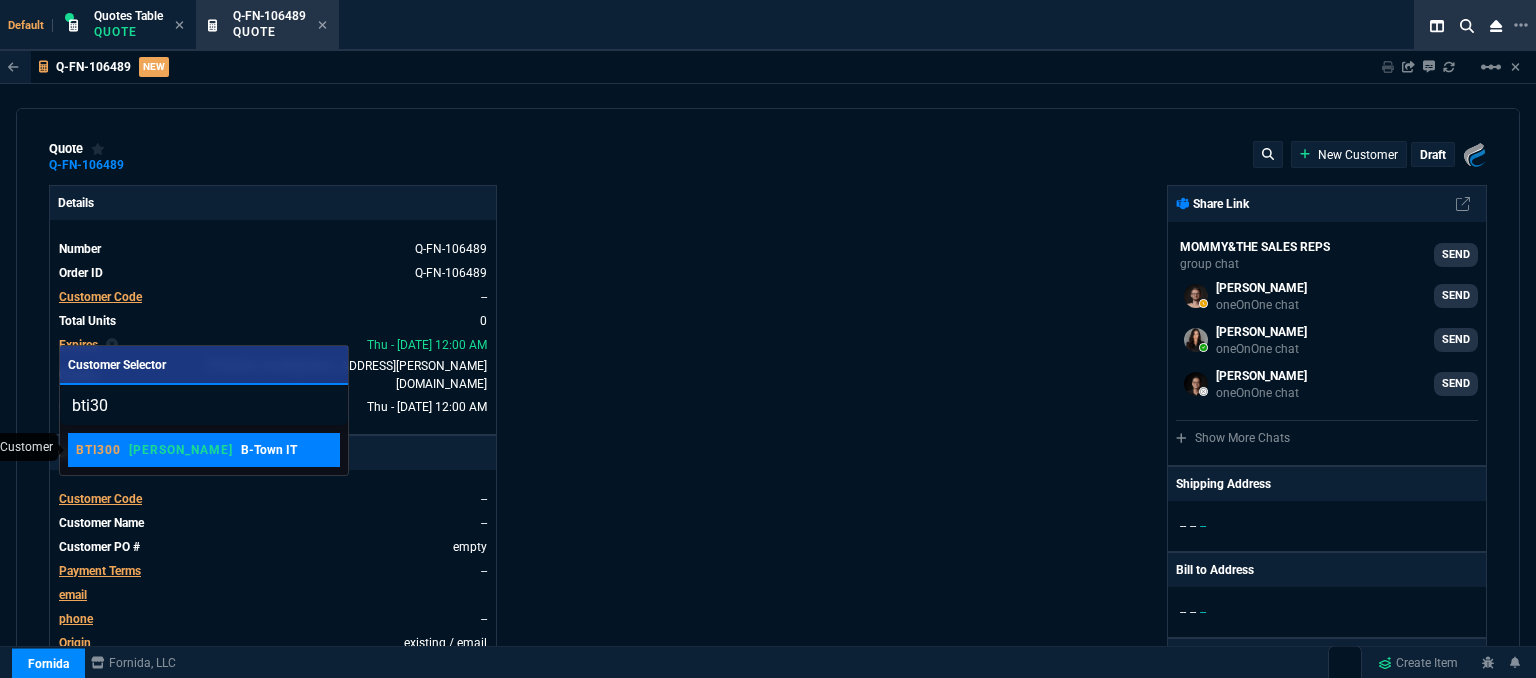 click on "BTI300
[PERSON_NAME]
B-Town IT" at bounding box center [204, 450] 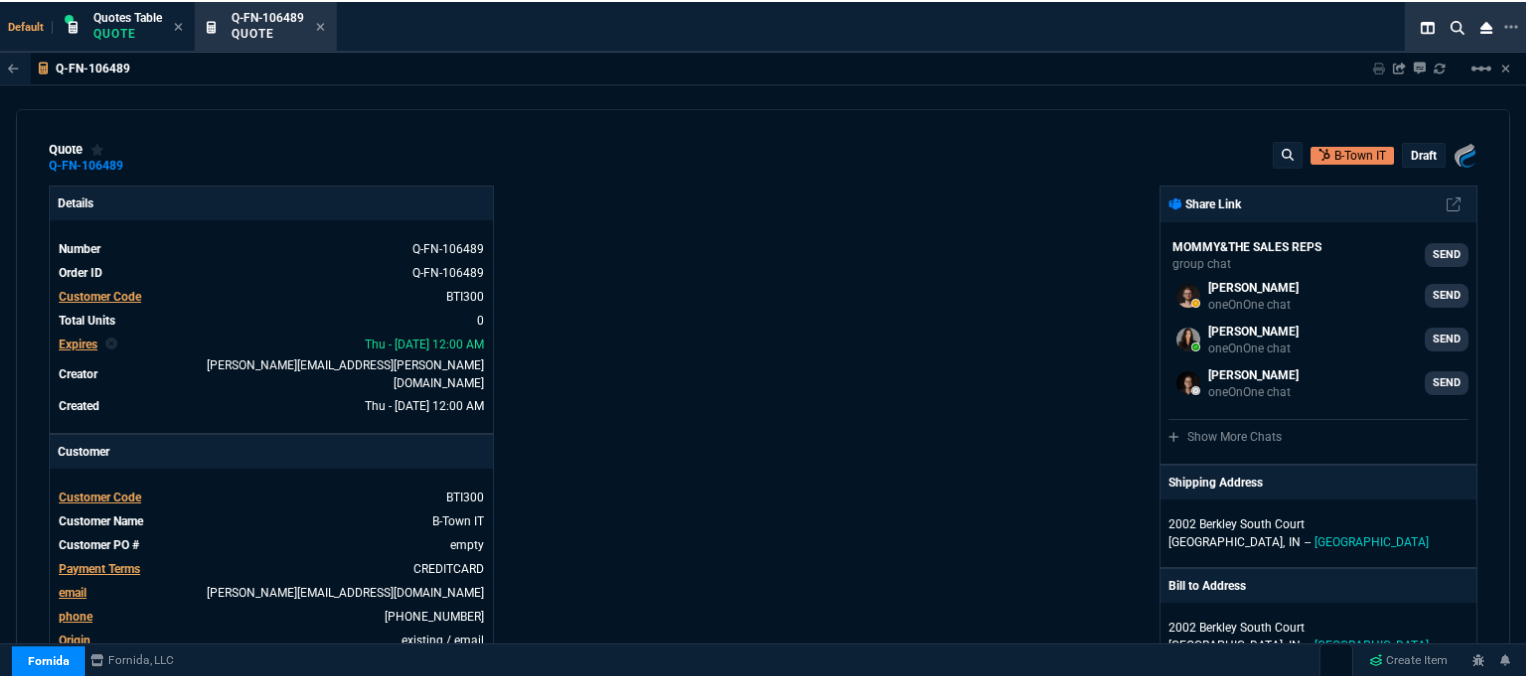scroll, scrollTop: 400, scrollLeft: 0, axis: vertical 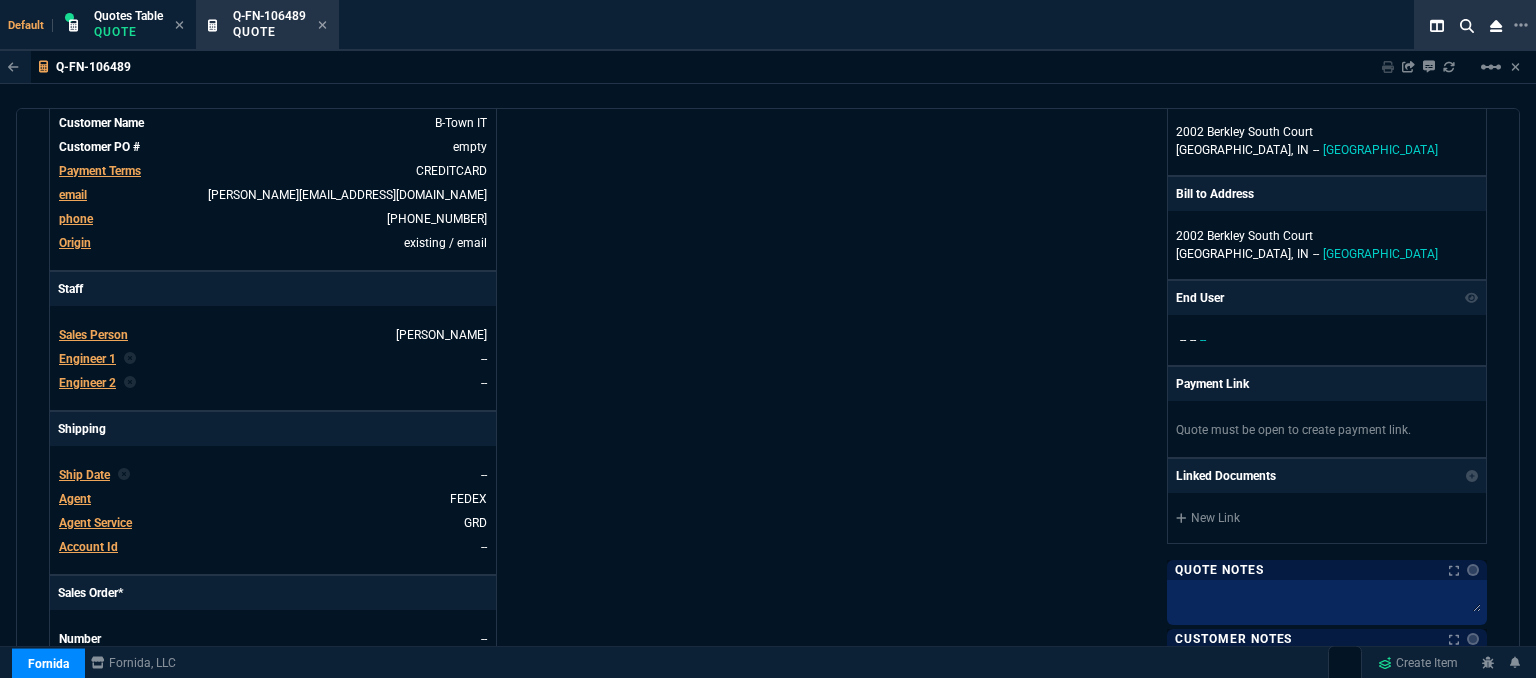 drag, startPoint x: 323, startPoint y: 29, endPoint x: 286, endPoint y: 34, distance: 37.336308 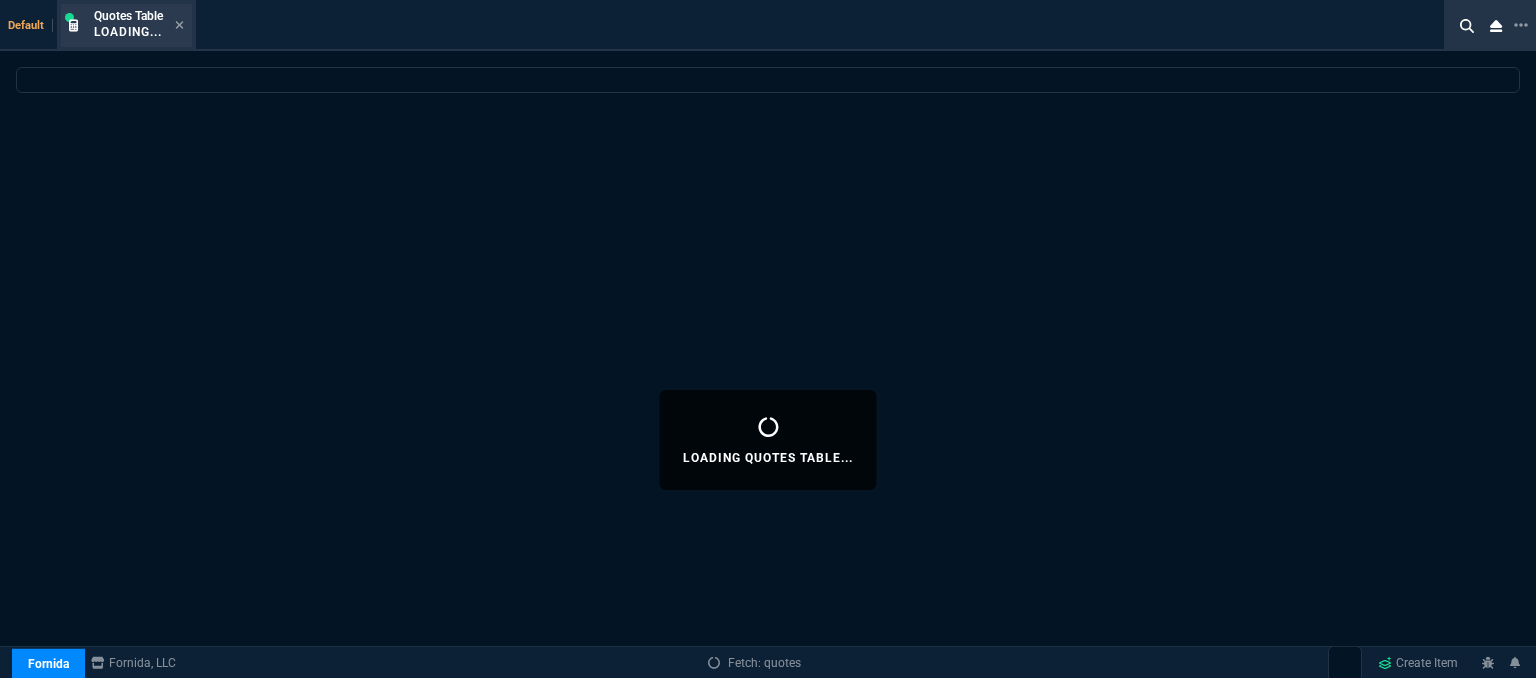 click on "Quotes Table  Loading..." at bounding box center [139, 25] 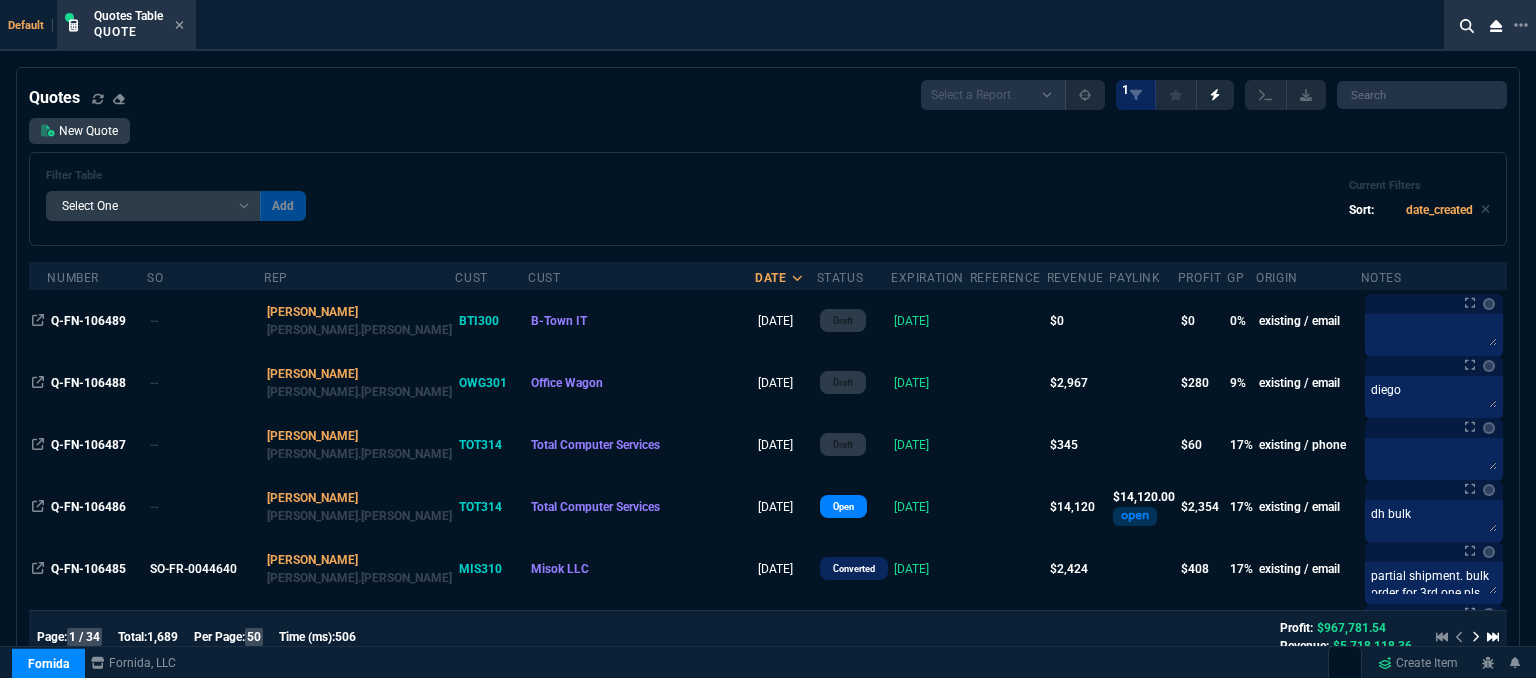 click 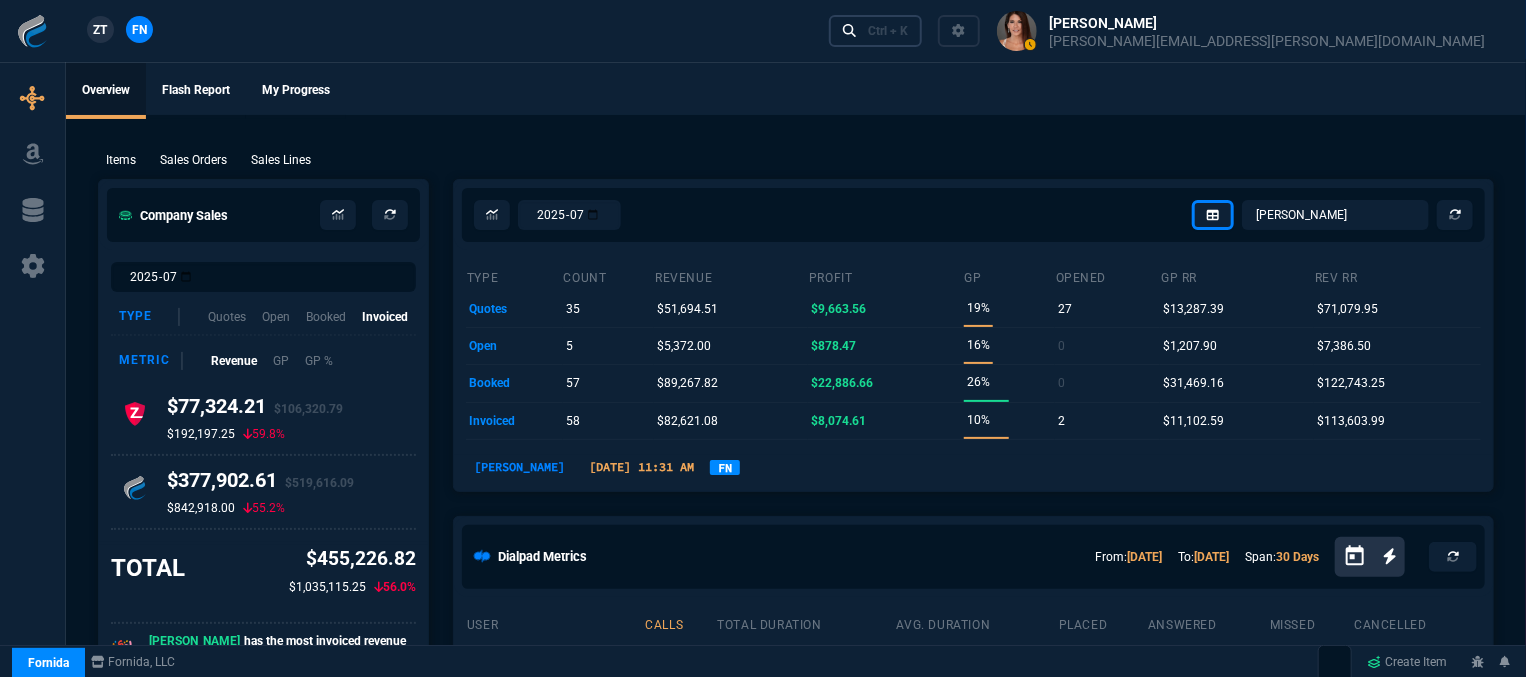 click on "Ctrl + K" at bounding box center (876, 30) 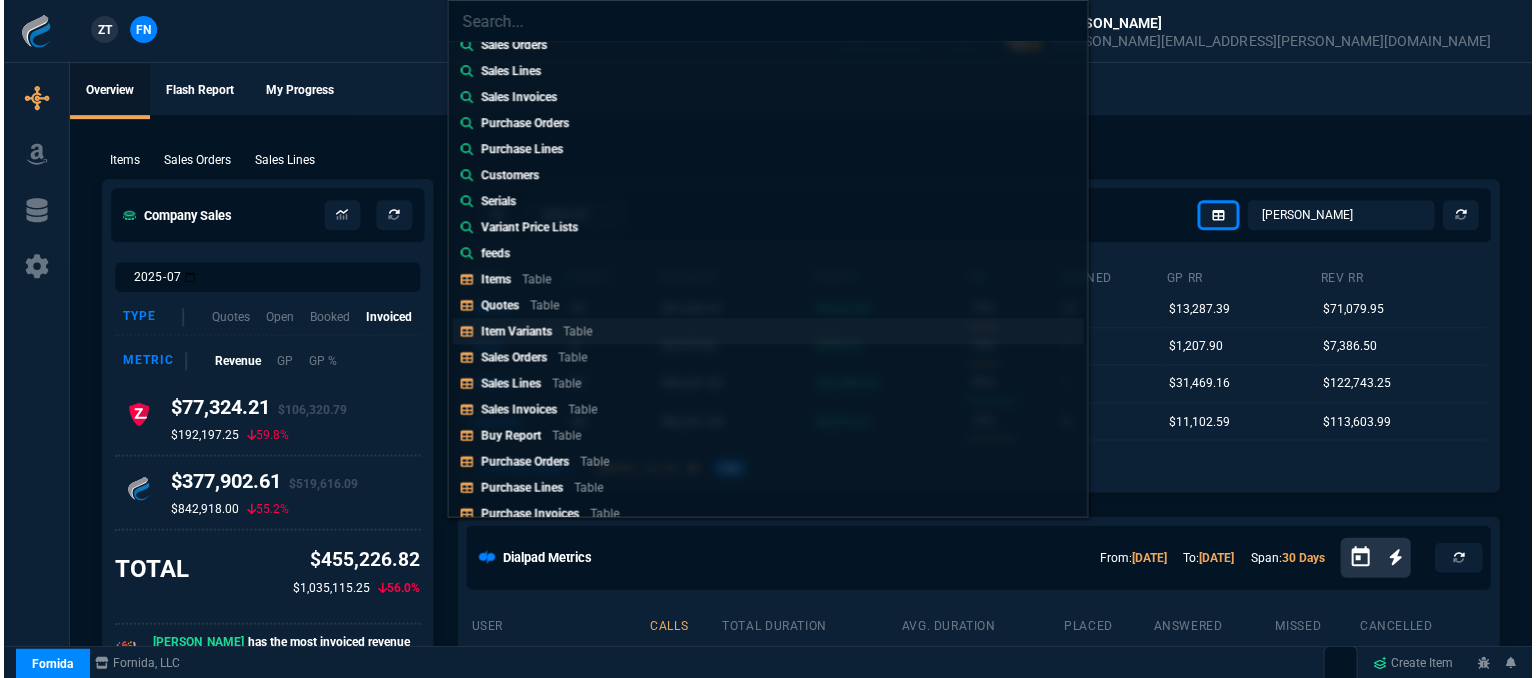 scroll, scrollTop: 200, scrollLeft: 0, axis: vertical 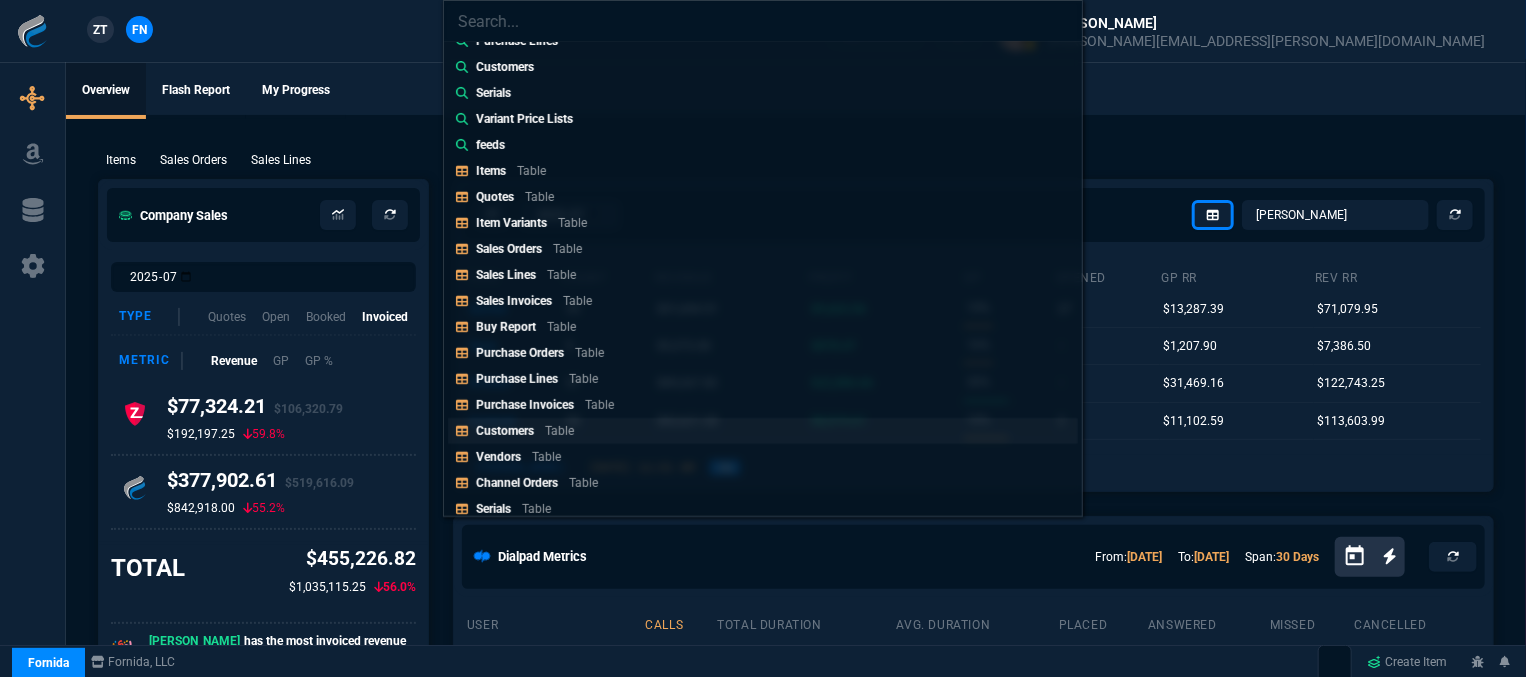 click on "Customers
Table" at bounding box center (763, 431) 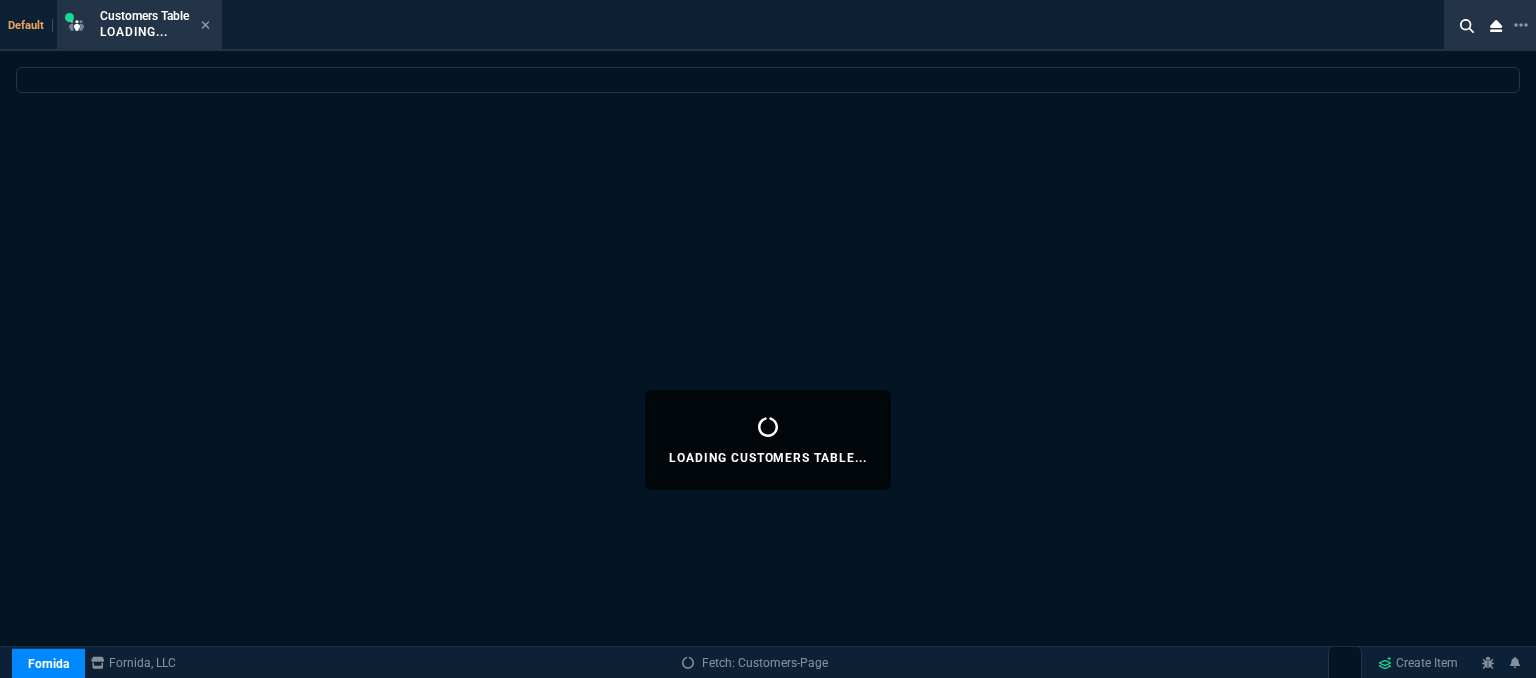 select 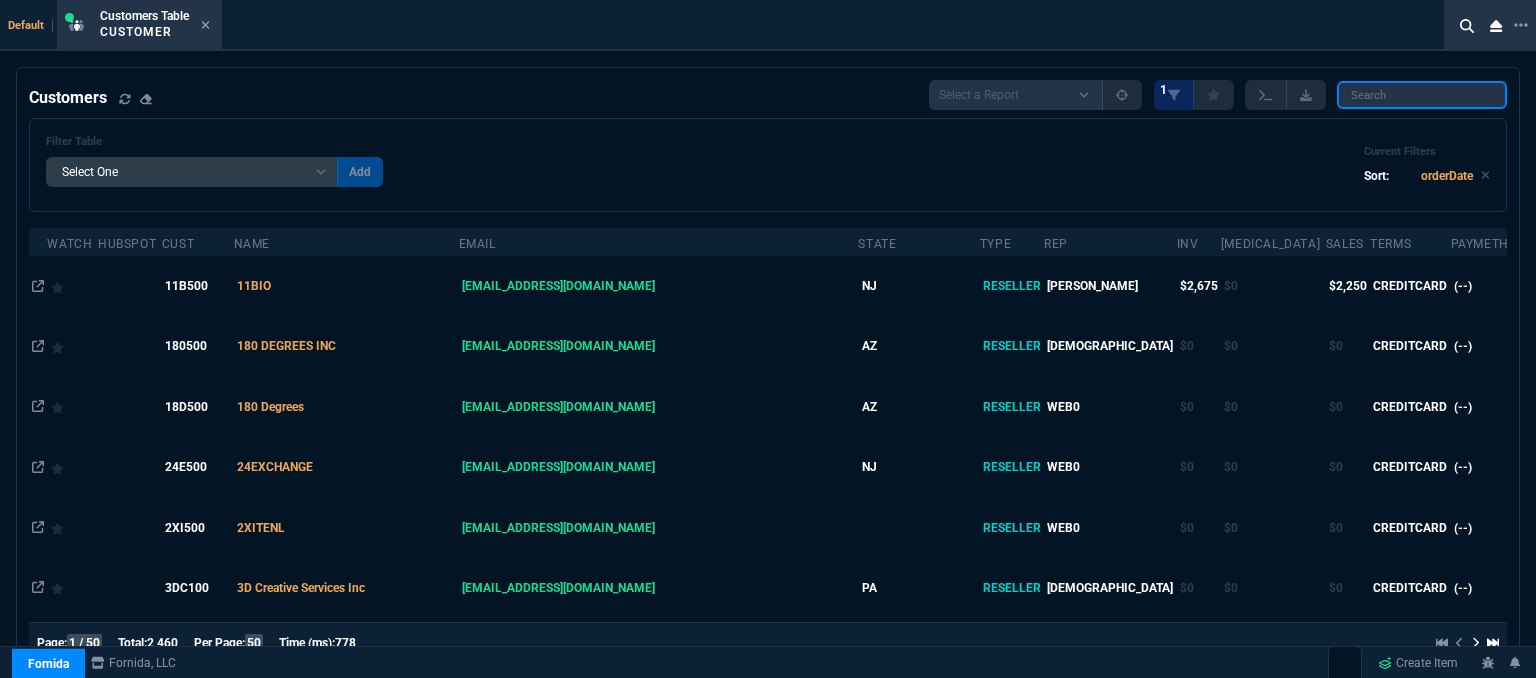 click at bounding box center (1422, 95) 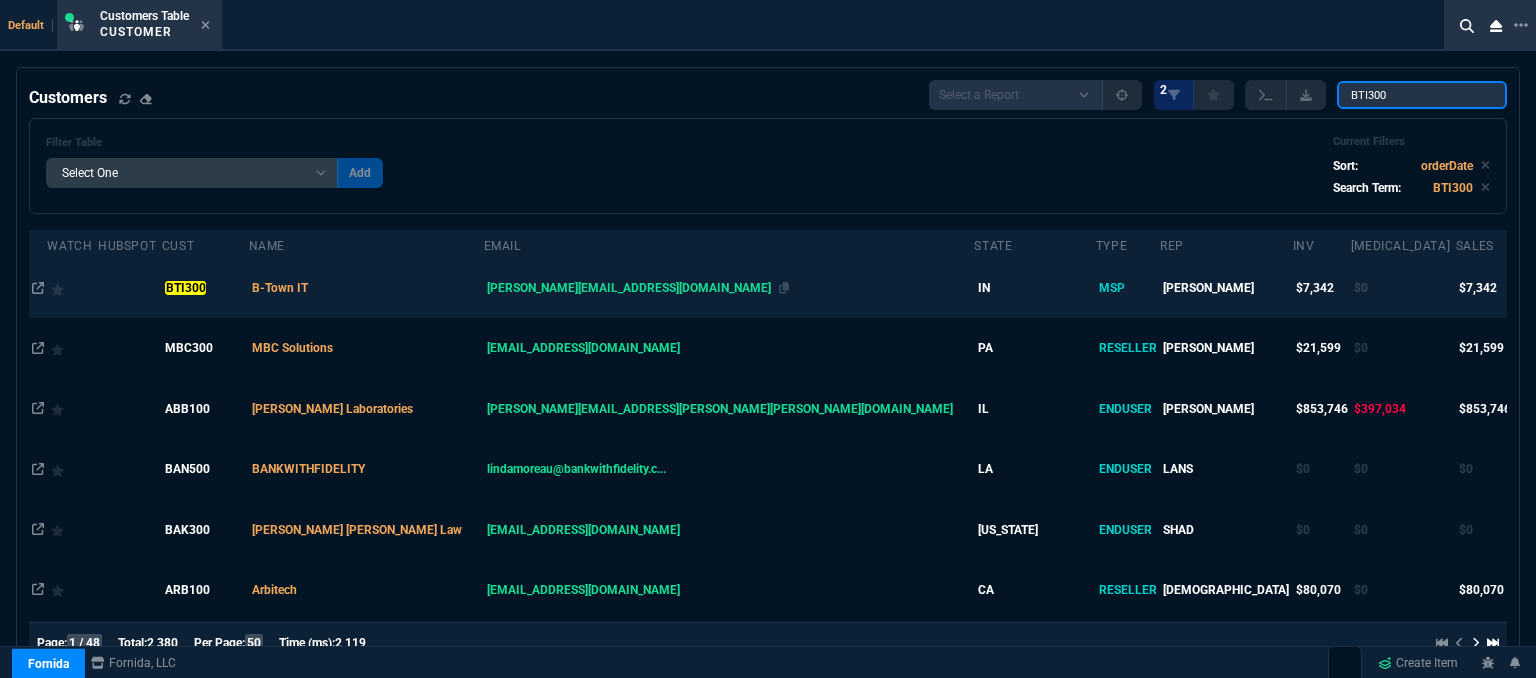 type on "BTI300" 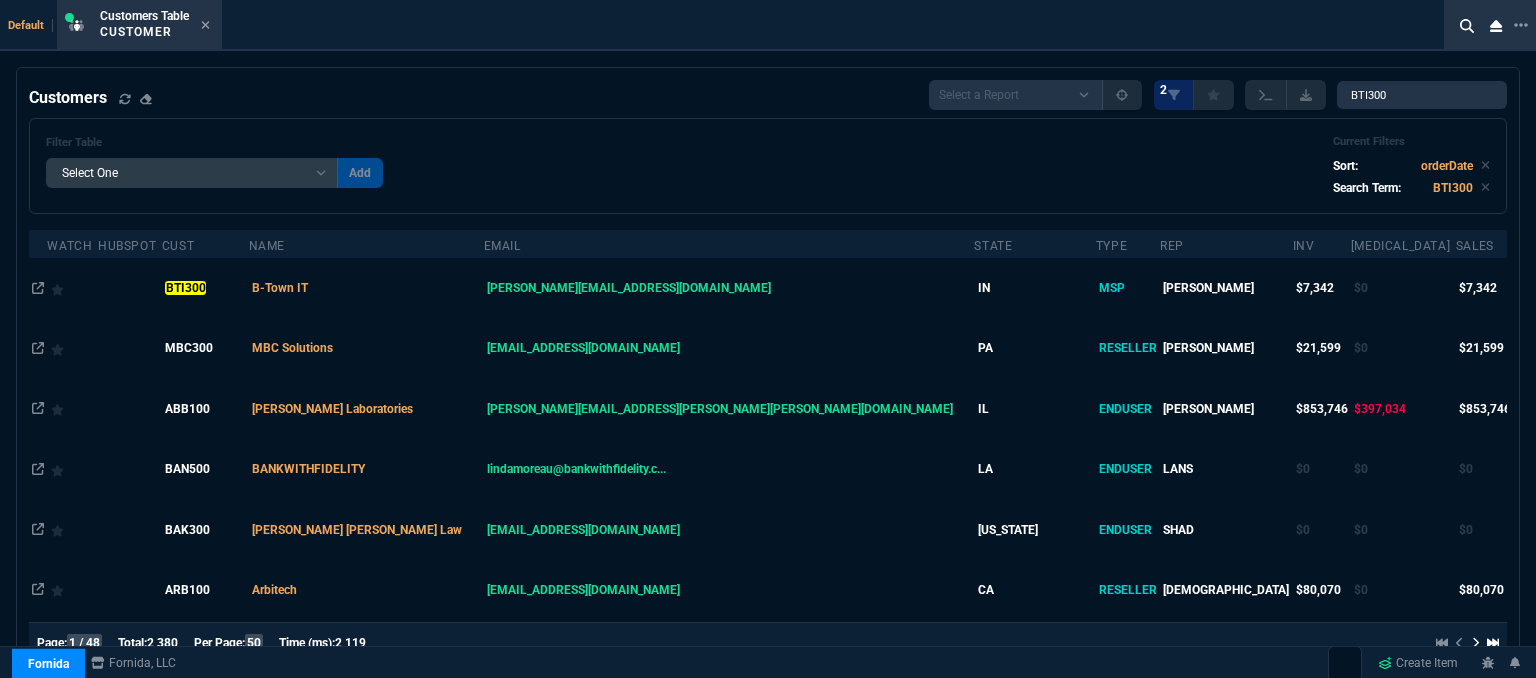 drag, startPoint x: 616, startPoint y: 305, endPoint x: 615, endPoint y: 294, distance: 11.045361 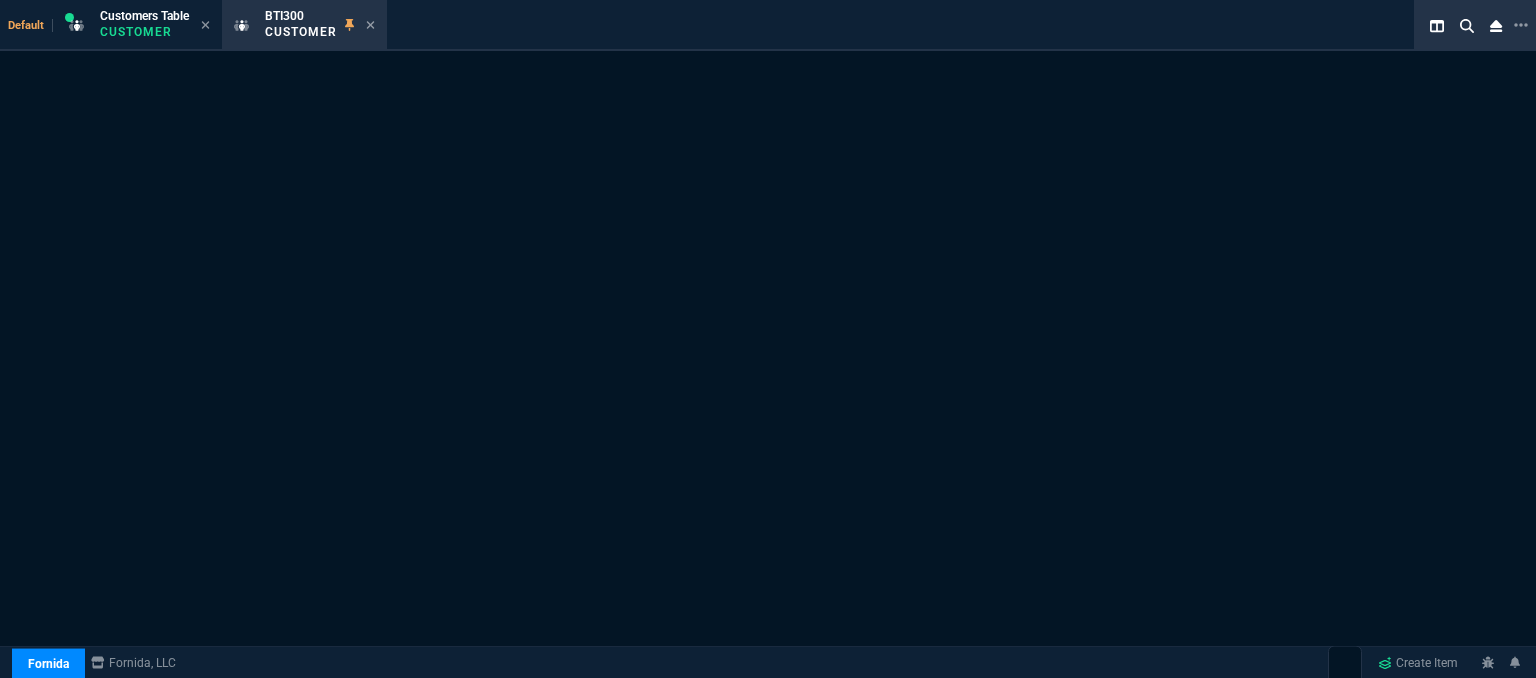 select on "1: quotes" 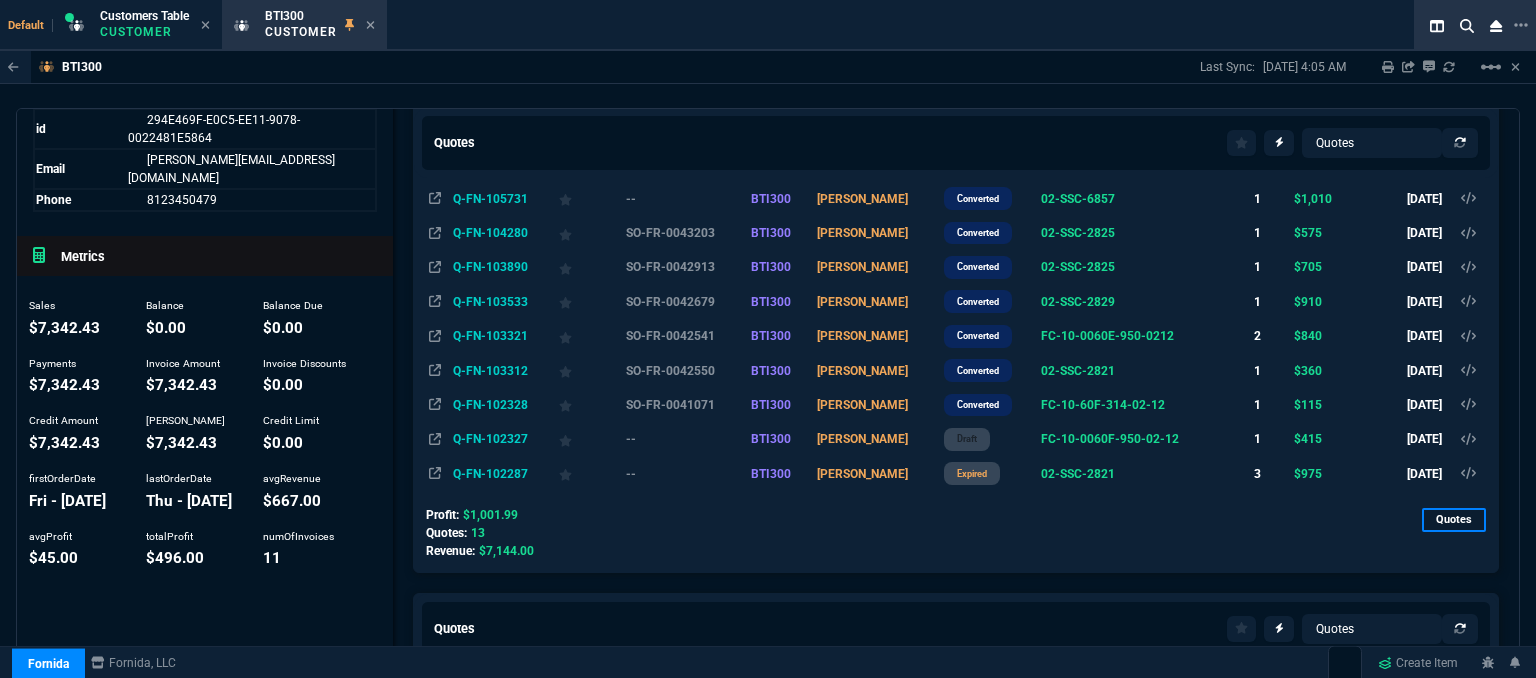scroll, scrollTop: 200, scrollLeft: 0, axis: vertical 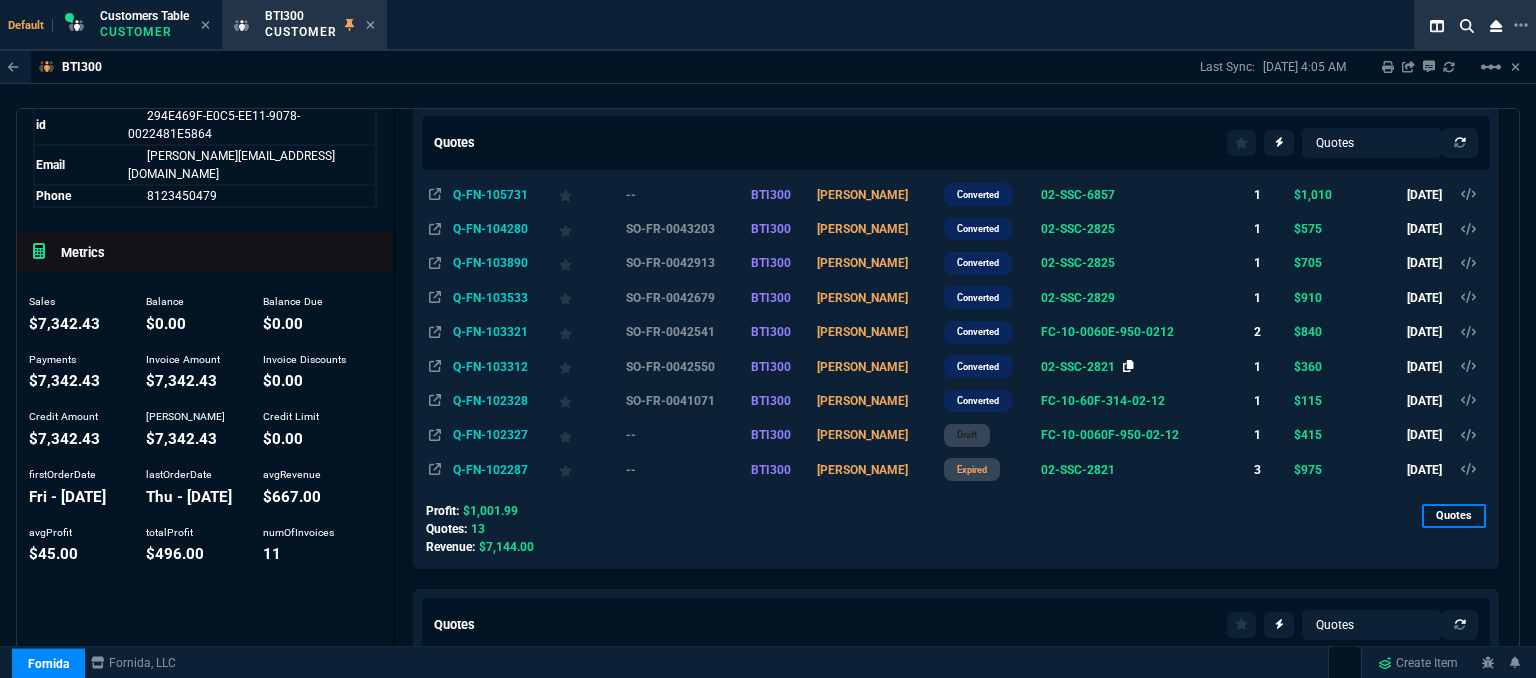 click 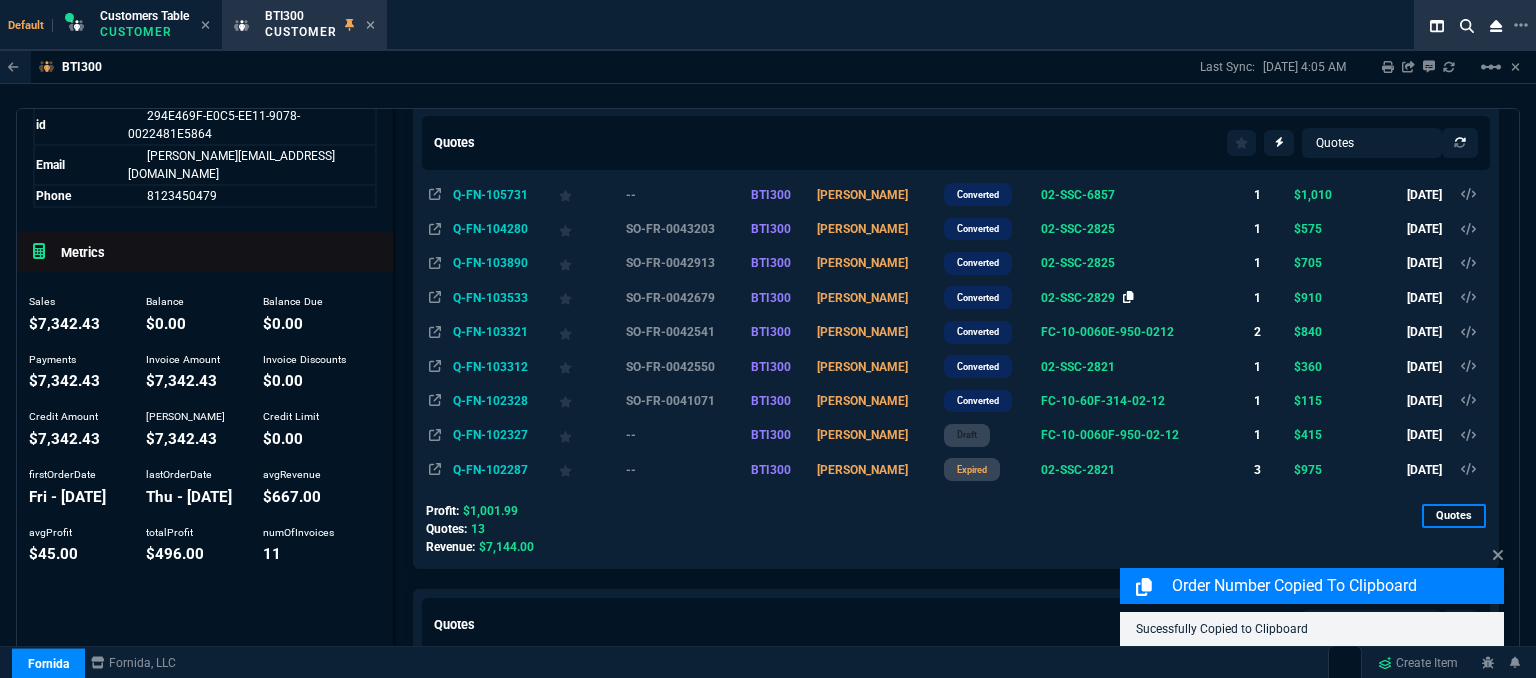 click 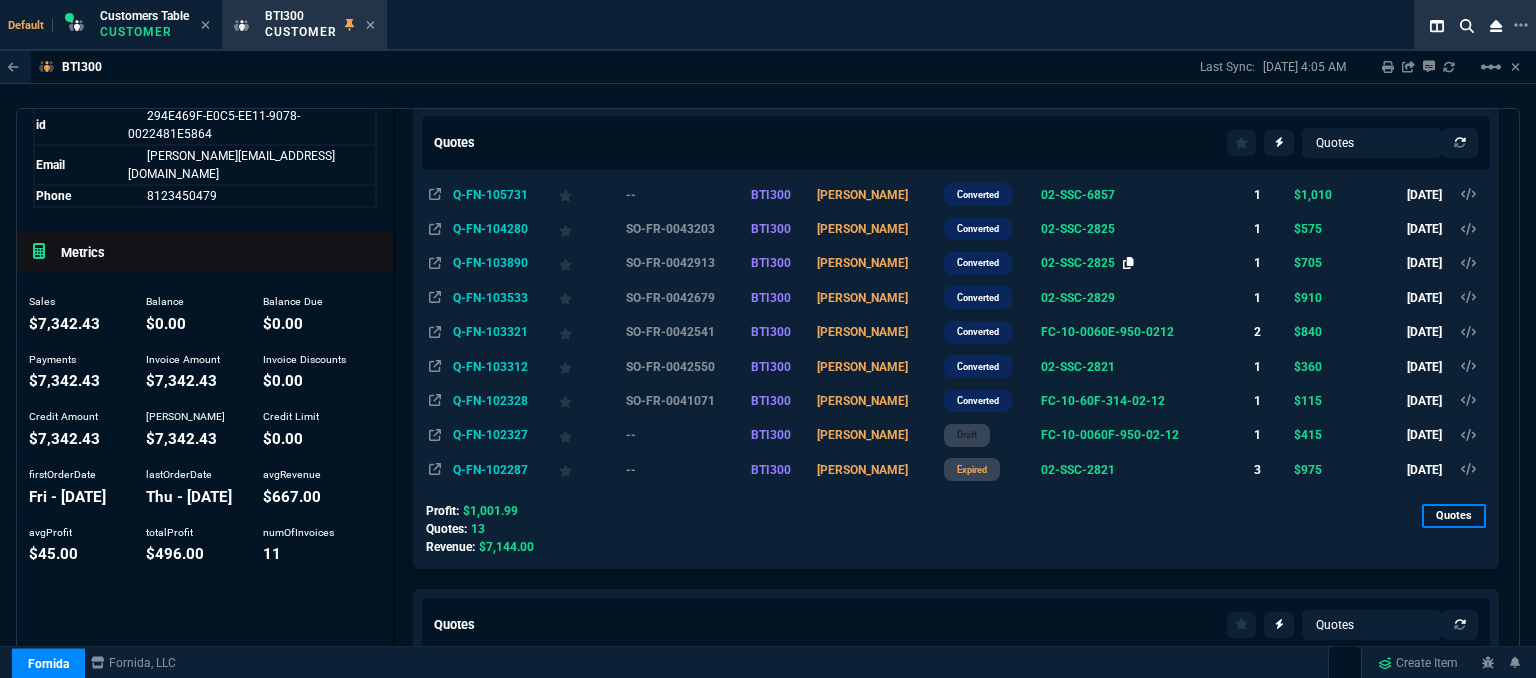 click 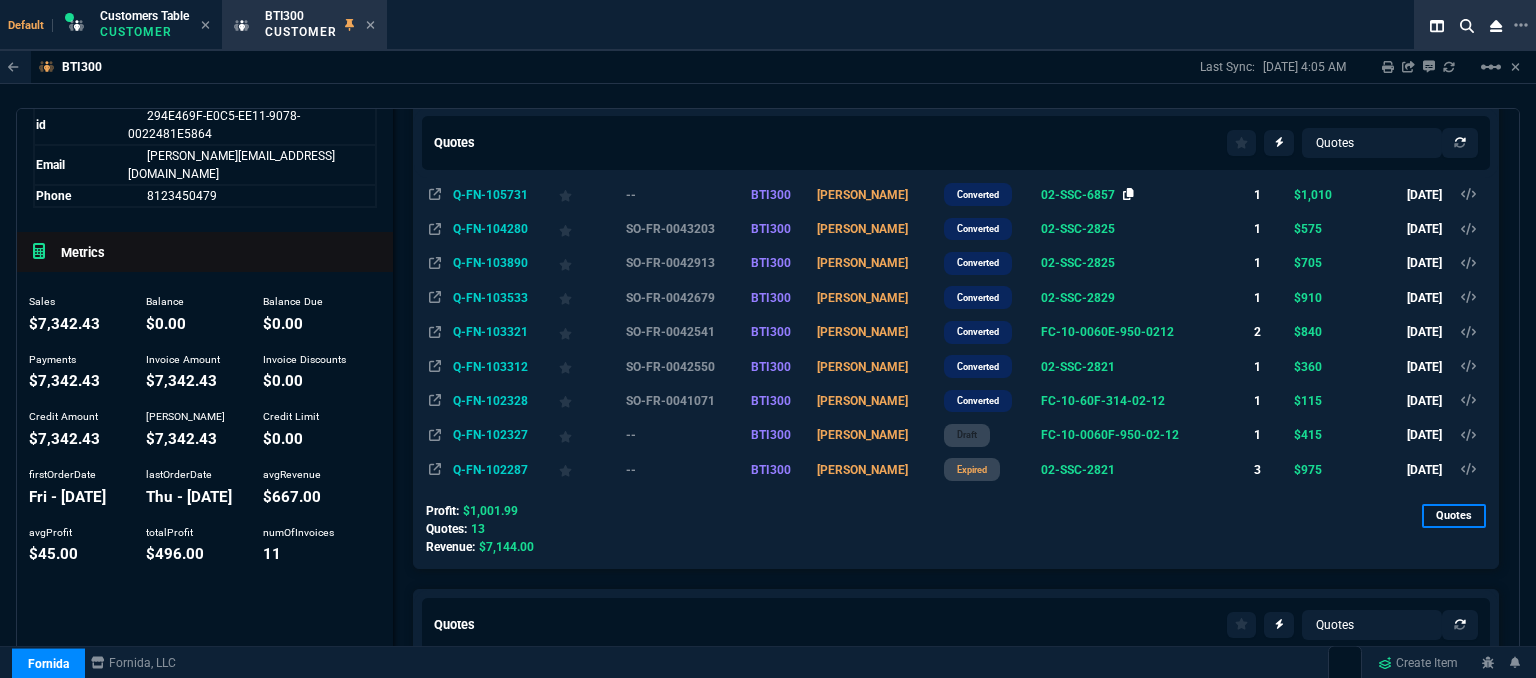 click 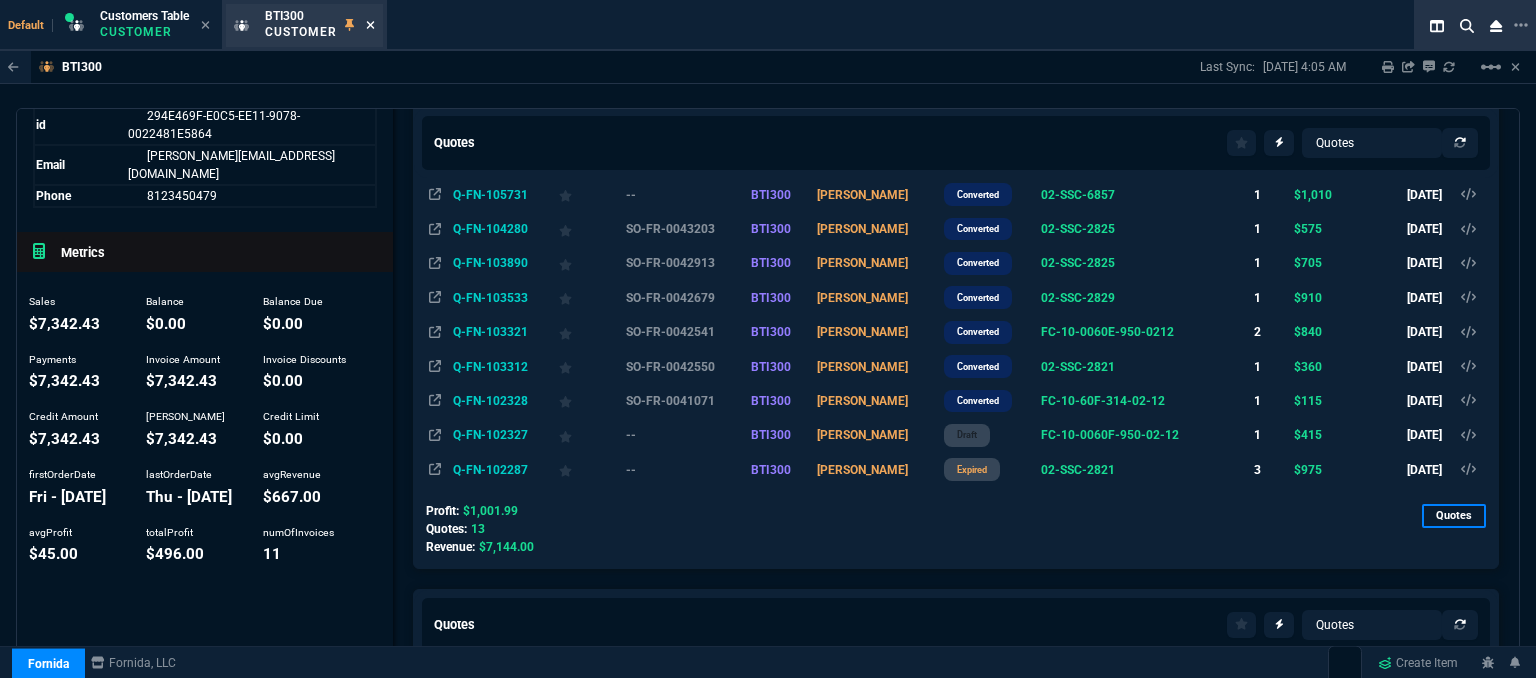 click 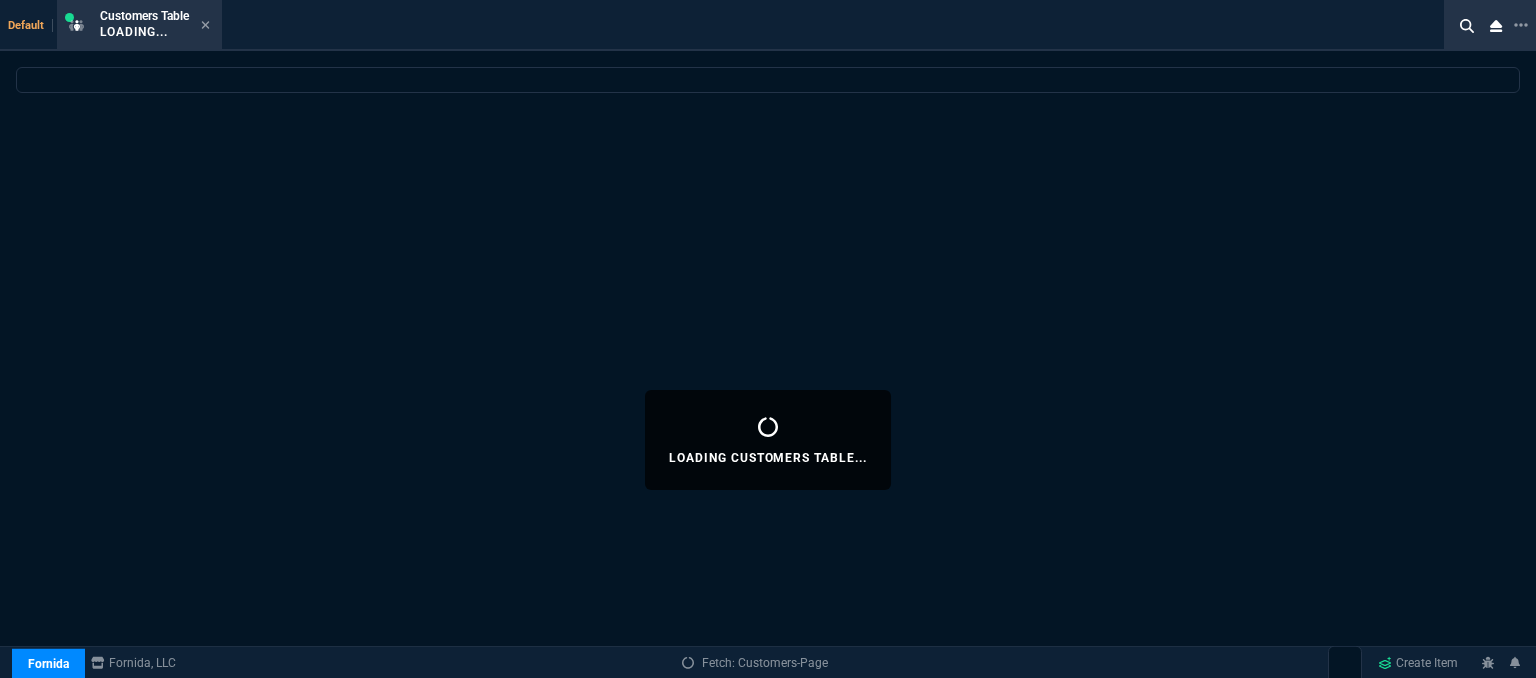 select 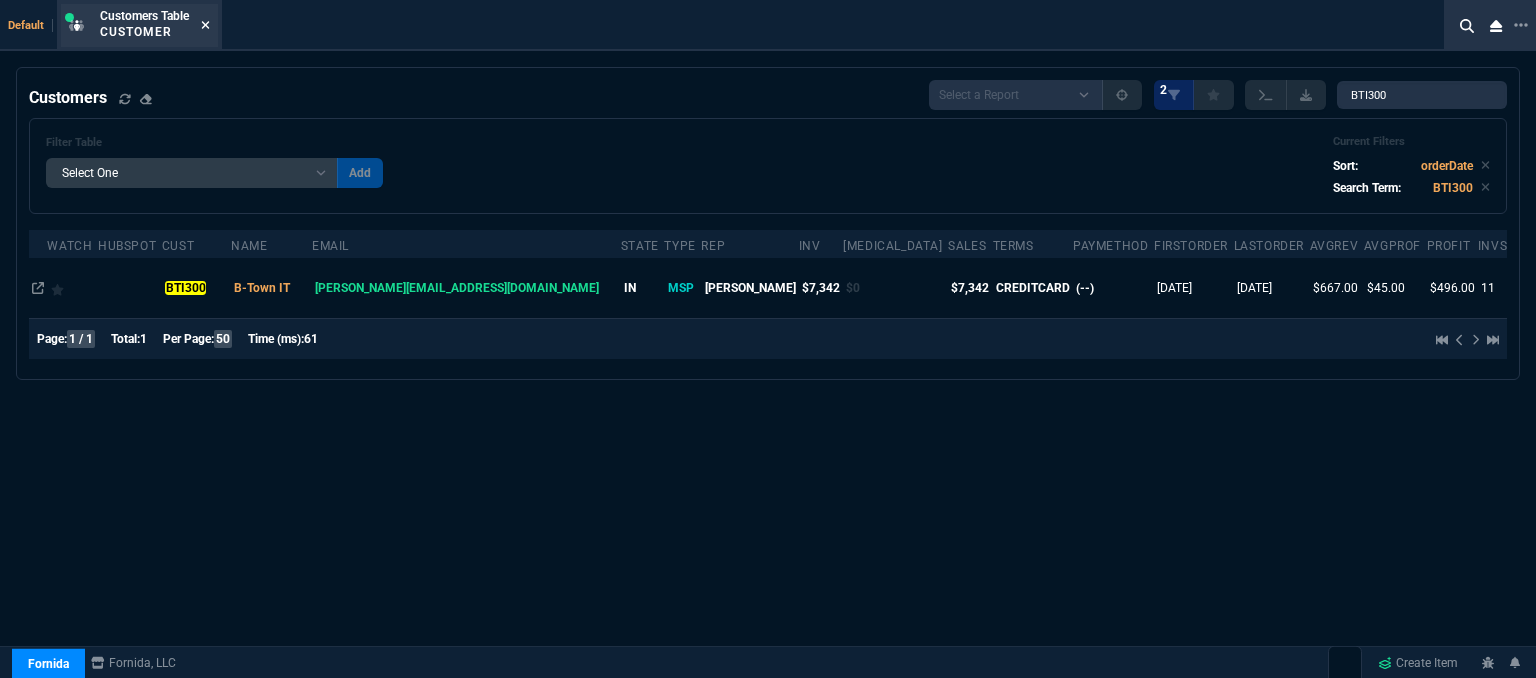 click 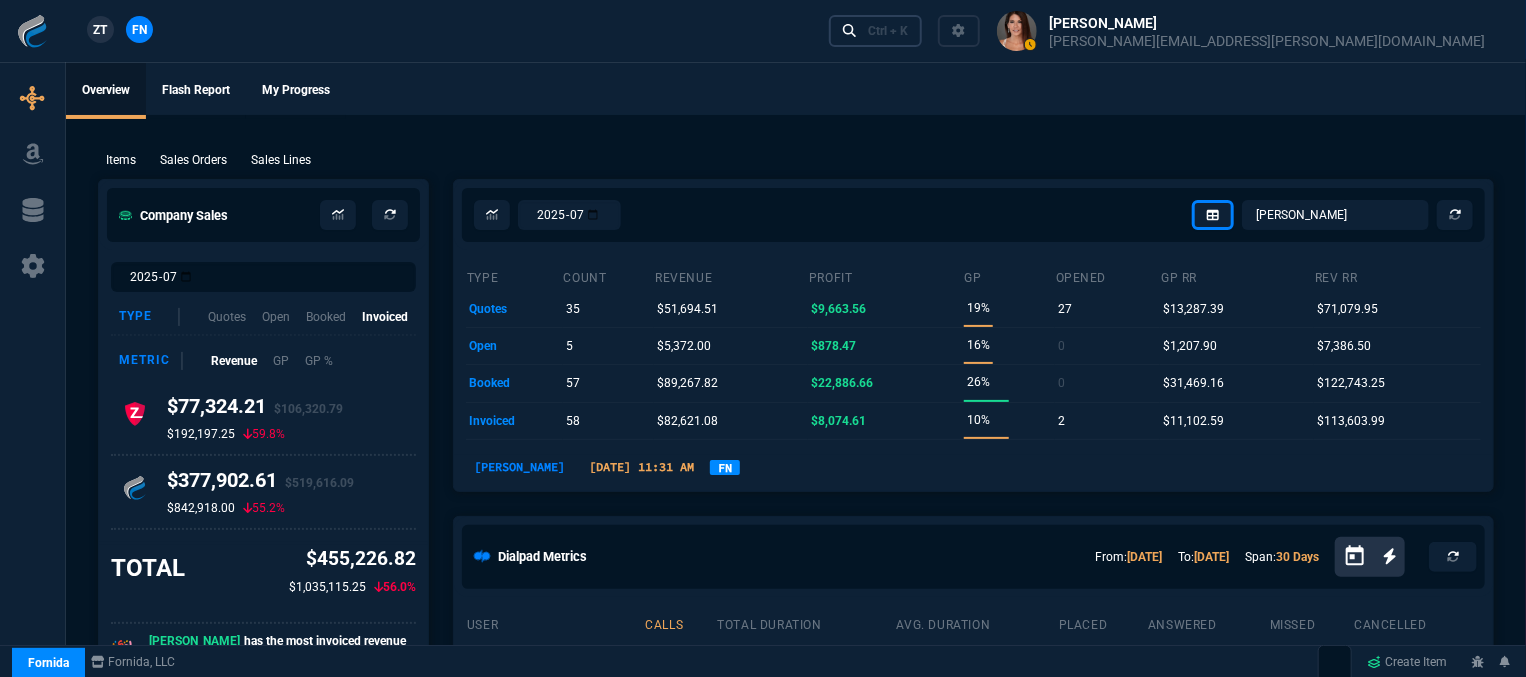 click on "Ctrl + K" at bounding box center (876, 30) 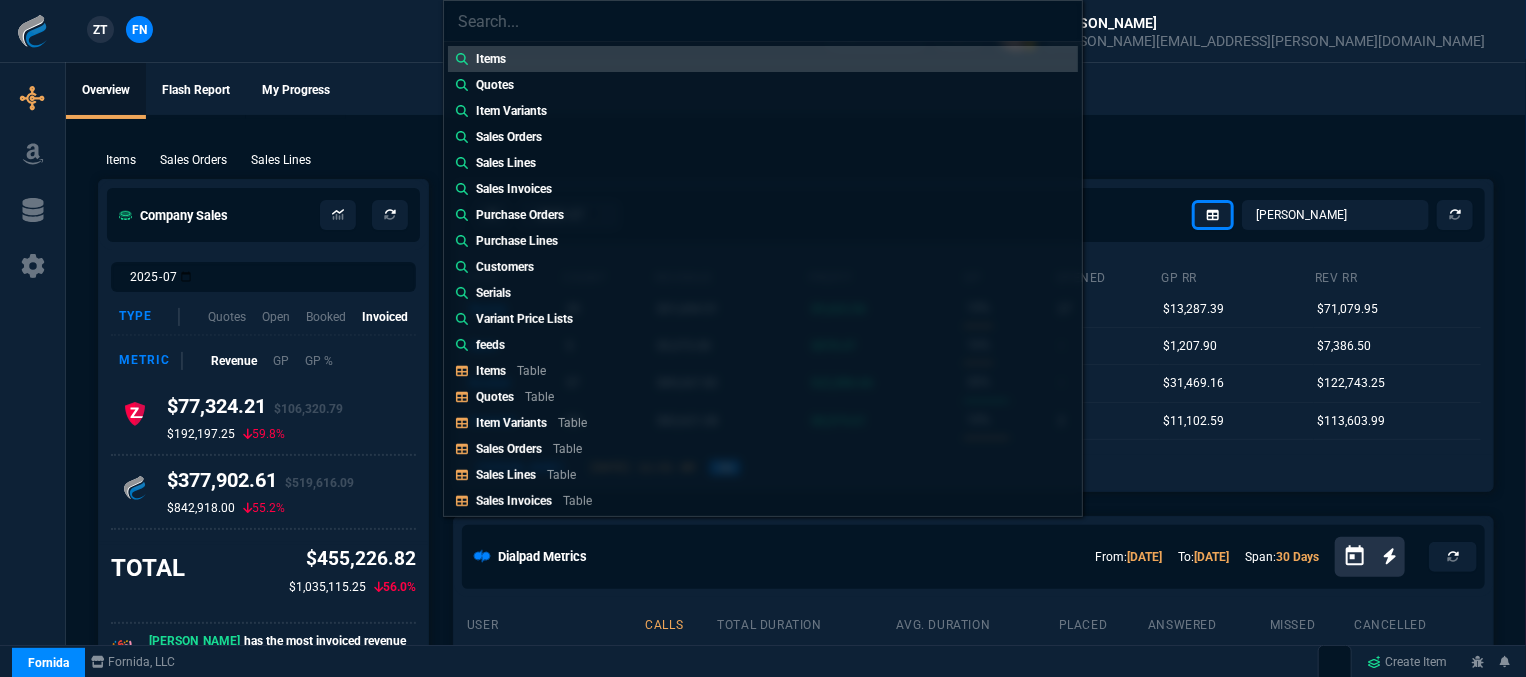 click on "Items
Quotes
Item Variants
Sales Orders
Sales Lines
Sales Invoices
Purchase Orders
Purchase Lines
Customers
Serials
Variant Price Lists
feeds
Items
Table
Quotes
Table
Item Variants
Table
Sales Orders
Table
Sales Lines
Table
Sales Invoices
Table
Buy Report
Table
Purchase Orders
Table
Purchase Lines
Table
Purchase Invoices
Table
Customers
Table
Vendors
Table
Channel Orders
Table
Serials
Table
Amazon Listings
Table
MAP
Table
Variant Price Lists
Table
feeds
Table
New Quote New Purchase Order Switch Client to ZaynTek, LLC MOMMY&THE SALES REPS Send Teams Chat [PERSON_NAME] Over Send Teams Chat [PERSON_NAME] Send Teams Chat [PERSON_NAME] Send Teams Chat Tiny Send Teams Chat" at bounding box center [763, 338] 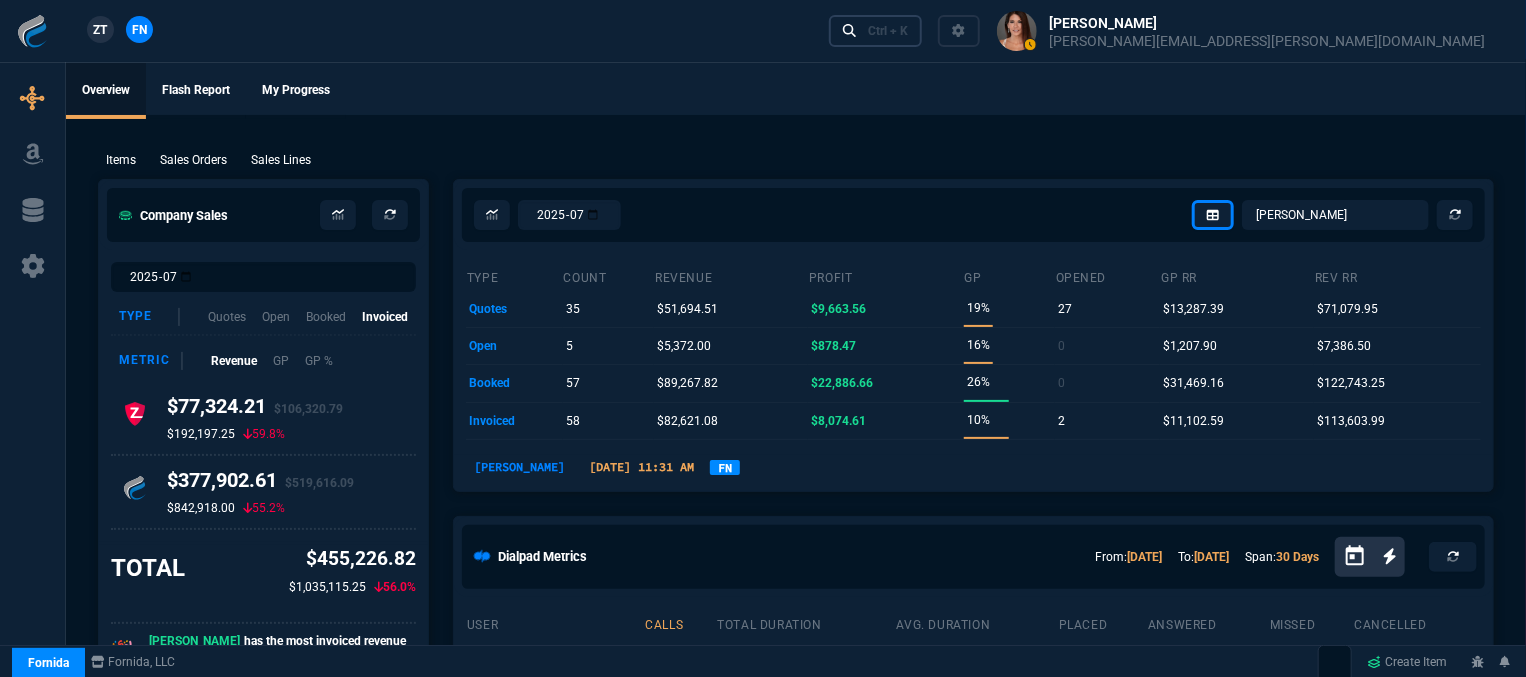 click on "Ctrl + K" at bounding box center [888, 31] 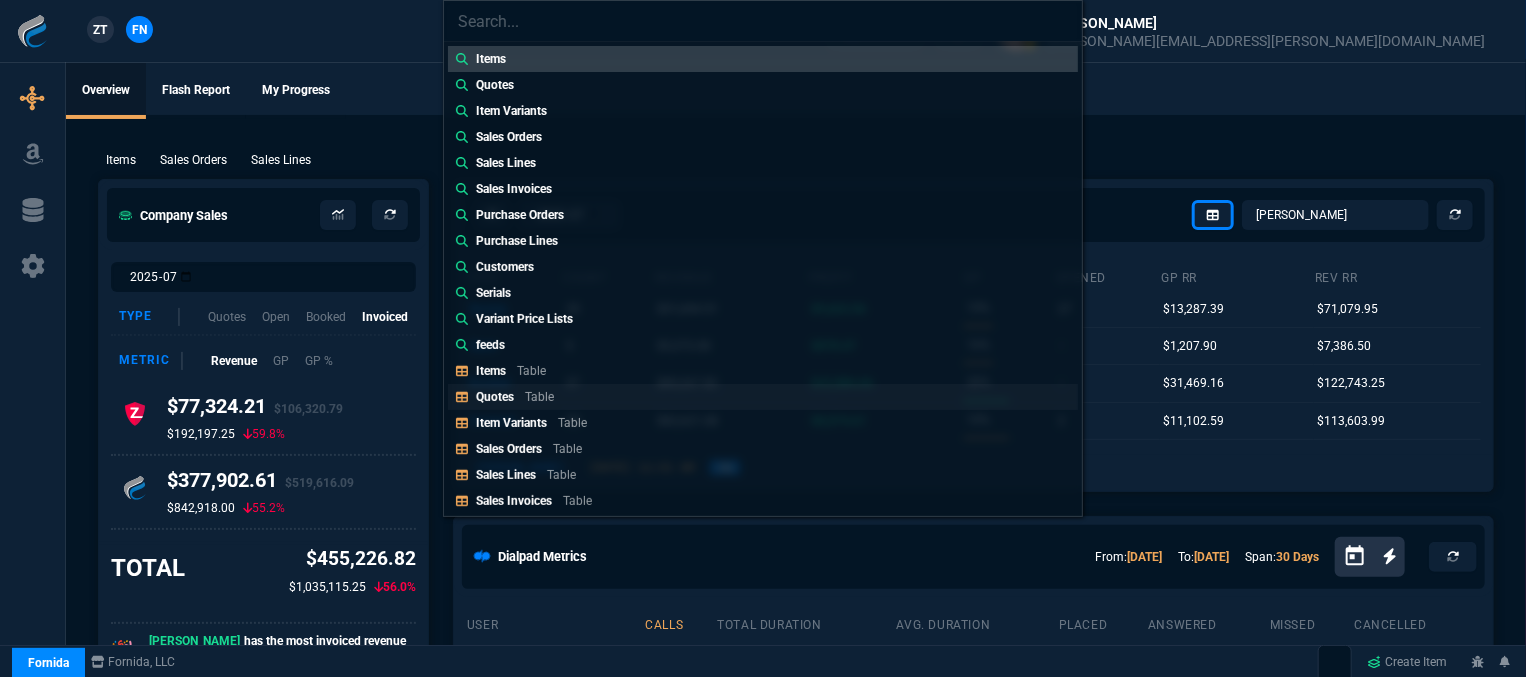 click on "Quotes
Table" at bounding box center (763, 397) 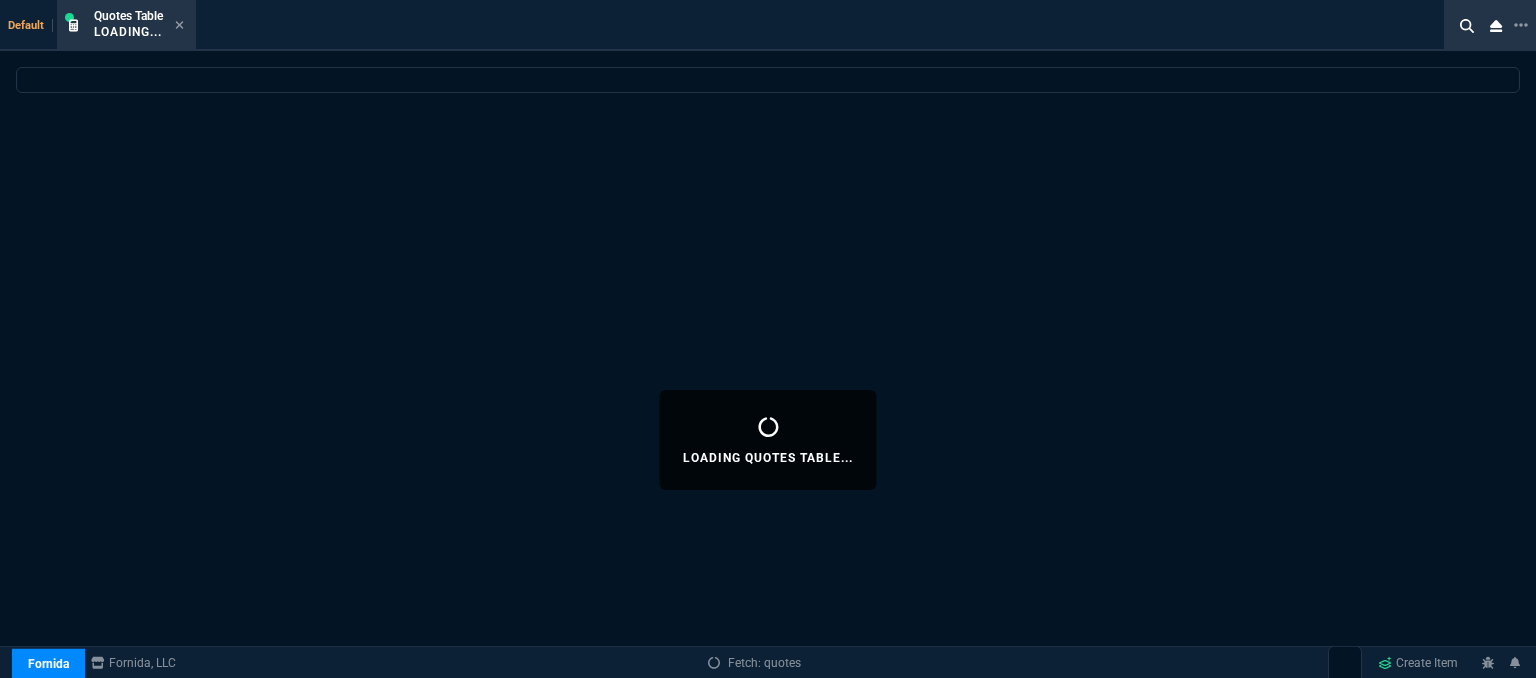 select 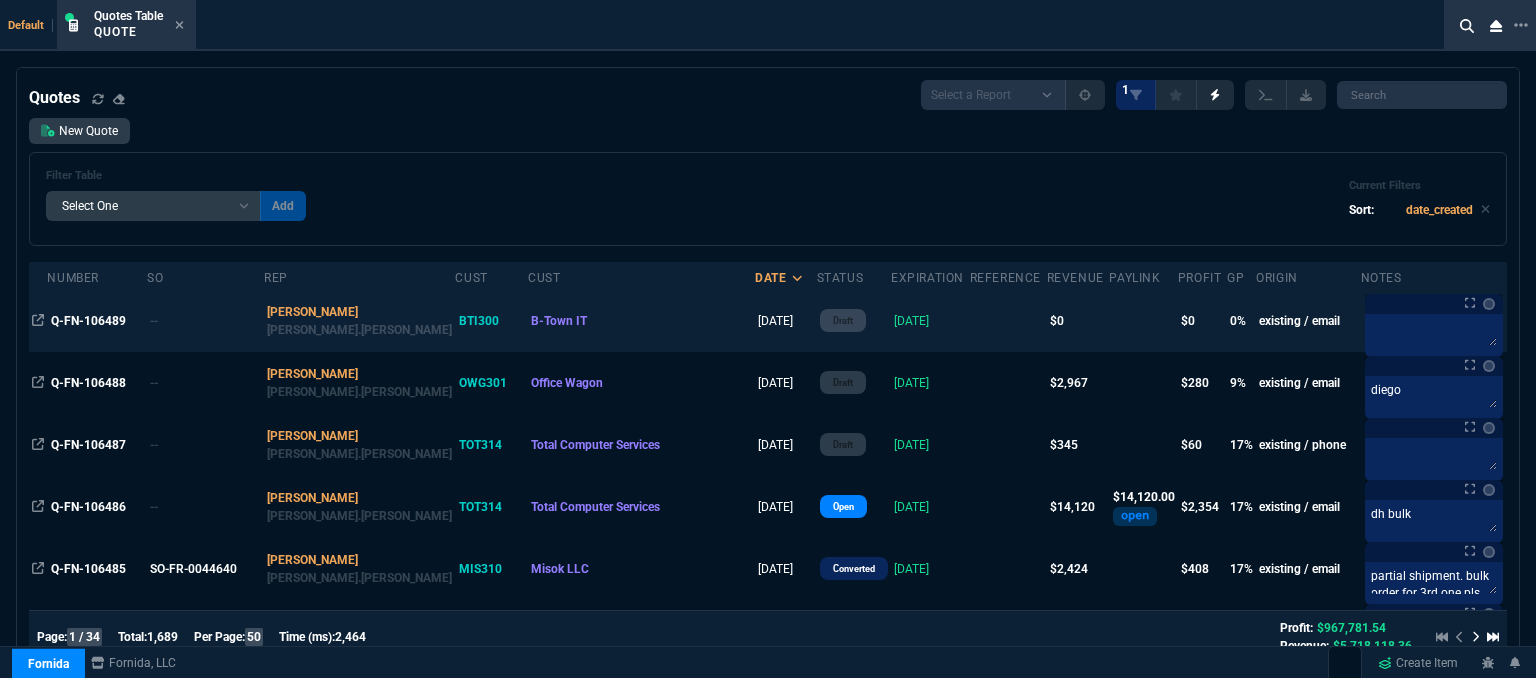 click on "[DATE]" at bounding box center [930, 321] 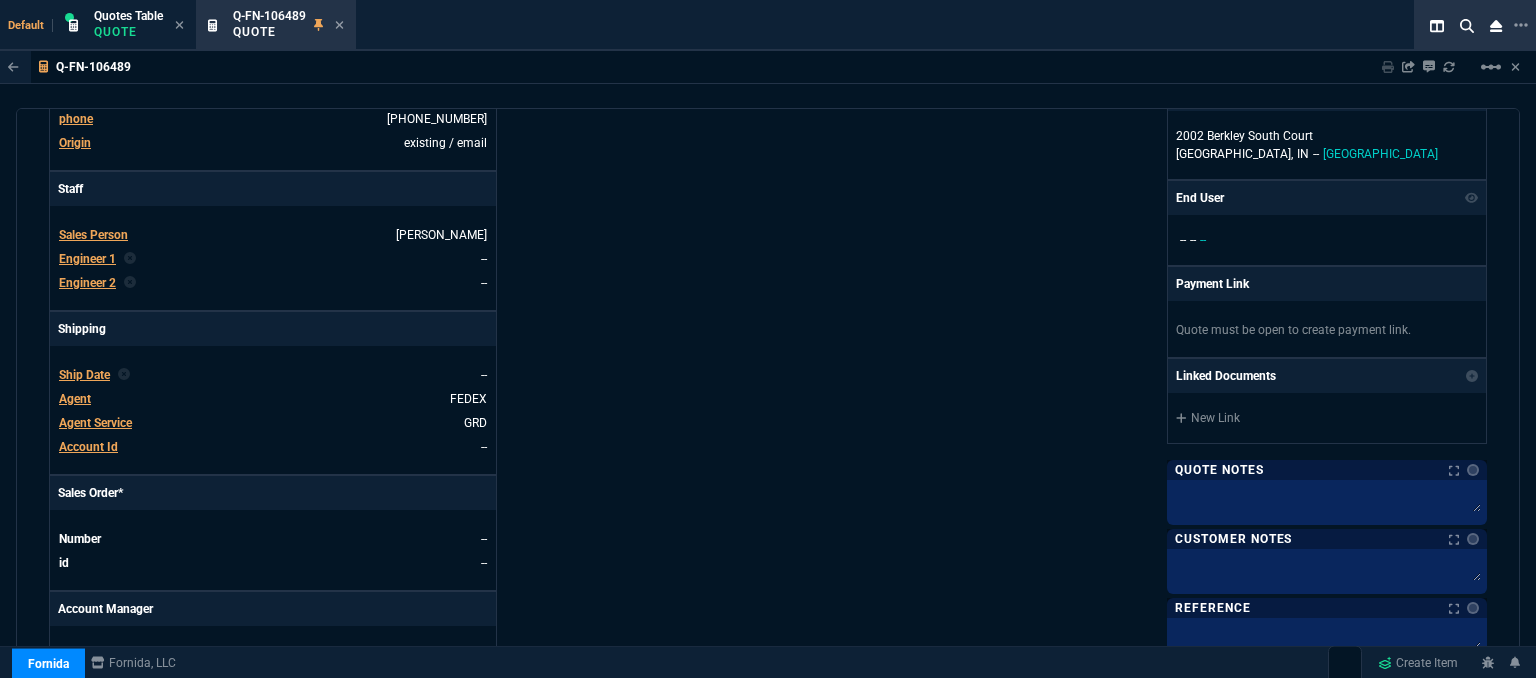 scroll, scrollTop: 958, scrollLeft: 0, axis: vertical 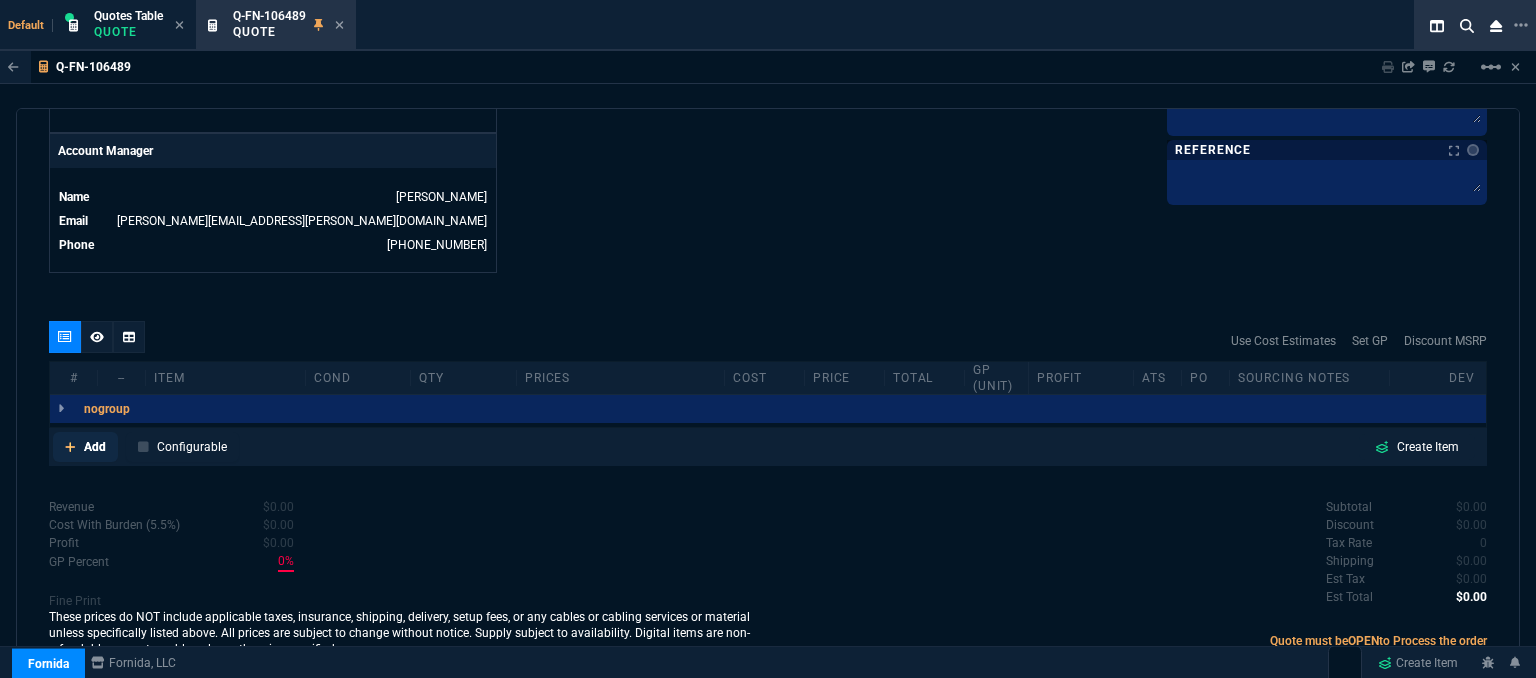 click on "Add" at bounding box center (85, 447) 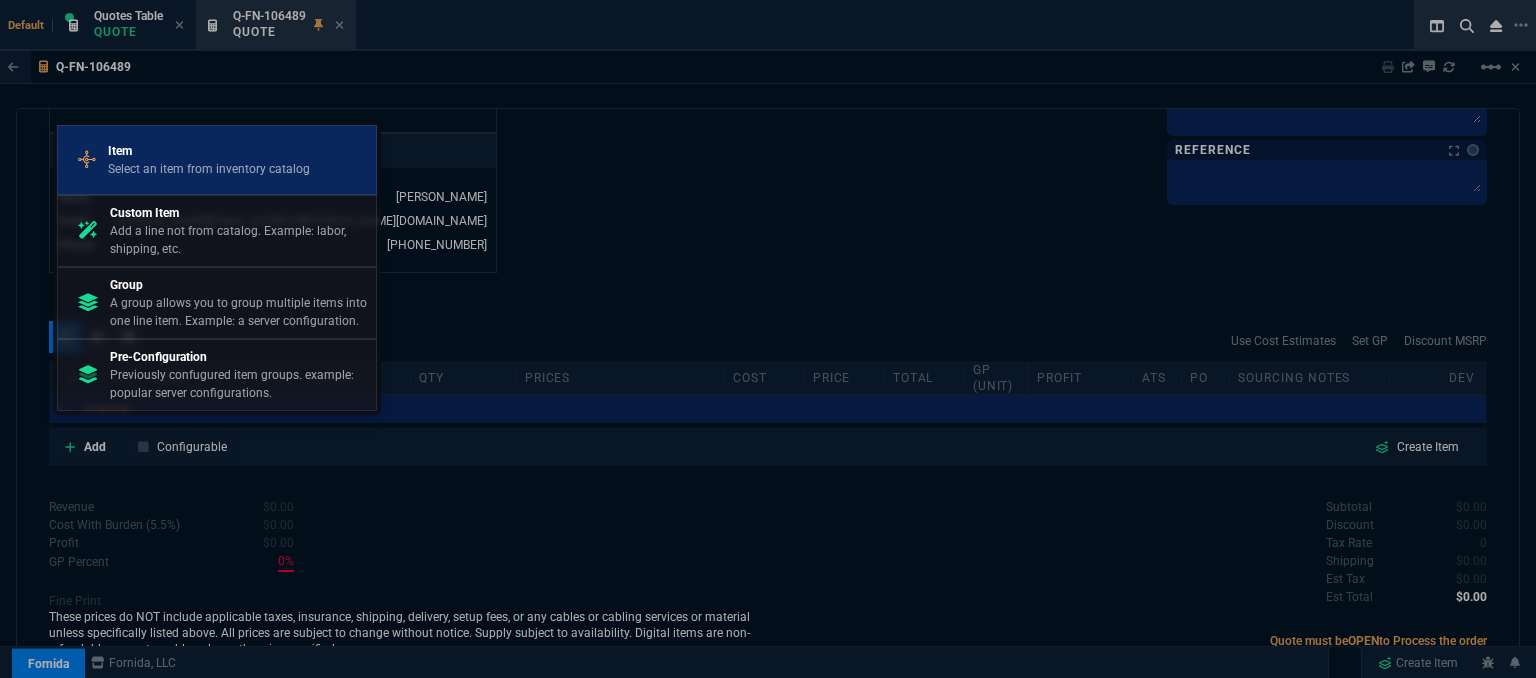 click on "Item  Select an item from inventory catalog" at bounding box center [217, 160] 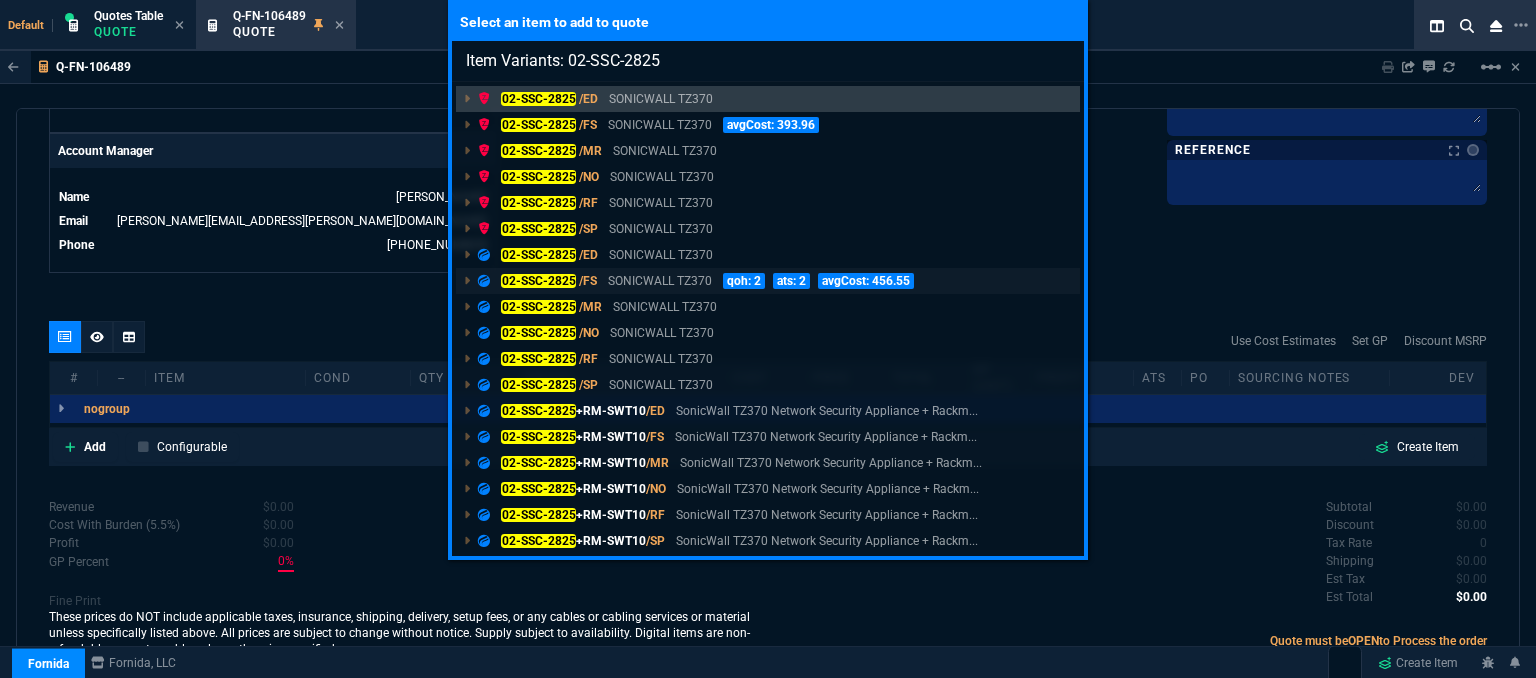 type on "Item Variants: 02-SSC-2825" 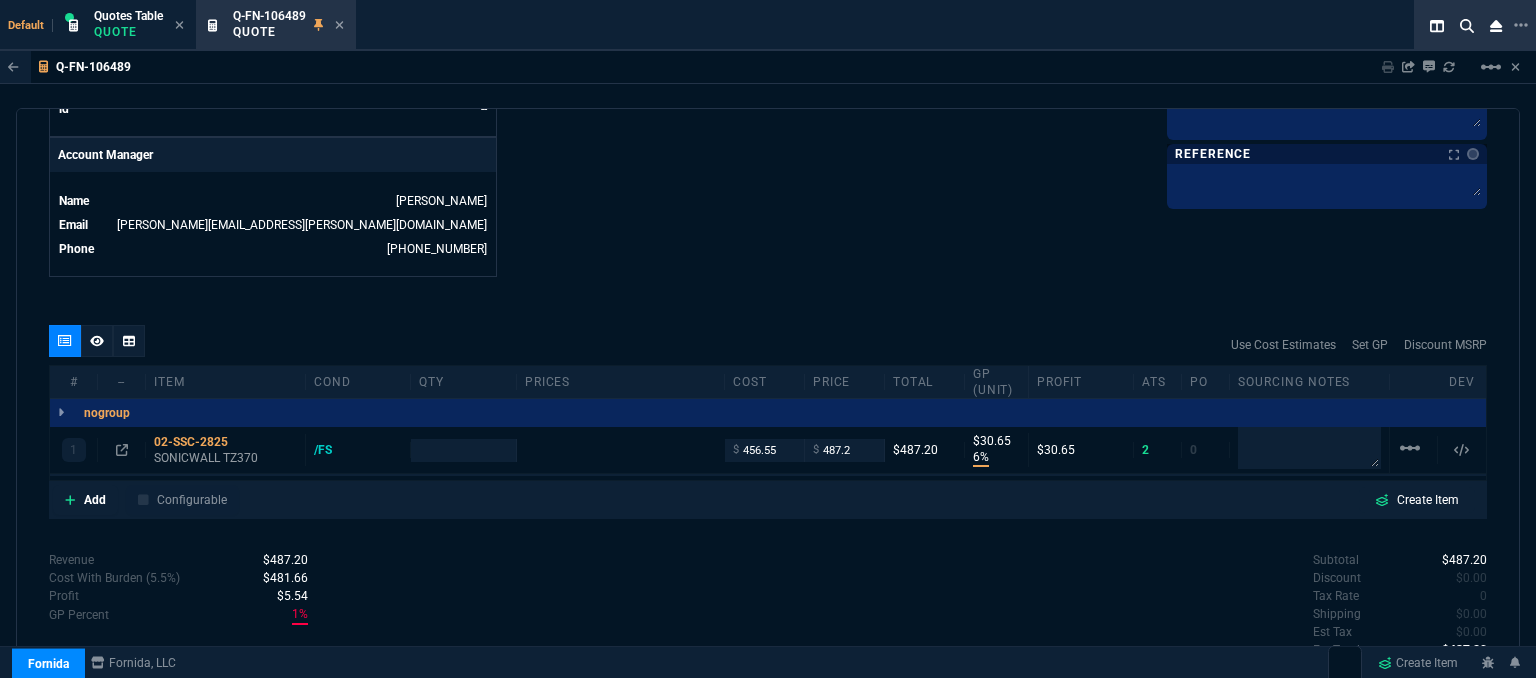 scroll, scrollTop: 958, scrollLeft: 0, axis: vertical 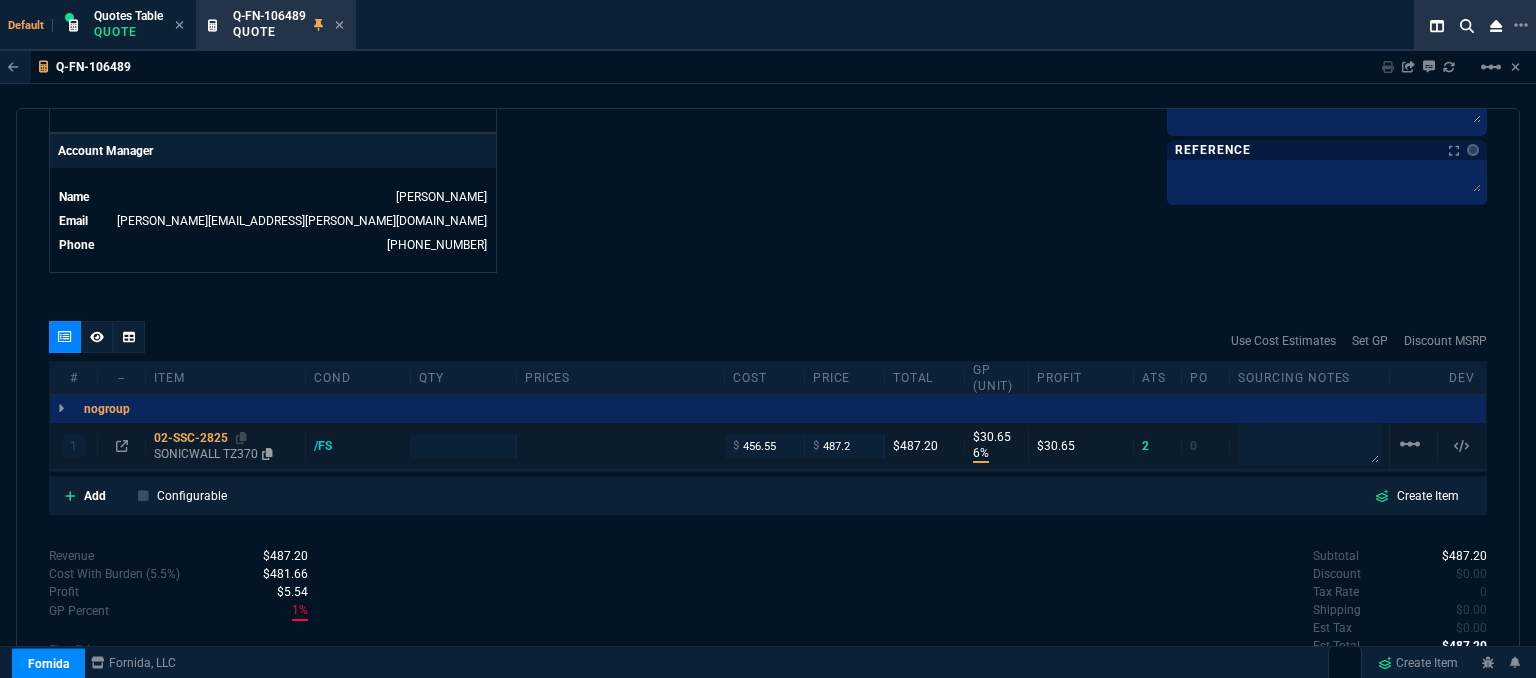 type on "6" 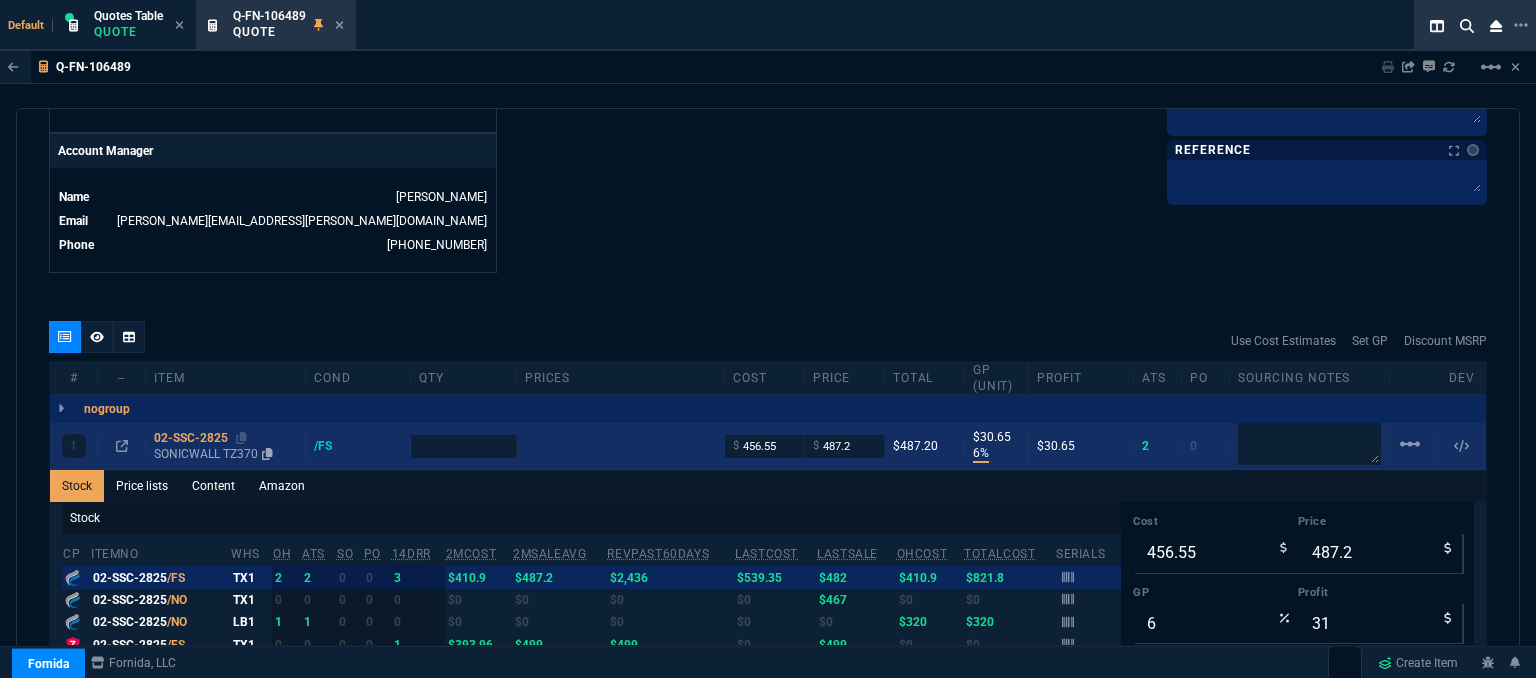 type on "699" 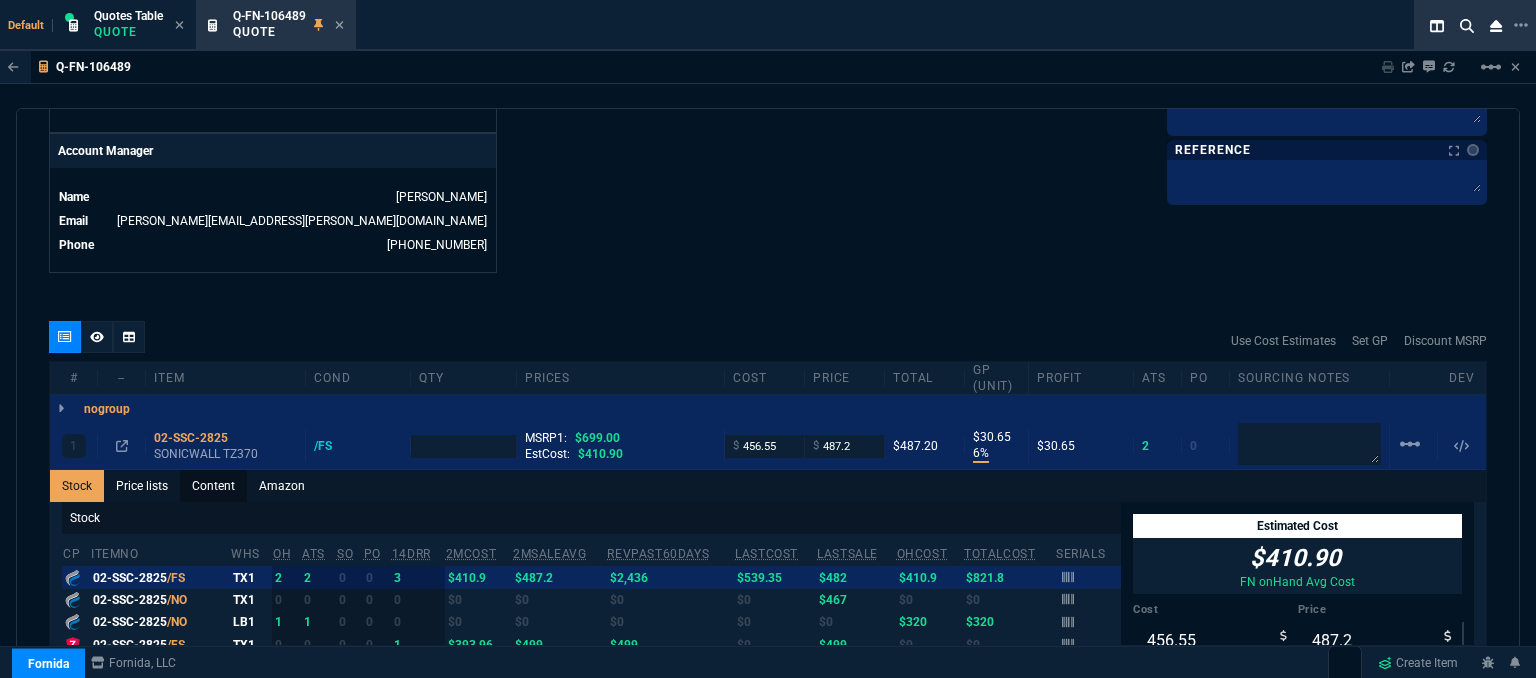type on "30" 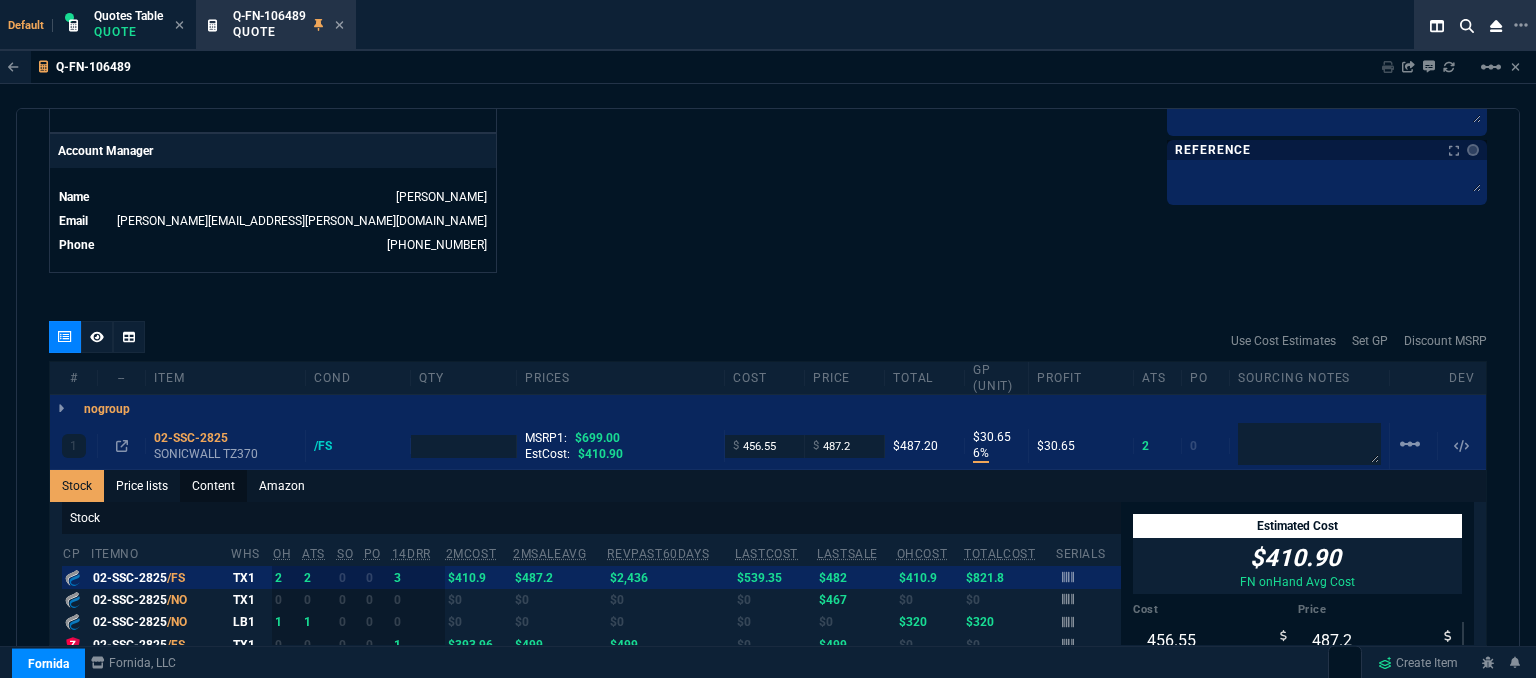 click on "Content" at bounding box center (213, 486) 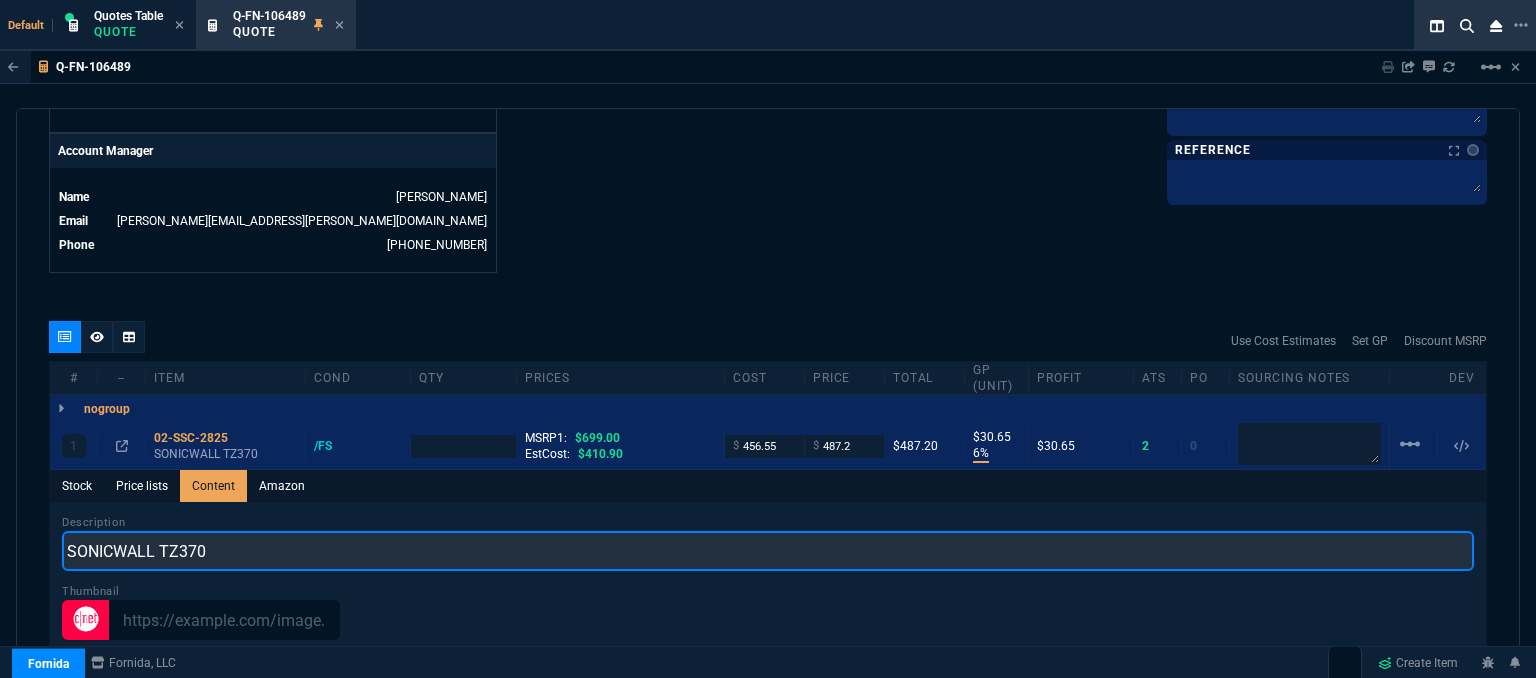scroll, scrollTop: 0, scrollLeft: 0, axis: both 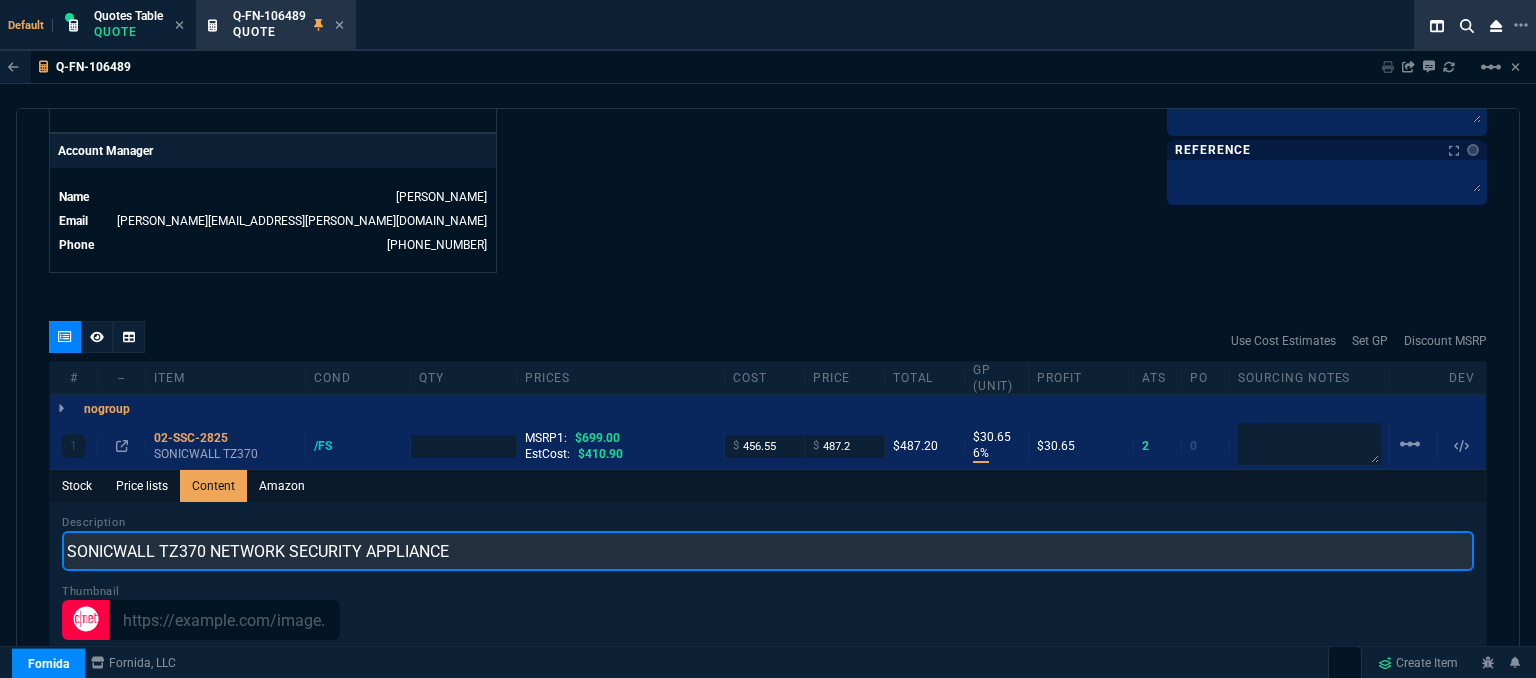 type on "SONICWALL TZ370 NETWORK SECURITY APPLIANCE" 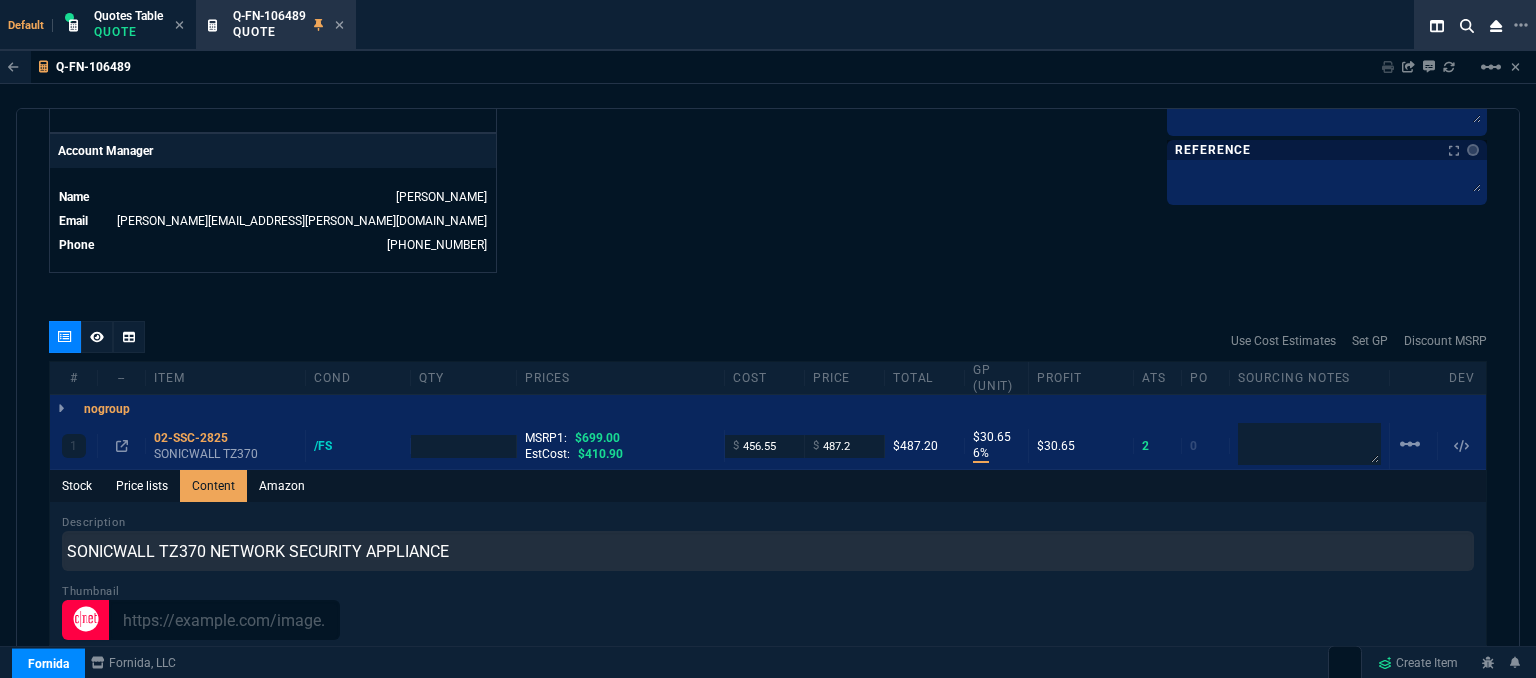 click on "Details Number Q-FN-106489  Order ID Q-FN-106489  Customer Code BTI300  Total Units 1  Expires Thu - [DATE] 12:00 AM Creator [PERSON_NAME][EMAIL_ADDRESS][PERSON_NAME][DOMAIN_NAME]  Created Thu - [DATE] 12:00 AM Print Specs Number Q-FN-106489  Customer ID BTI300  Customer Name B-Town IT  Expires [DATE]  7:00 PM  Customer PO # --  Payment Terms CREDITCARD  Shipping Agent FEDEX | GRD  Customer Customer Code BTI300  Customer Name B-Town IT  Customer PO # empty  Payment Terms CREDITCARD  email [PERSON_NAME][EMAIL_ADDRESS][DOMAIN_NAME]  phone [PHONE_NUMBER]   Origin  existing / email   Origin Comment    Staff Sales Person [PERSON_NAME]  Engineer 1 --  Engineer 2 --  Shipping Ship Date -- Agent FEDEX  Agent Service GRD  Account Id --  Sales Order* Number --  id --  Account Manager Name [PERSON_NAME] [PERSON_NAME][EMAIL_ADDRESS][PERSON_NAME][DOMAIN_NAME]  Phone [PHONE_NUMBER]" at bounding box center [408, -250] 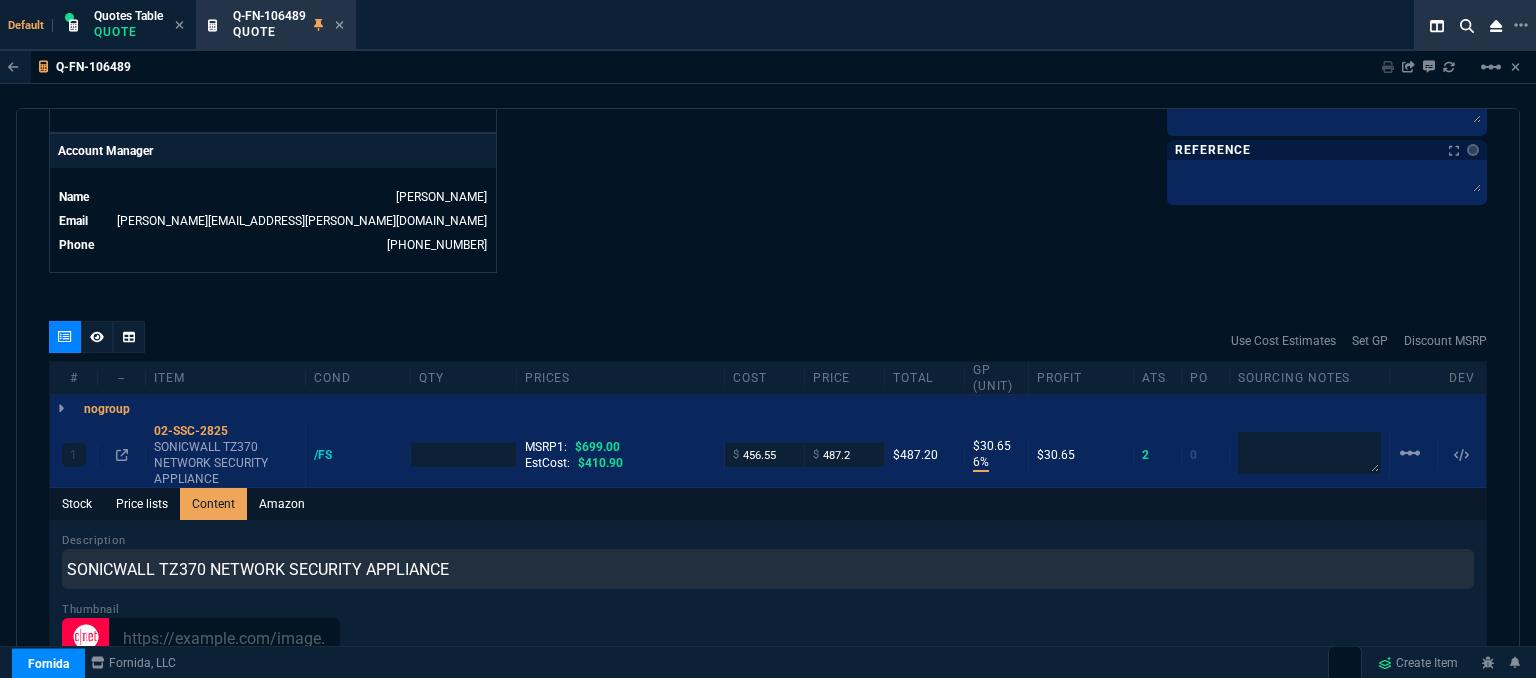 type on "1" 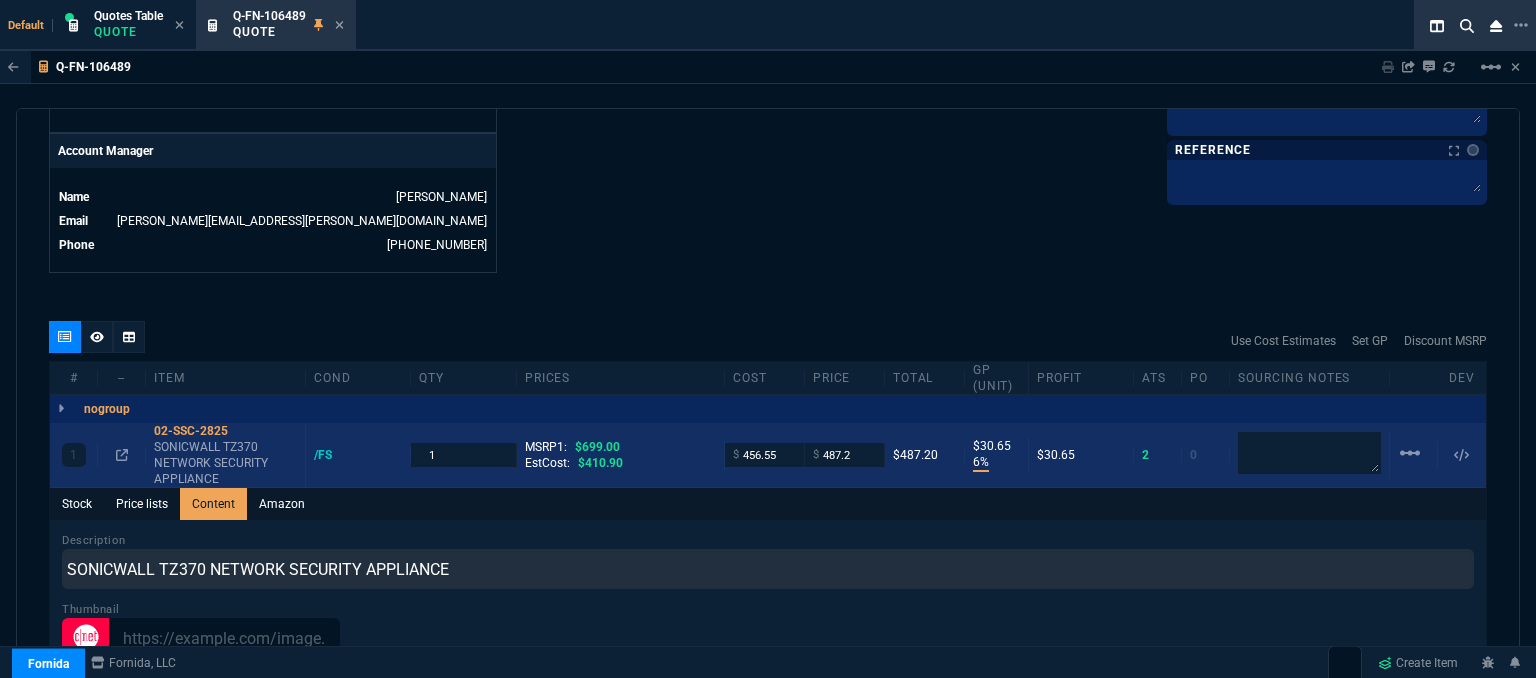 drag, startPoint x: 1091, startPoint y: 272, endPoint x: 784, endPoint y: 437, distance: 348.5312 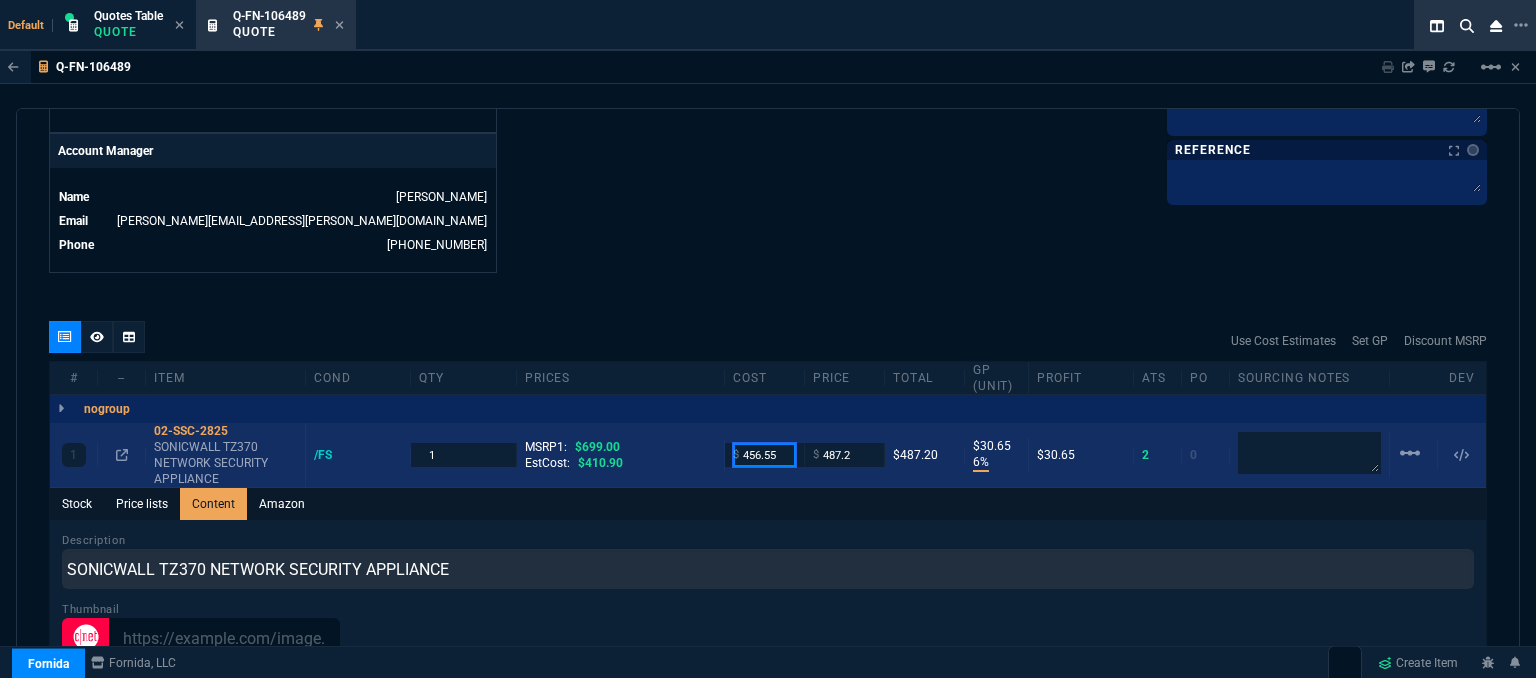 click on "456.55" at bounding box center (764, 454) 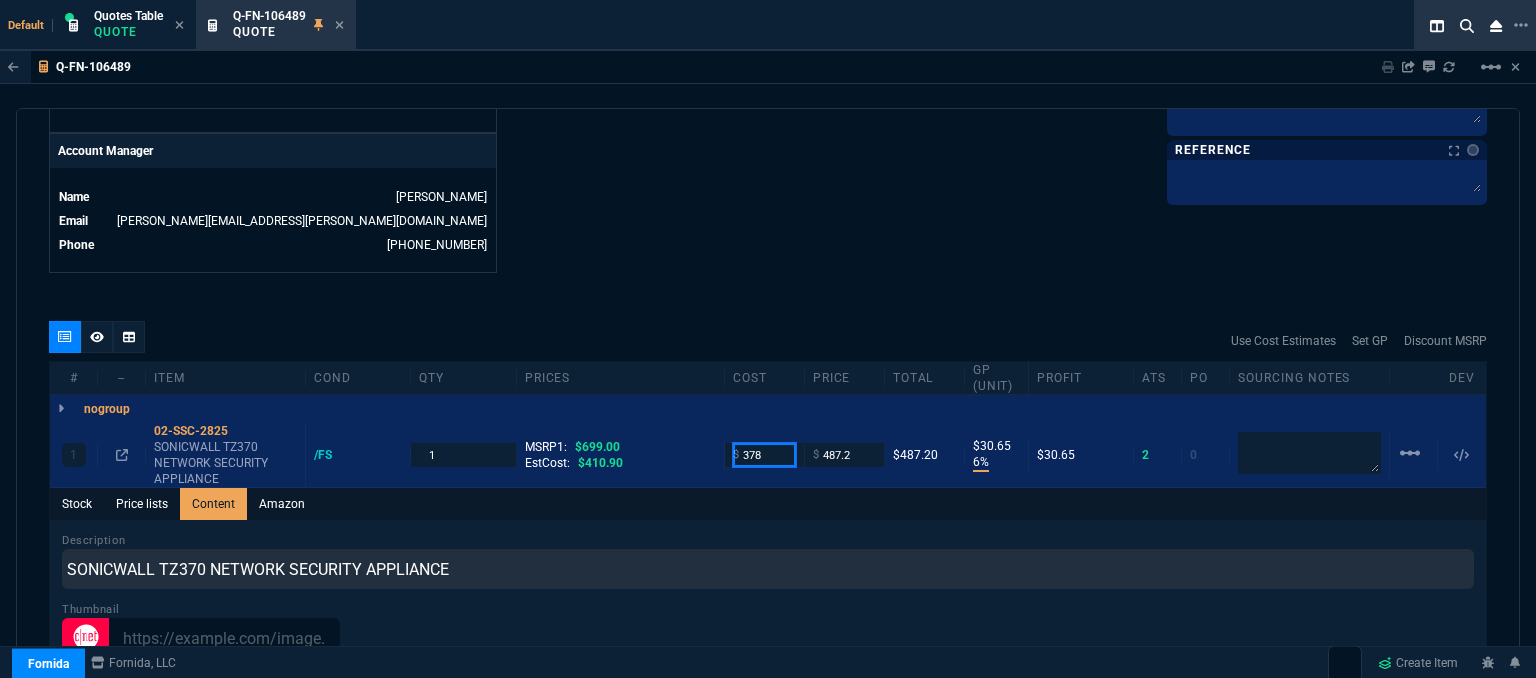 type on "378" 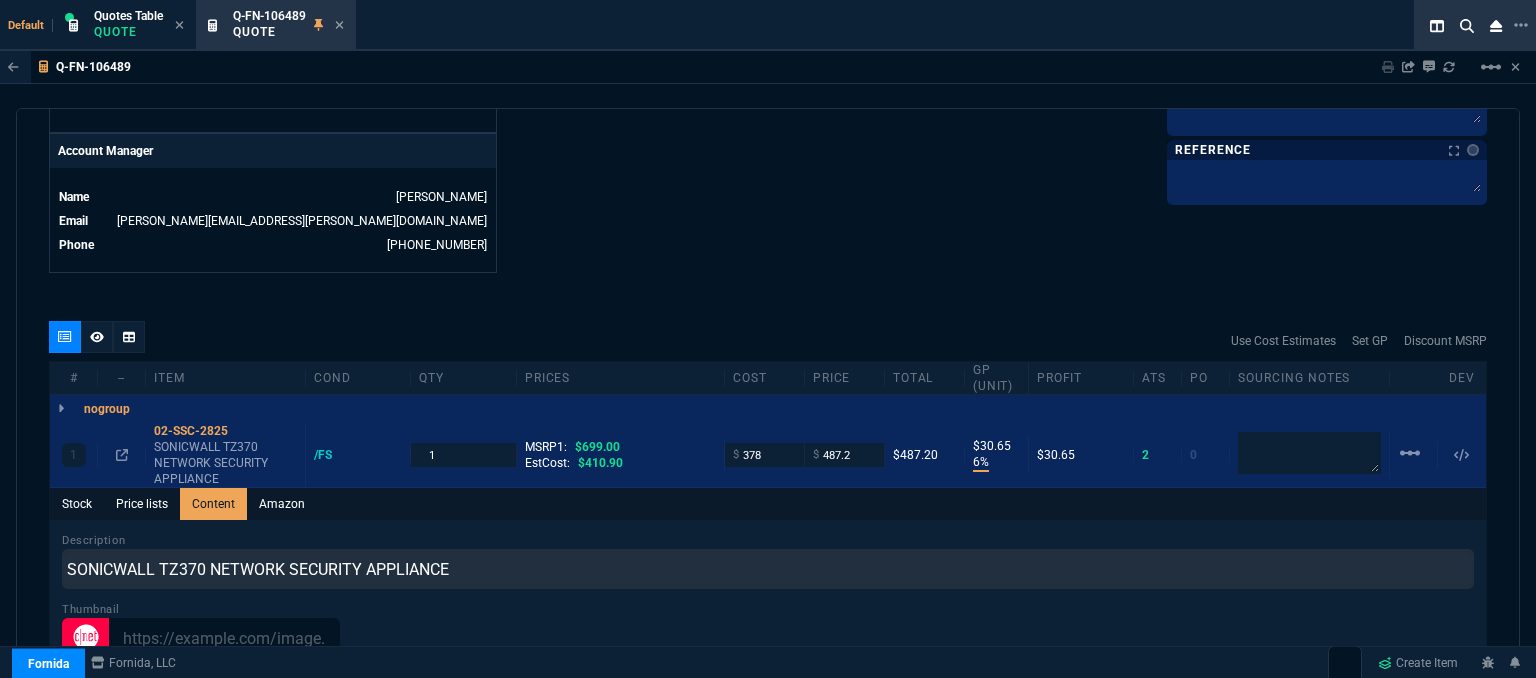 click on "Details Number Q-FN-106489  Order ID Q-FN-106489  Customer Code BTI300  Total Units 1  Expires Thu - [DATE] 12:00 AM Creator [PERSON_NAME][EMAIL_ADDRESS][PERSON_NAME][DOMAIN_NAME]  Created Thu - [DATE] 12:00 AM Print Specs Number Q-FN-106489  Customer ID BTI300  Customer Name B-Town IT  Expires [DATE]  7:00 PM  Customer PO # --  Payment Terms CREDITCARD  Shipping Agent FEDEX | GRD  Customer Customer Code BTI300  Customer Name B-Town IT  Customer PO # empty  Payment Terms CREDITCARD  email [PERSON_NAME][EMAIL_ADDRESS][DOMAIN_NAME]  phone [PHONE_NUMBER]   Origin  existing / email   Origin Comment    Staff Sales Person [PERSON_NAME]  Engineer 1 --  Engineer 2 --  Shipping Ship Date -- Agent FEDEX  Agent Service GRD  Account Id --  Sales Order* Number --  id --  Account Manager Name [PERSON_NAME] [PERSON_NAME][EMAIL_ADDRESS][PERSON_NAME][DOMAIN_NAME]  Phone [PHONE_NUMBER]" at bounding box center (408, -250) 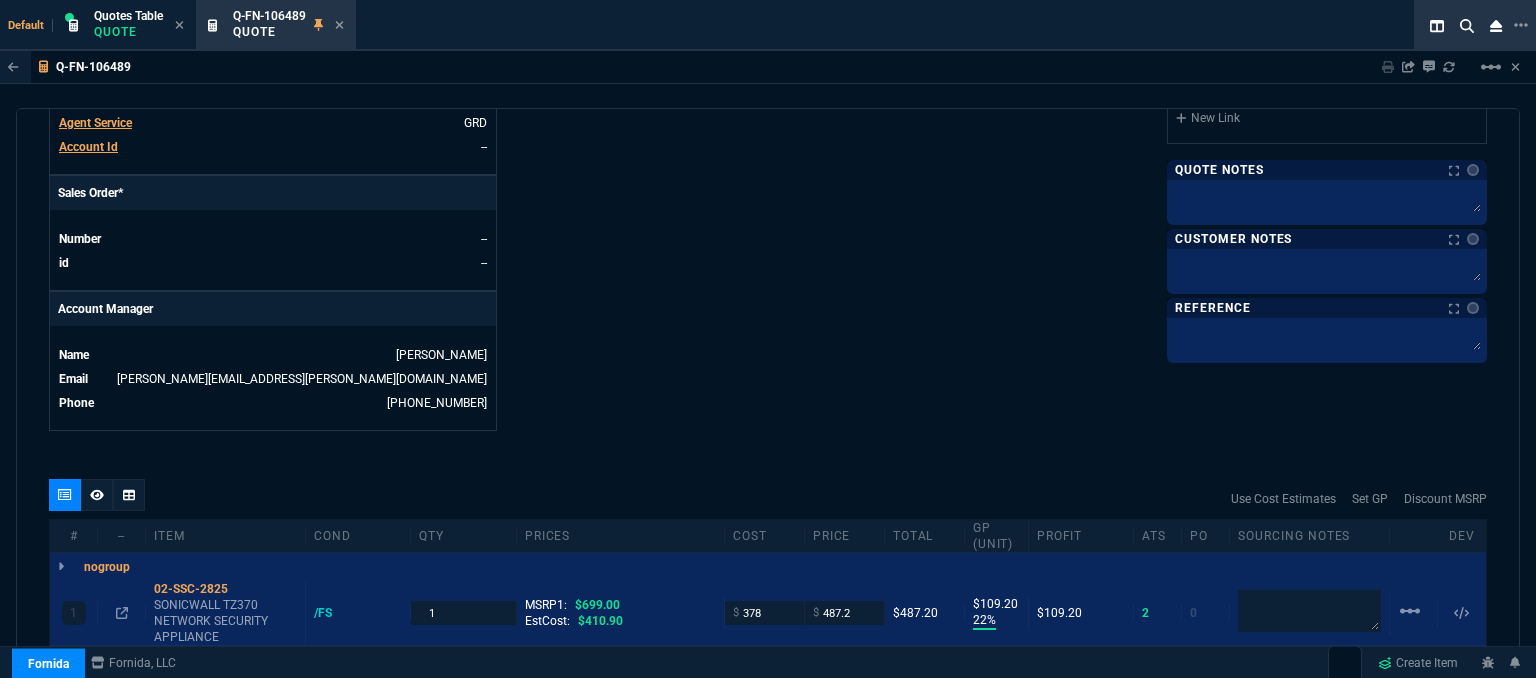 scroll, scrollTop: 1100, scrollLeft: 0, axis: vertical 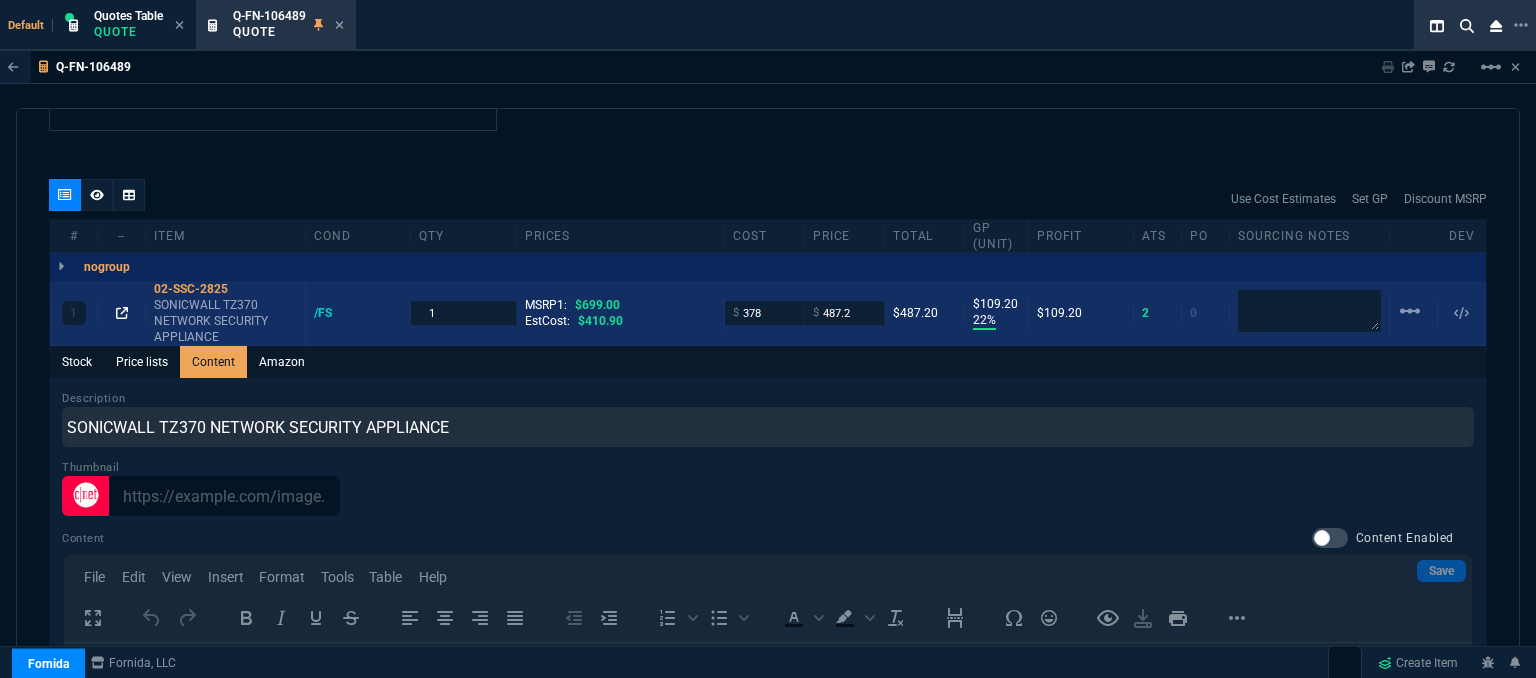 click 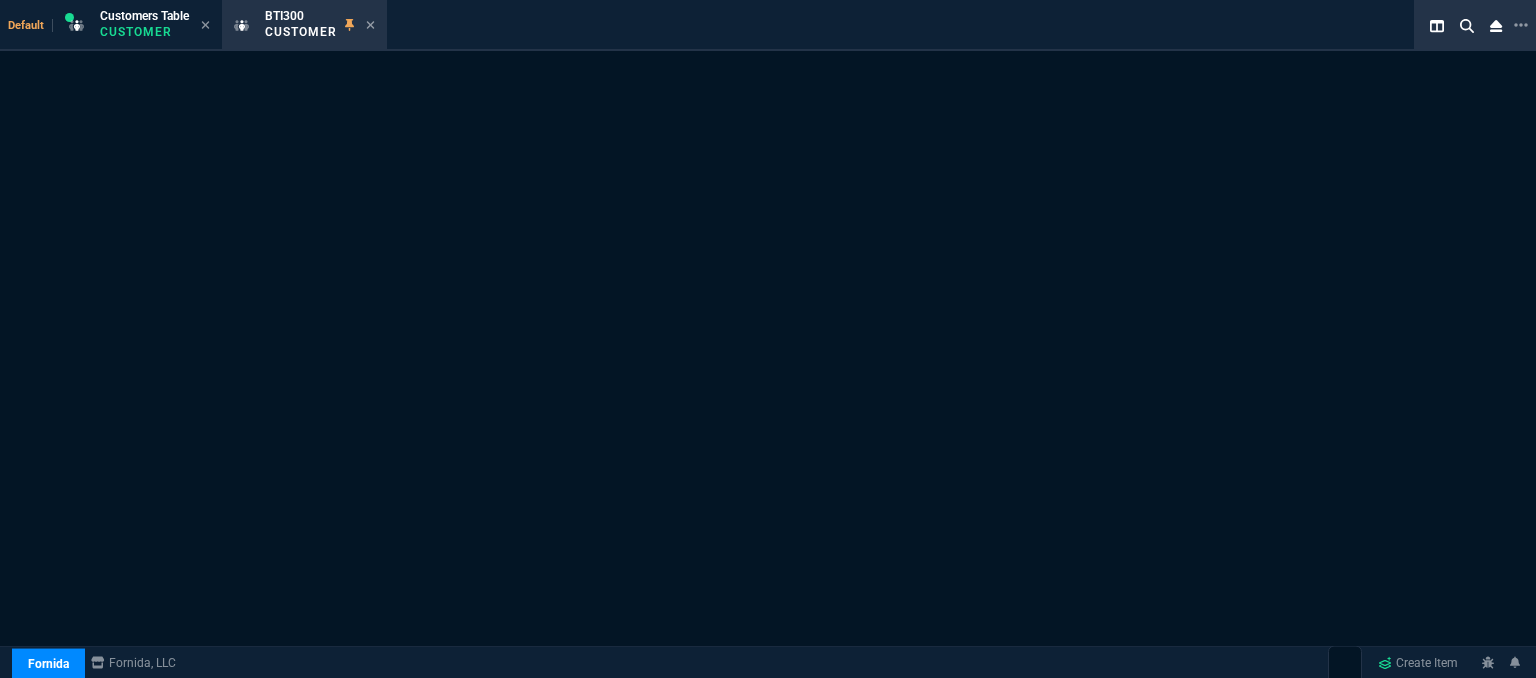 select on "1: quotes" 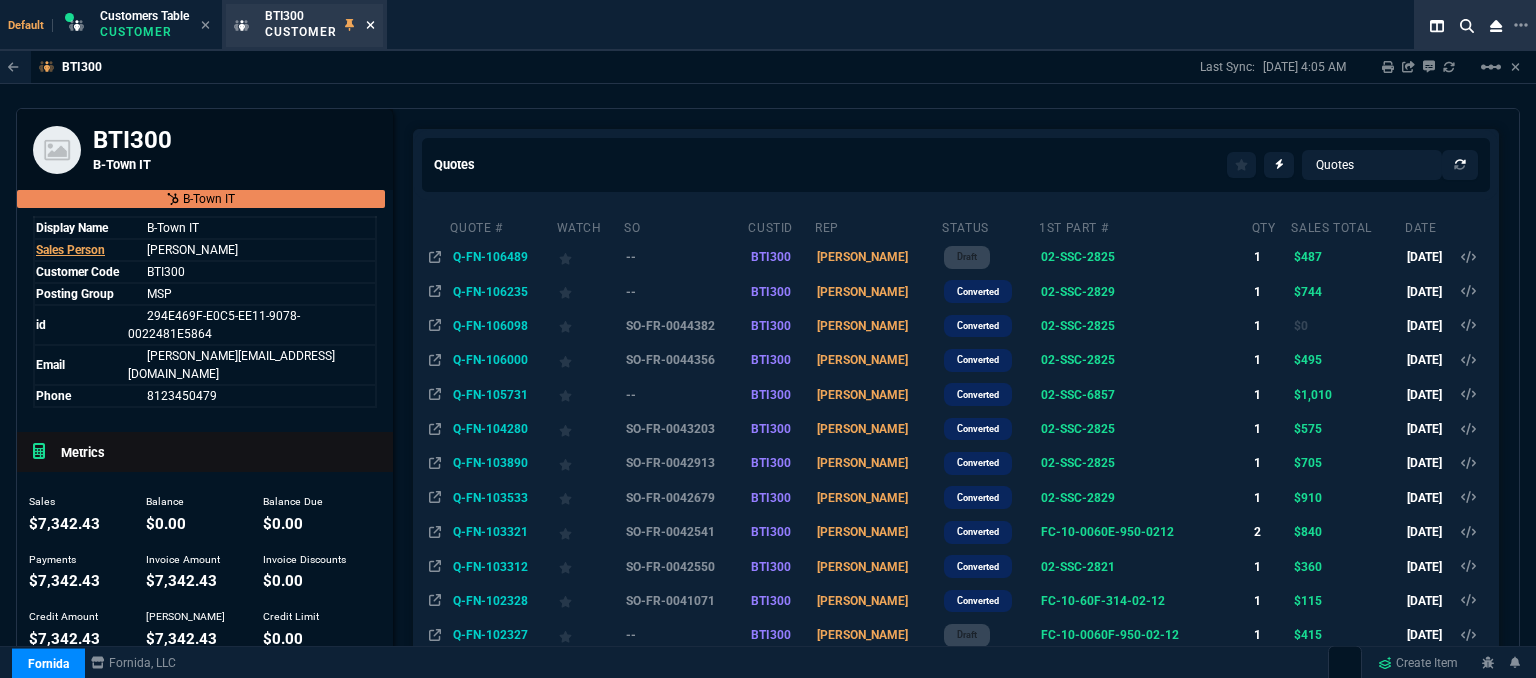 click 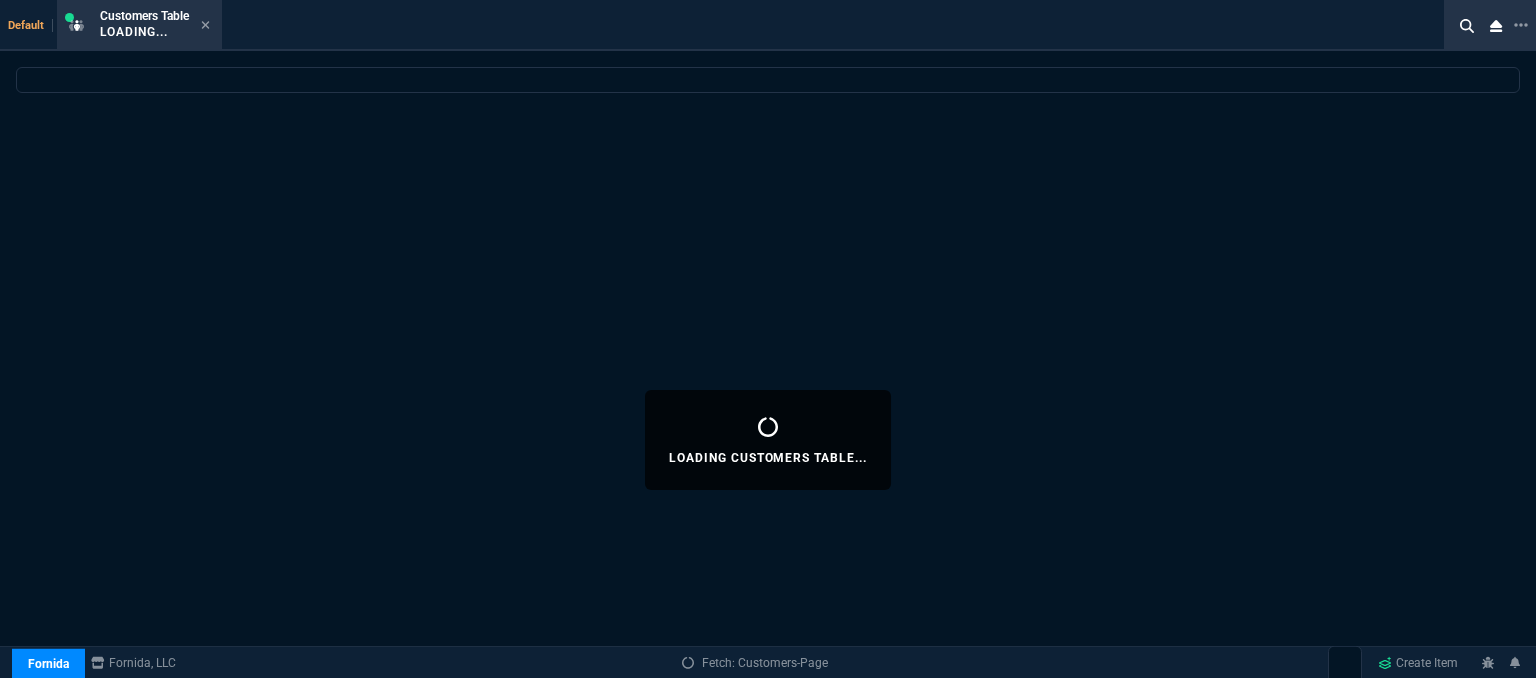 select 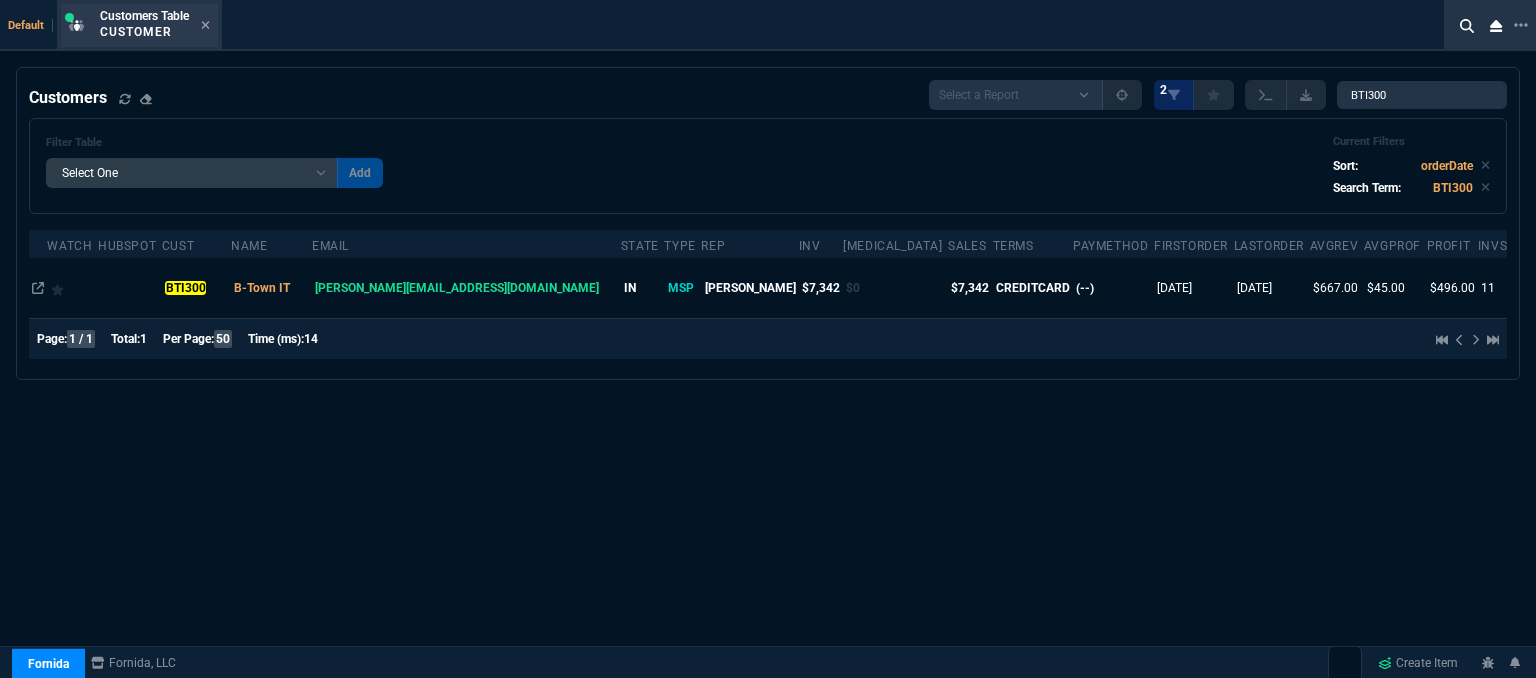 click on "Customers Table  Customer" at bounding box center [139, 25] 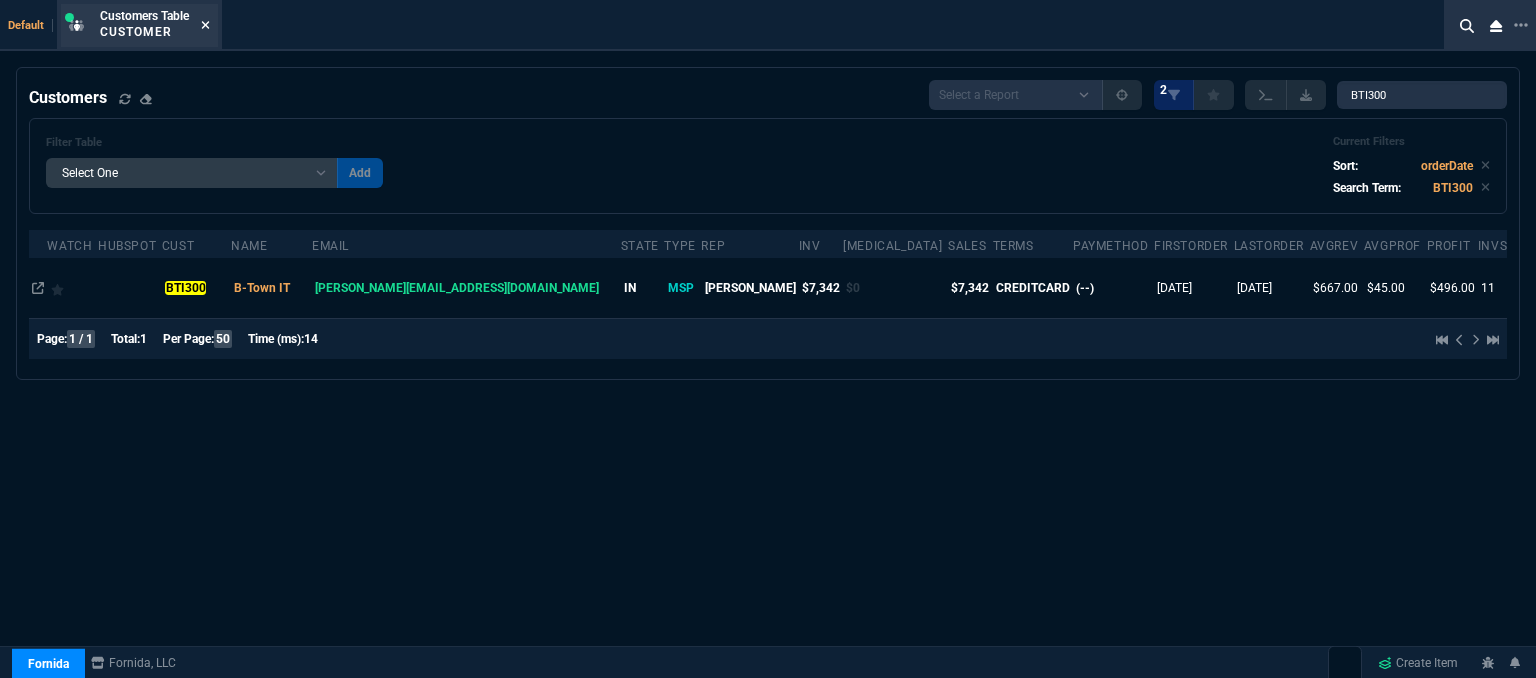 click 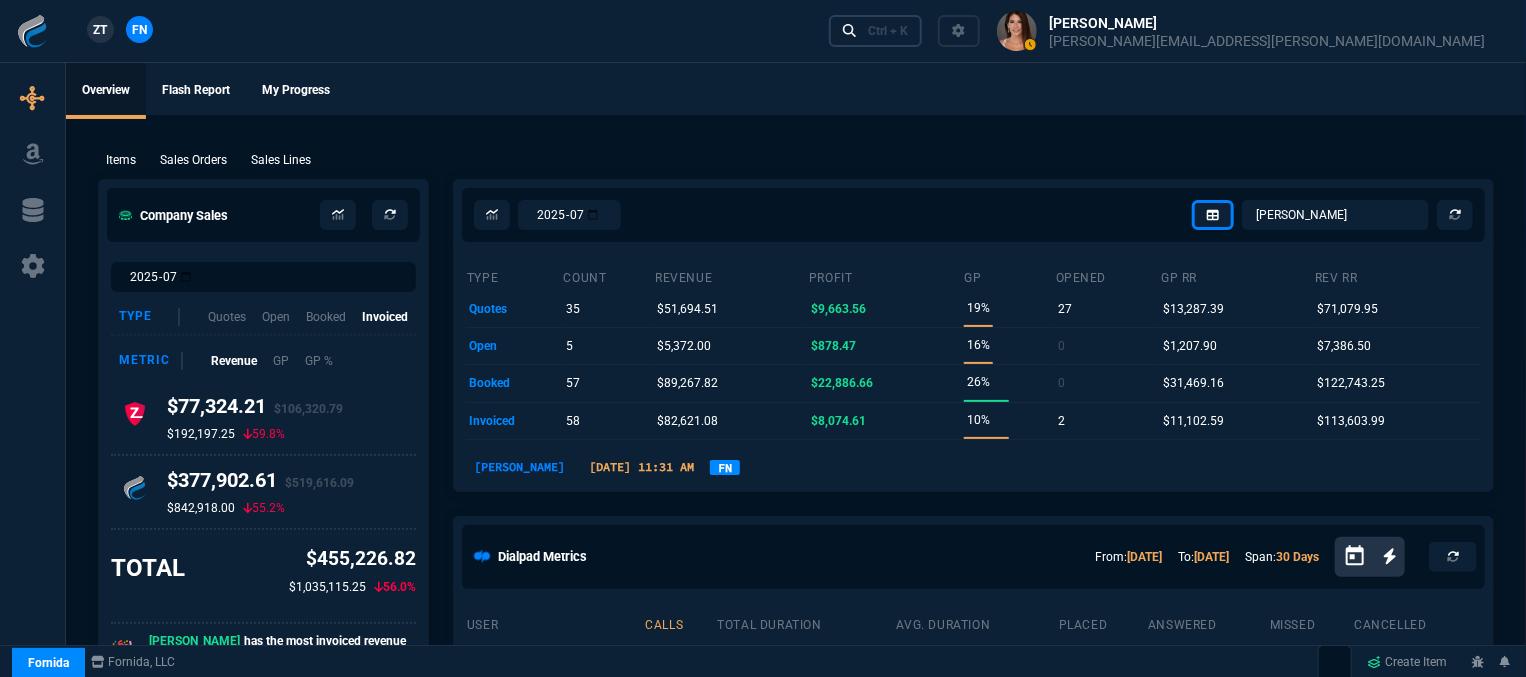 click on "Ctrl + K" at bounding box center (888, 31) 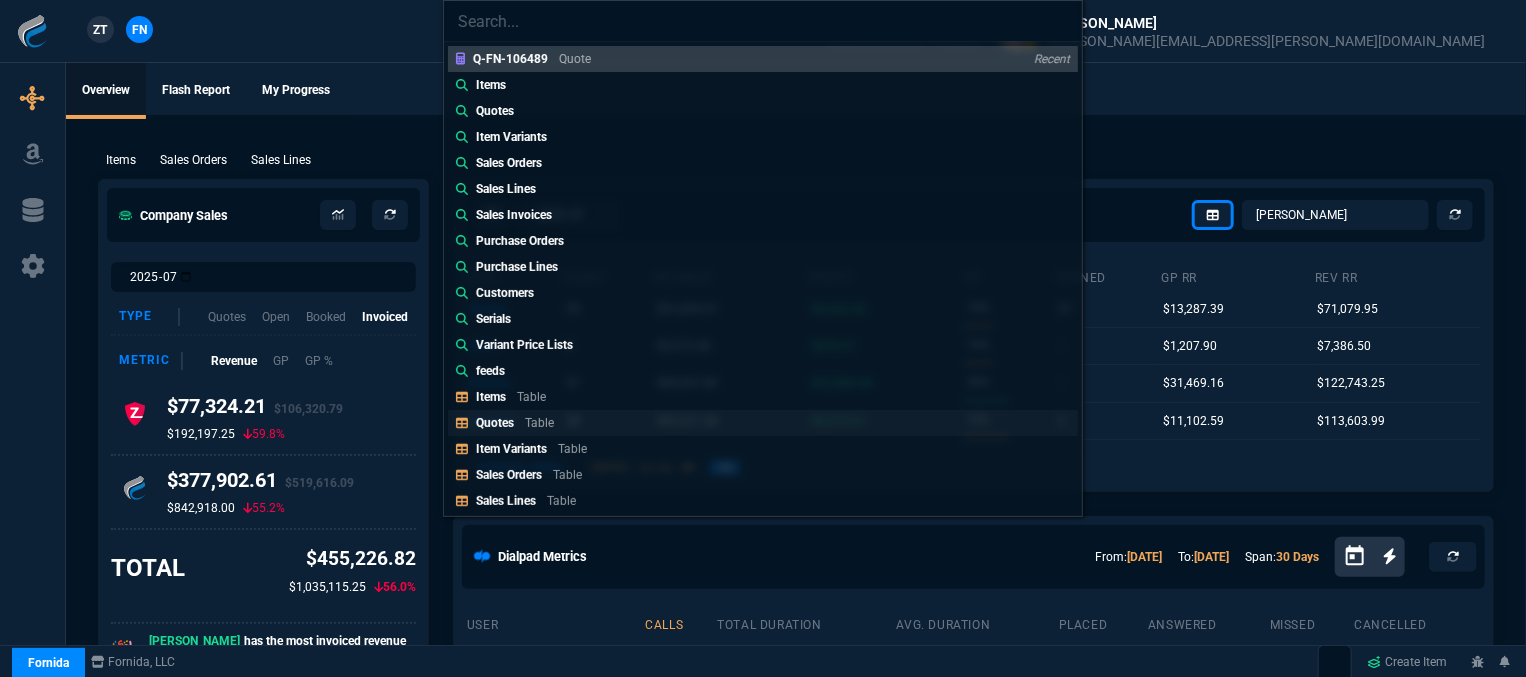 click on "Quotes
Table" at bounding box center (519, 423) 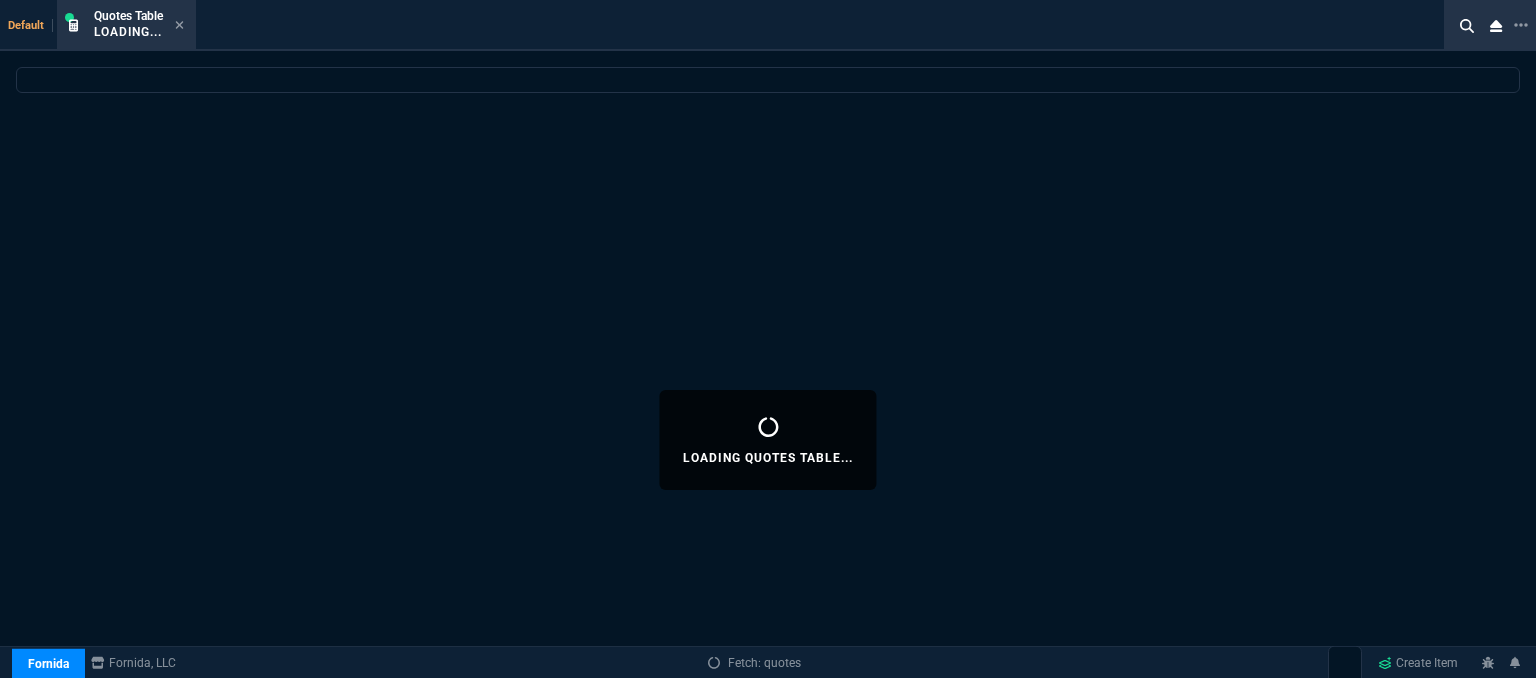 select 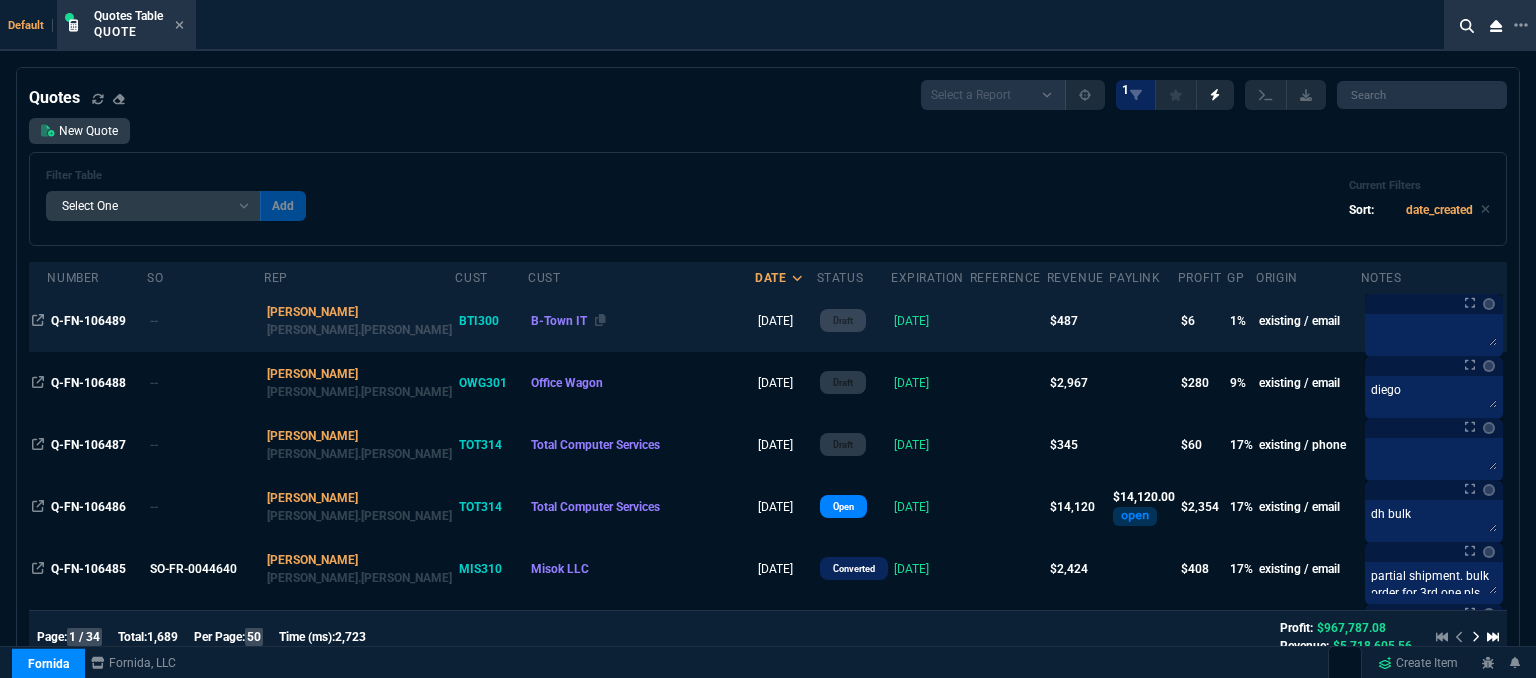click on "B-Town IT" at bounding box center [641, 321] 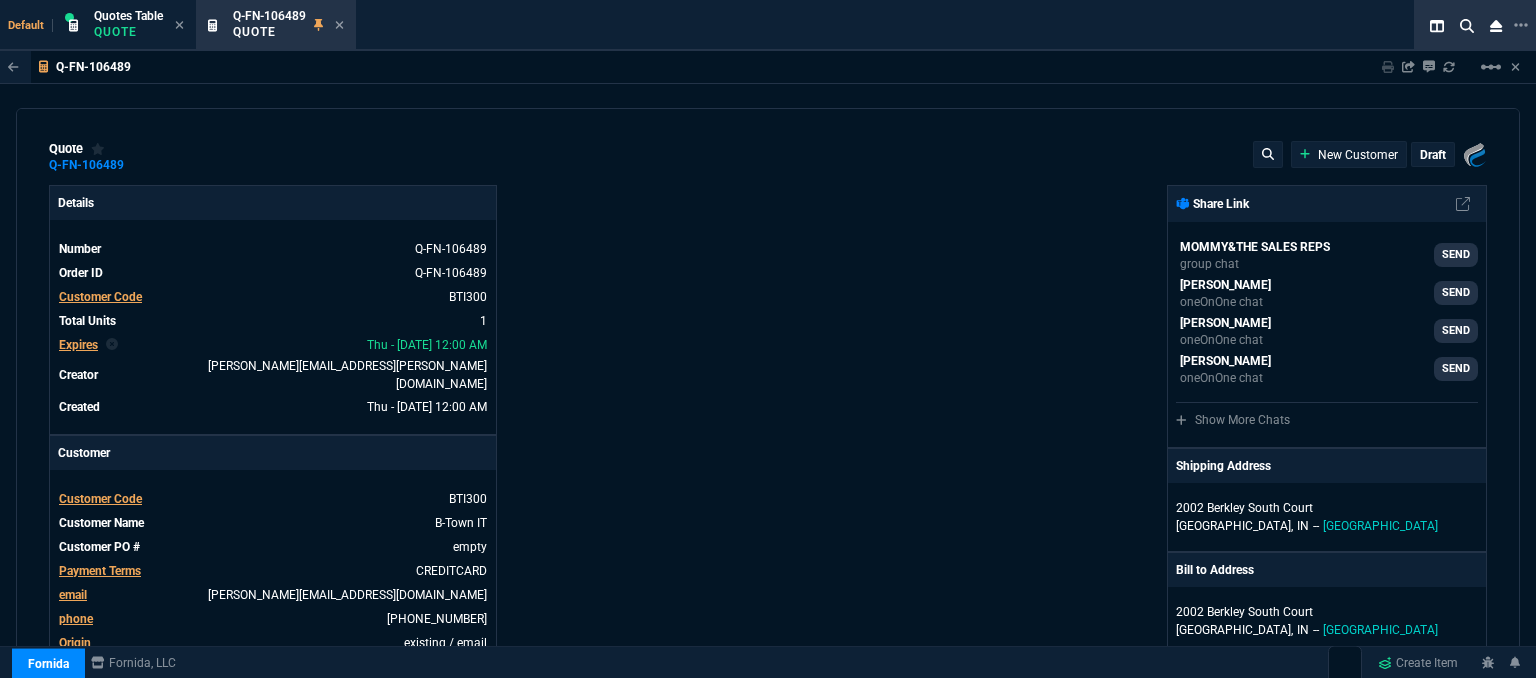 type on "22" 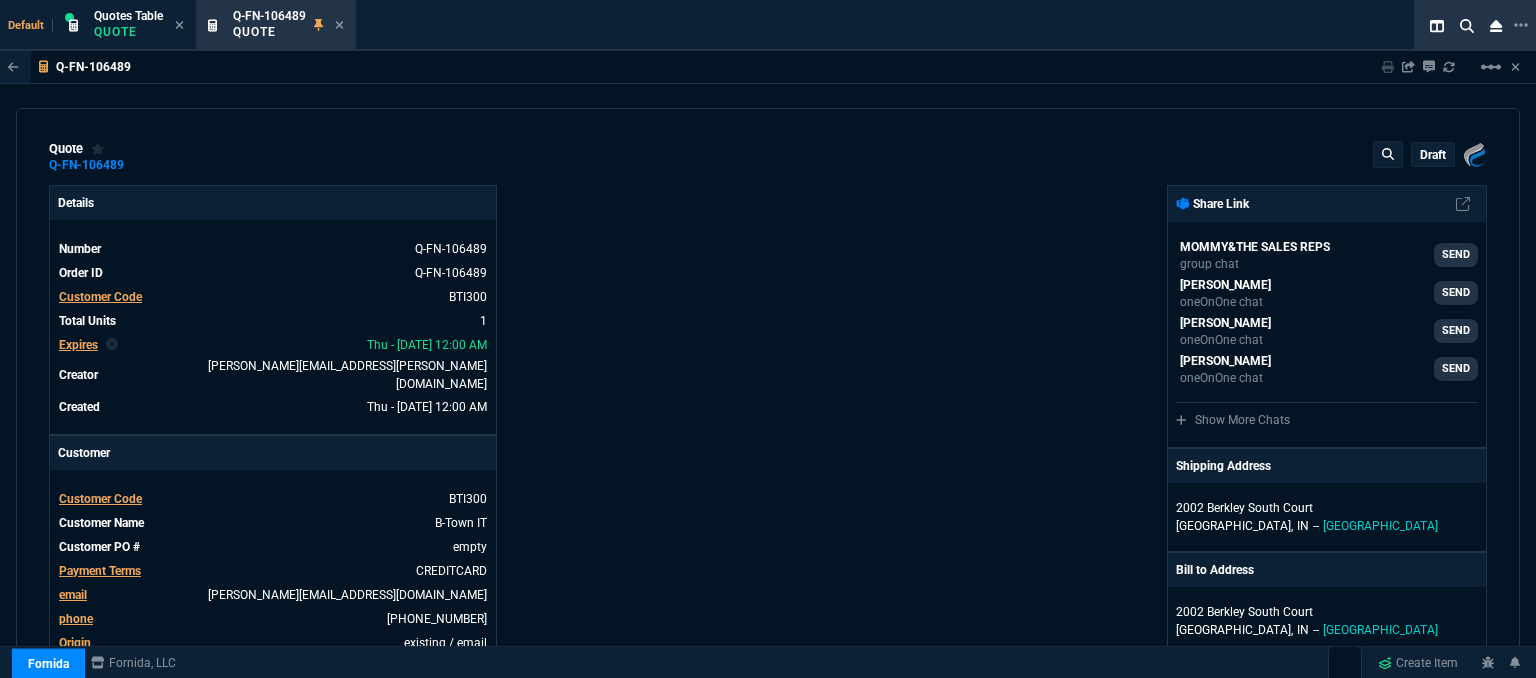 type on "30" 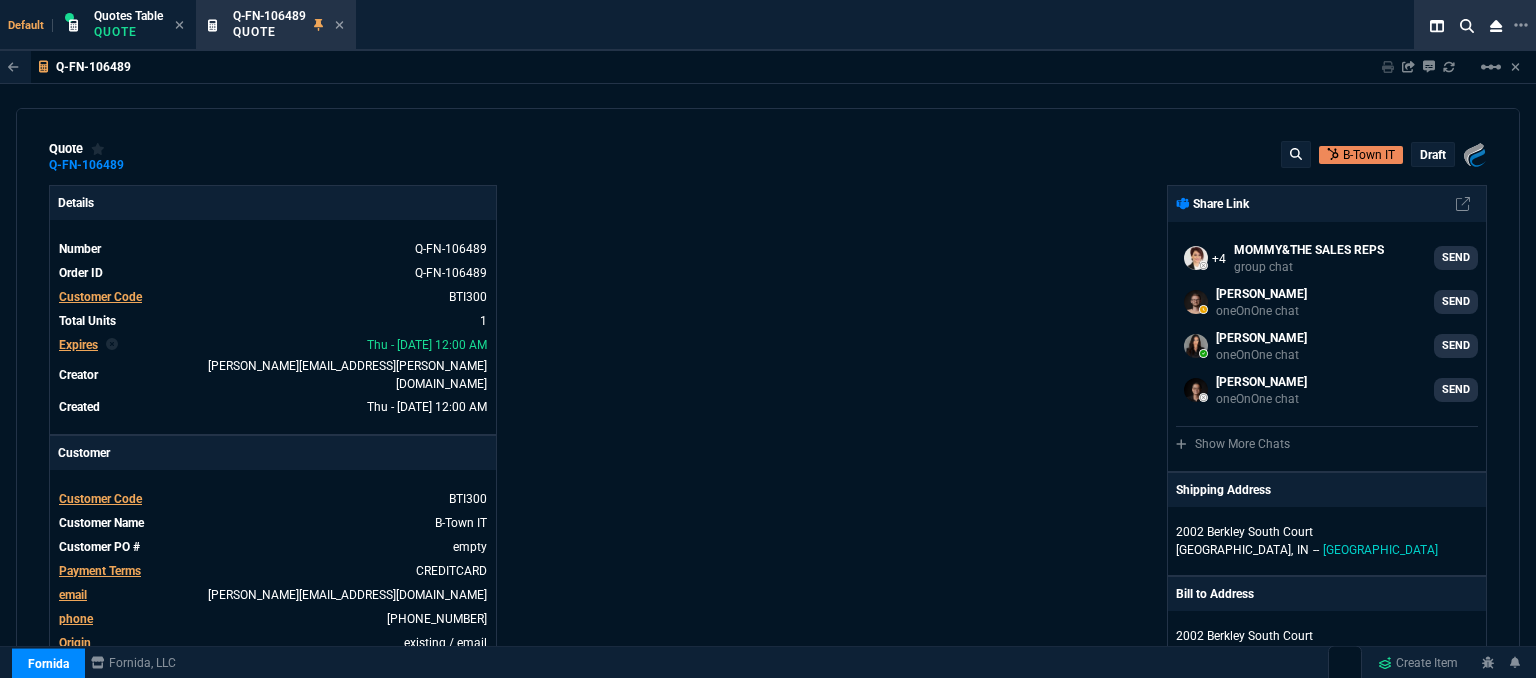 select on "12: [PERSON_NAME]" 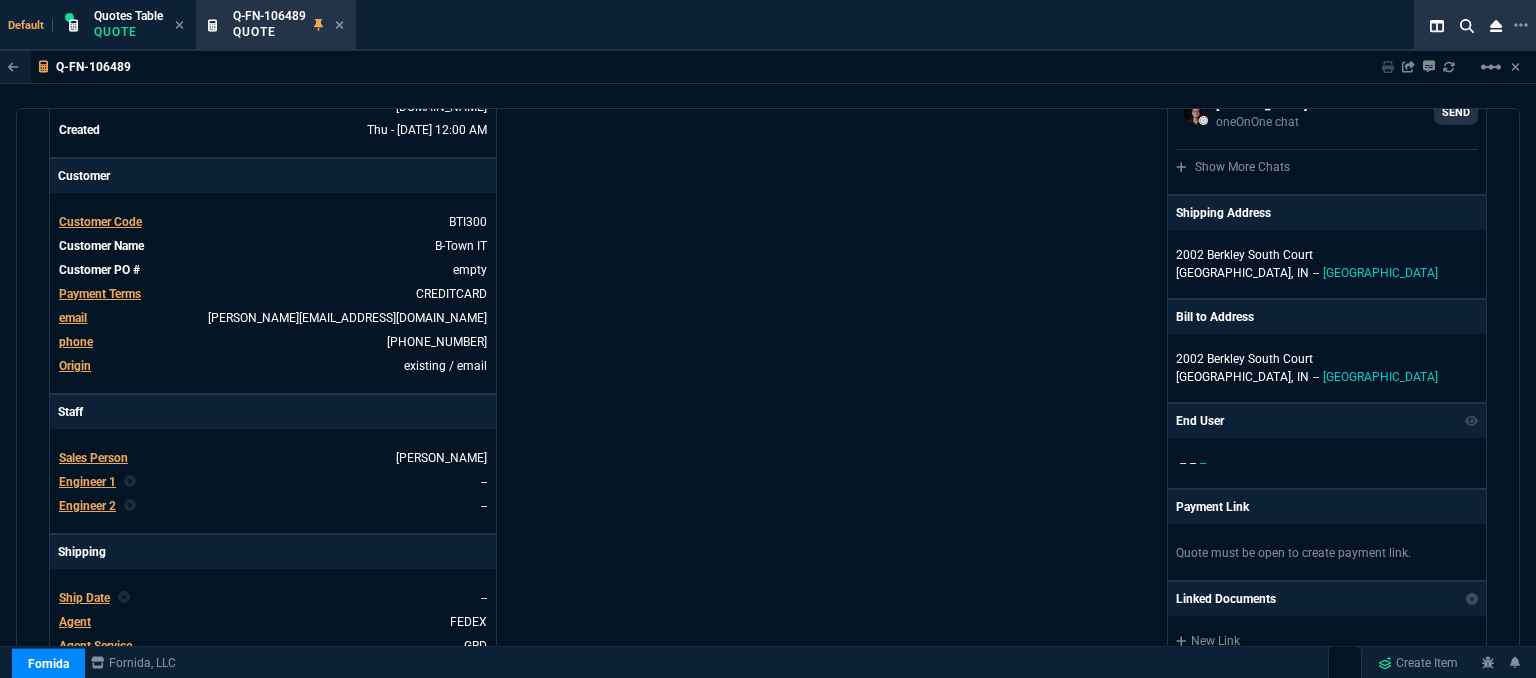 scroll, scrollTop: 900, scrollLeft: 0, axis: vertical 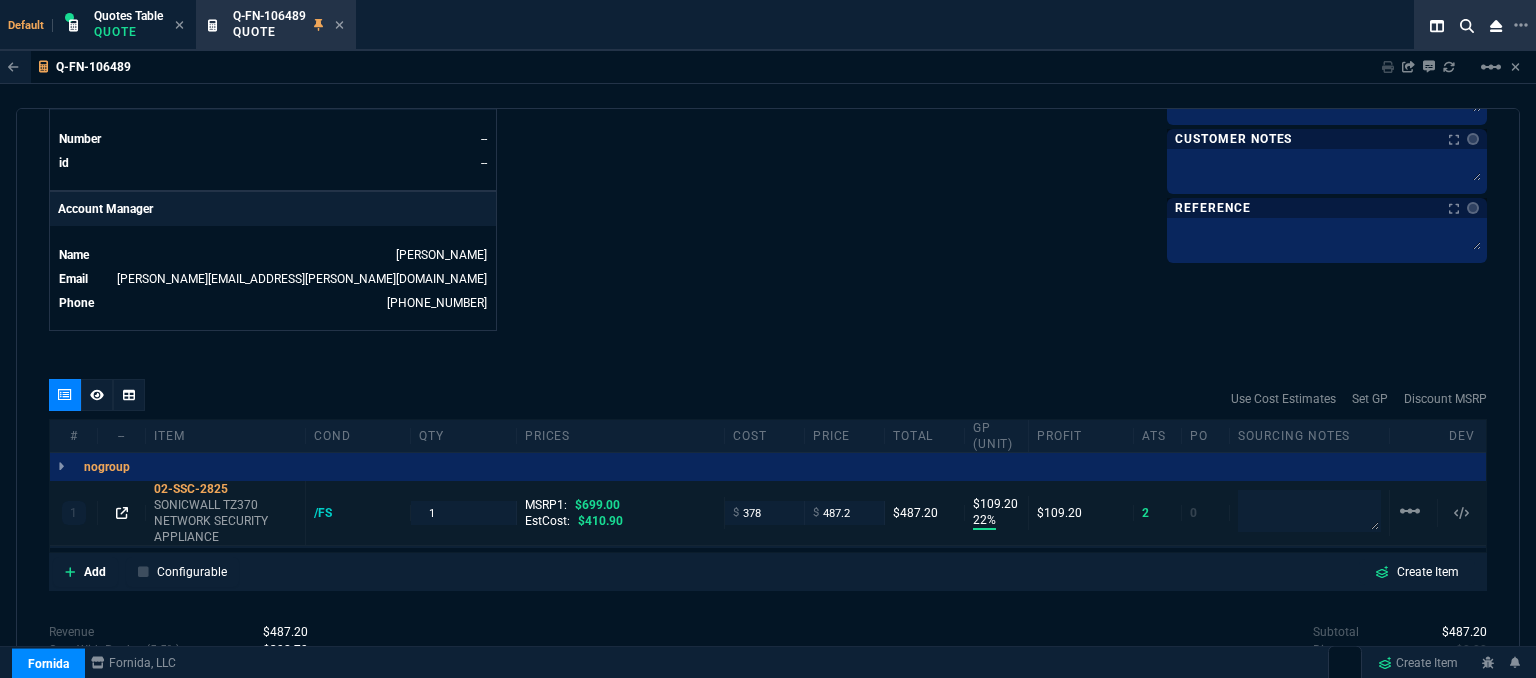 click 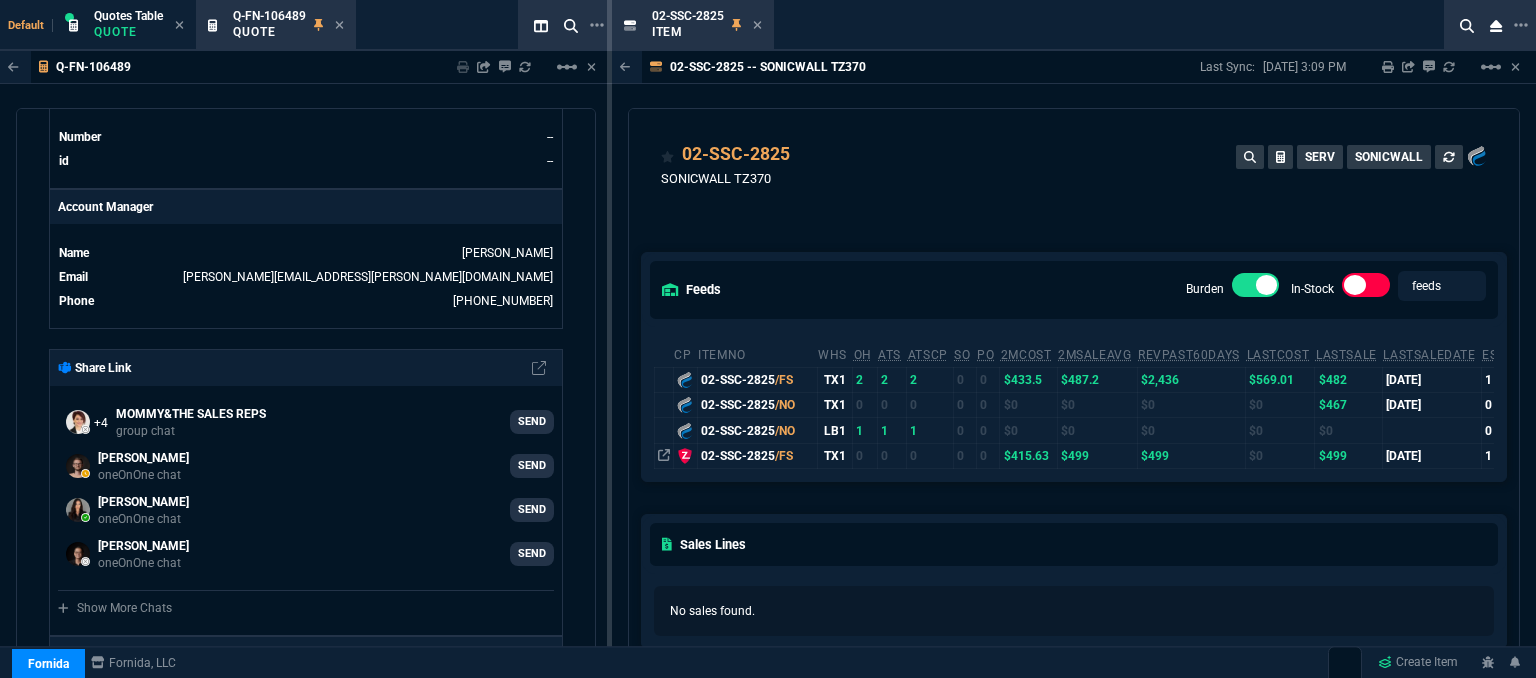scroll, scrollTop: 400, scrollLeft: 0, axis: vertical 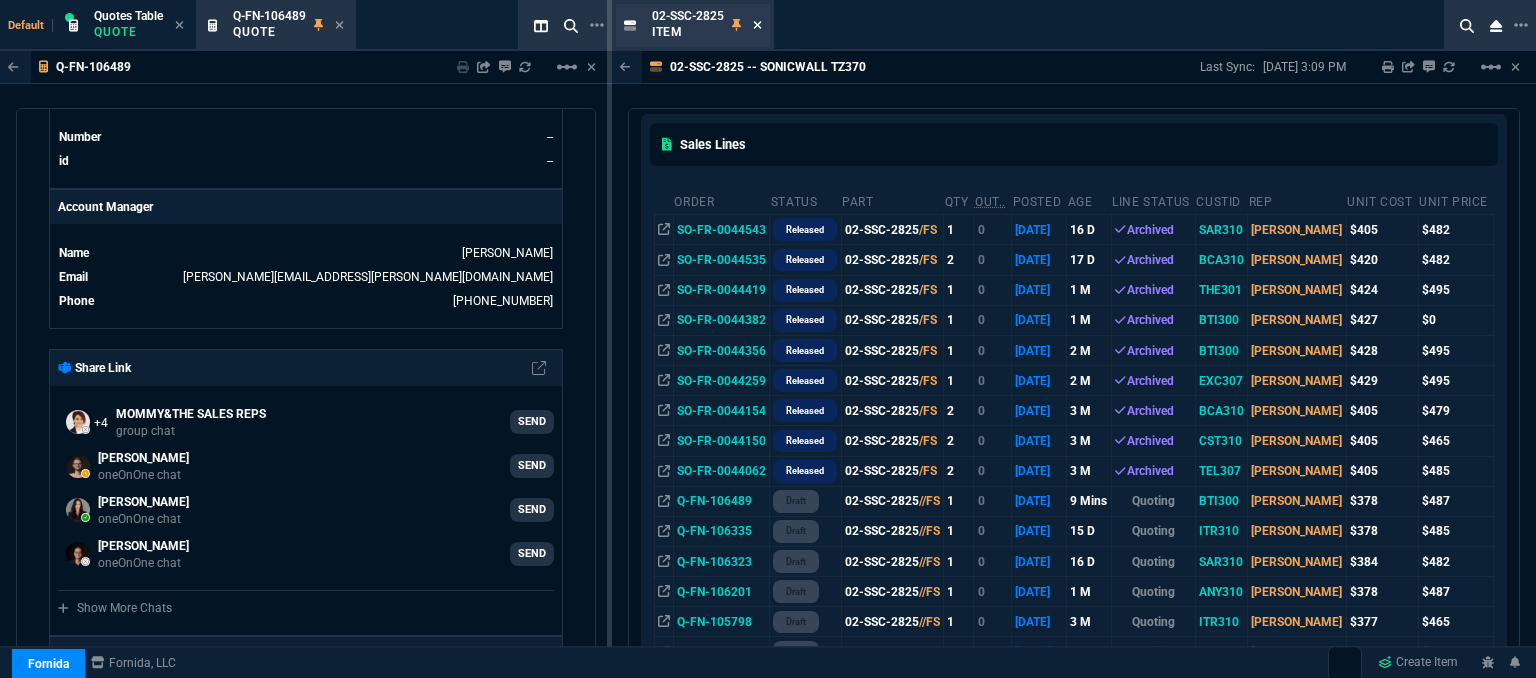 click 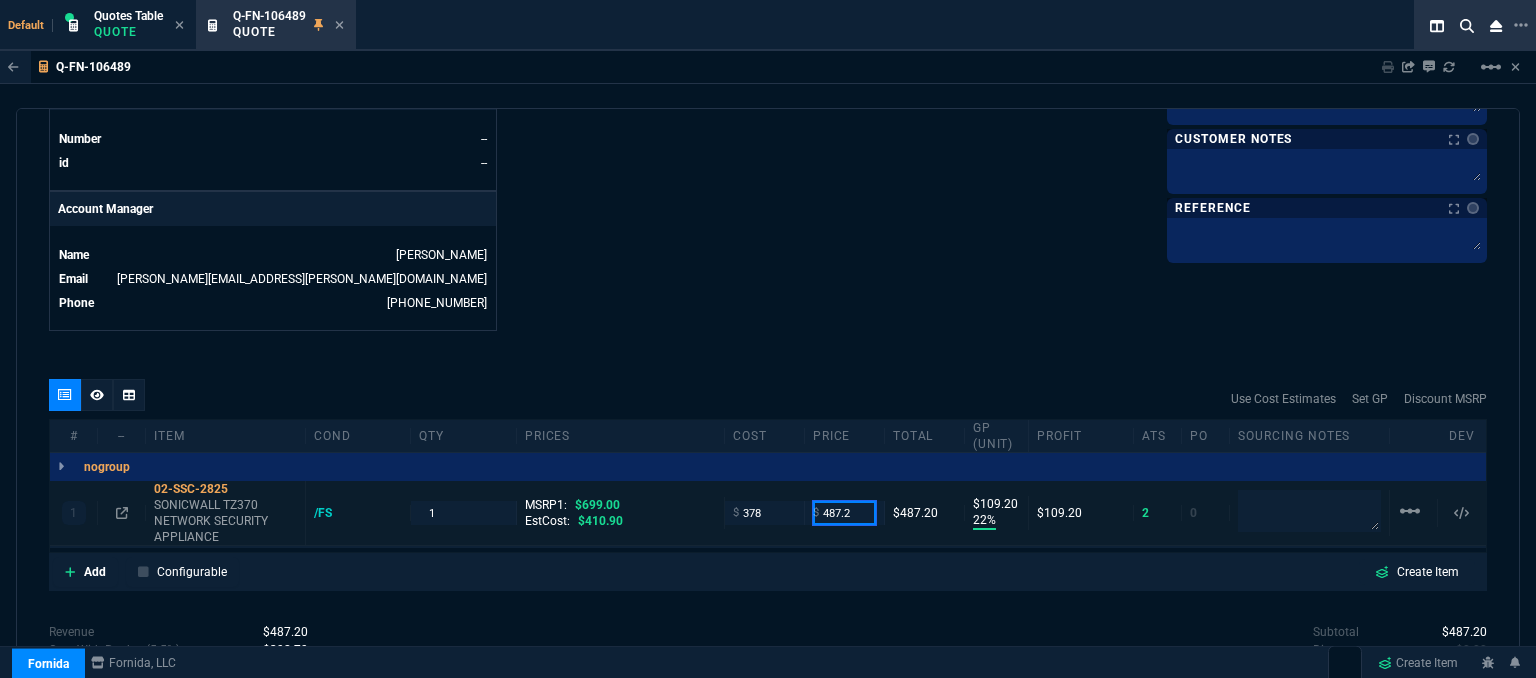 drag, startPoint x: 853, startPoint y: 498, endPoint x: 764, endPoint y: 500, distance: 89.02247 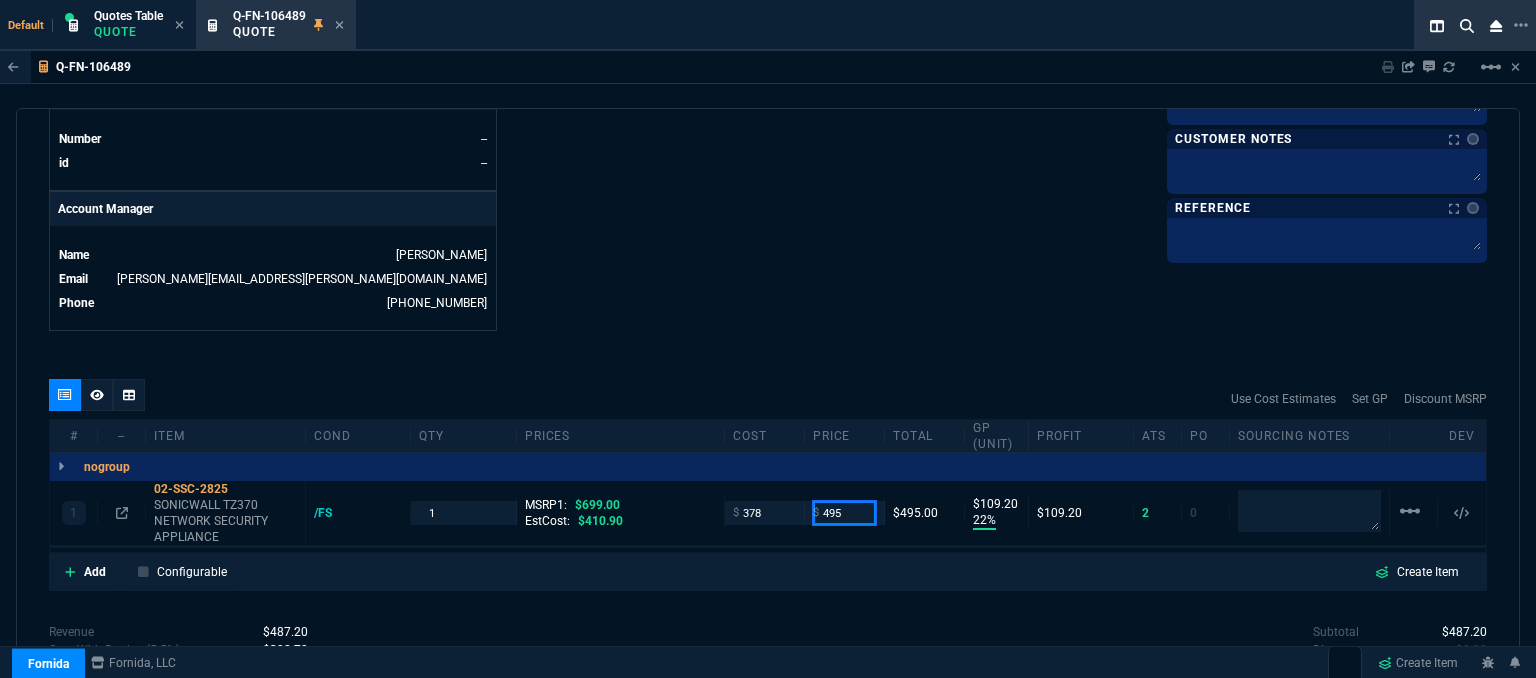 type on "495" 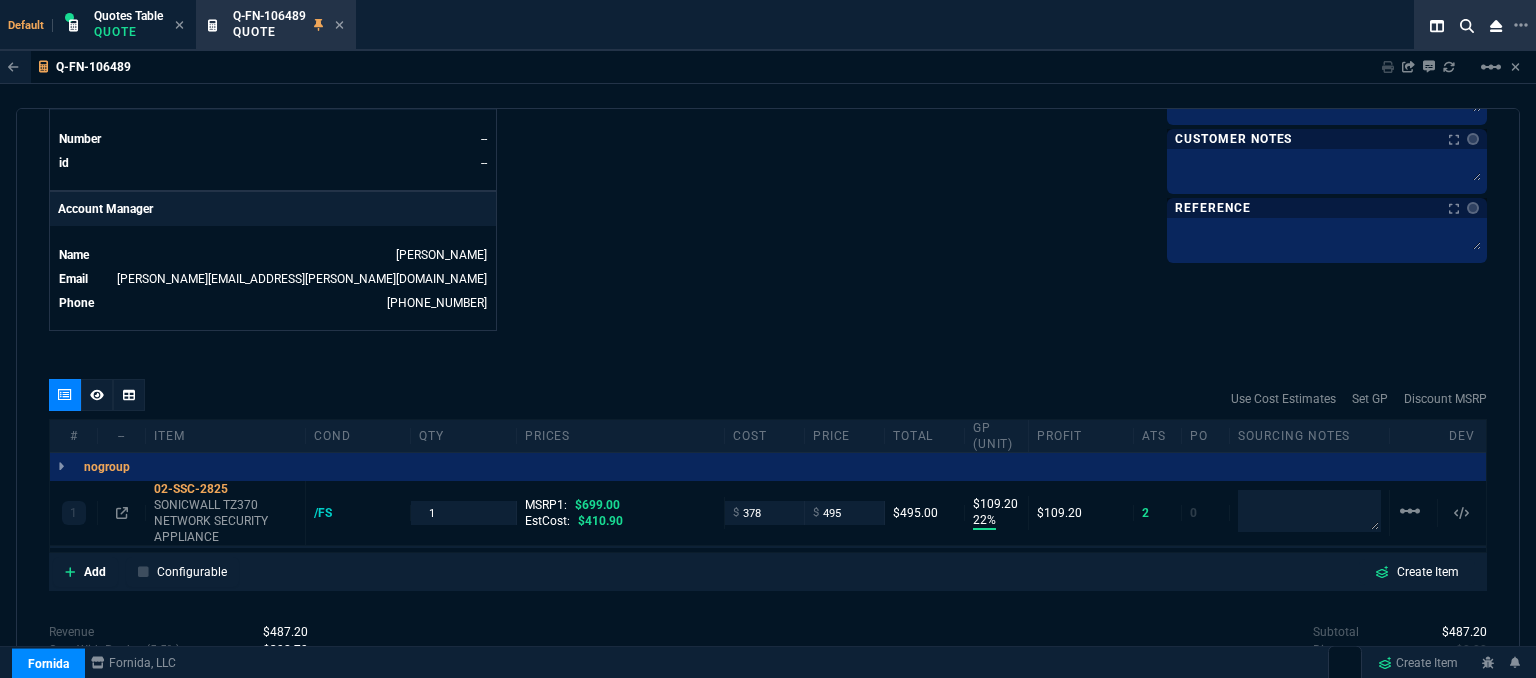 click on "Details Number Q-FN-106489  Order ID Q-FN-106489  Customer Code BTI300  Total Units 1  Expires Thu - [DATE] 12:00 AM Creator [PERSON_NAME][EMAIL_ADDRESS][PERSON_NAME][DOMAIN_NAME]  Created Thu - [DATE] 12:00 AM Print Specs Number Q-FN-106489  Customer ID BTI300  Customer Name B-Town IT  Expires [DATE]  7:00 PM  Customer PO # --  Payment Terms CREDITCARD  Shipping Agent FEDEX | GRD  Customer Customer Code BTI300  Customer Name B-Town IT  Customer PO # empty  Payment Terms CREDITCARD  email [PERSON_NAME][EMAIL_ADDRESS][DOMAIN_NAME]  phone [PHONE_NUMBER]   Origin  existing / email   Origin Comment    Staff Sales Person [PERSON_NAME]  Engineer 1 --  Engineer 2 --  Shipping Ship Date -- Agent FEDEX  Agent Service GRD  Account Id --  Sales Order* Number --  id --  Account Manager Name [PERSON_NAME] [PERSON_NAME][EMAIL_ADDRESS][PERSON_NAME][DOMAIN_NAME]  Phone [PHONE_NUMBER]" at bounding box center (408, -192) 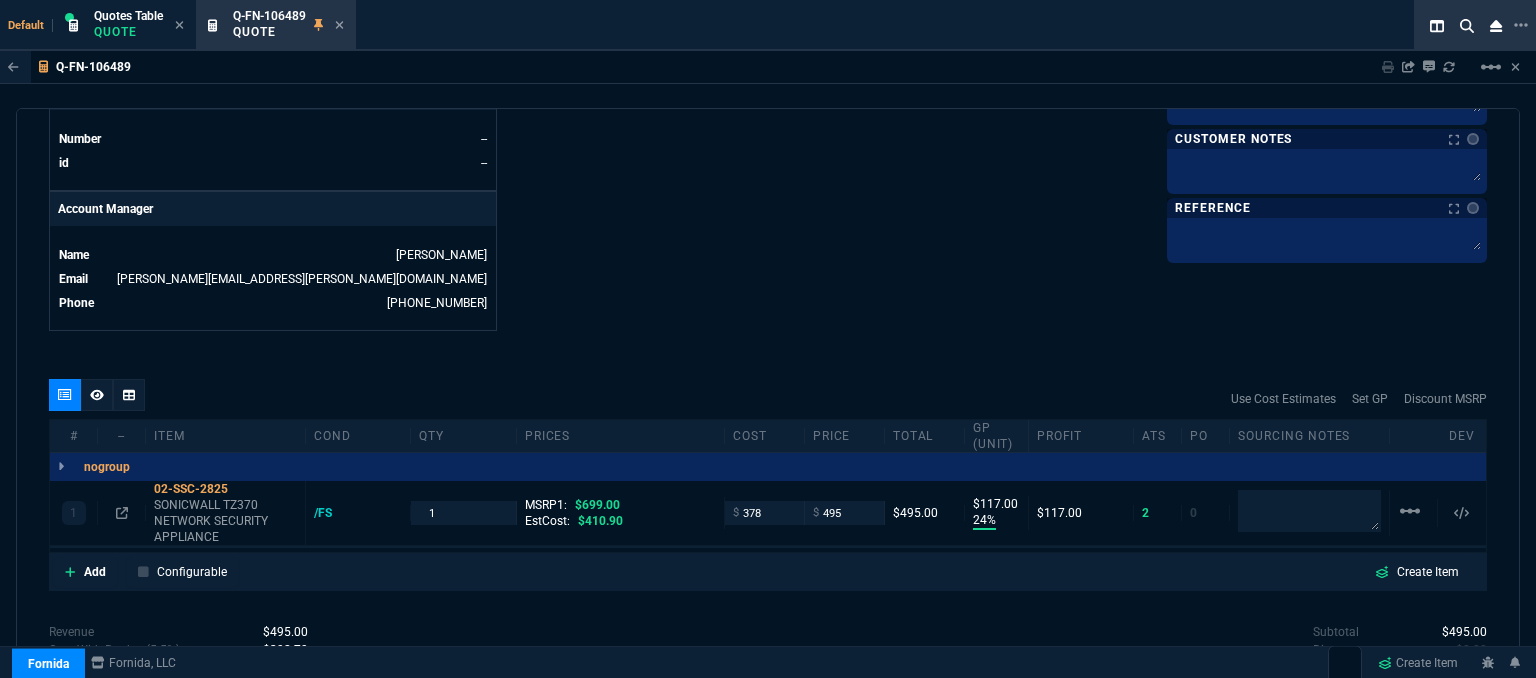 type on "24" 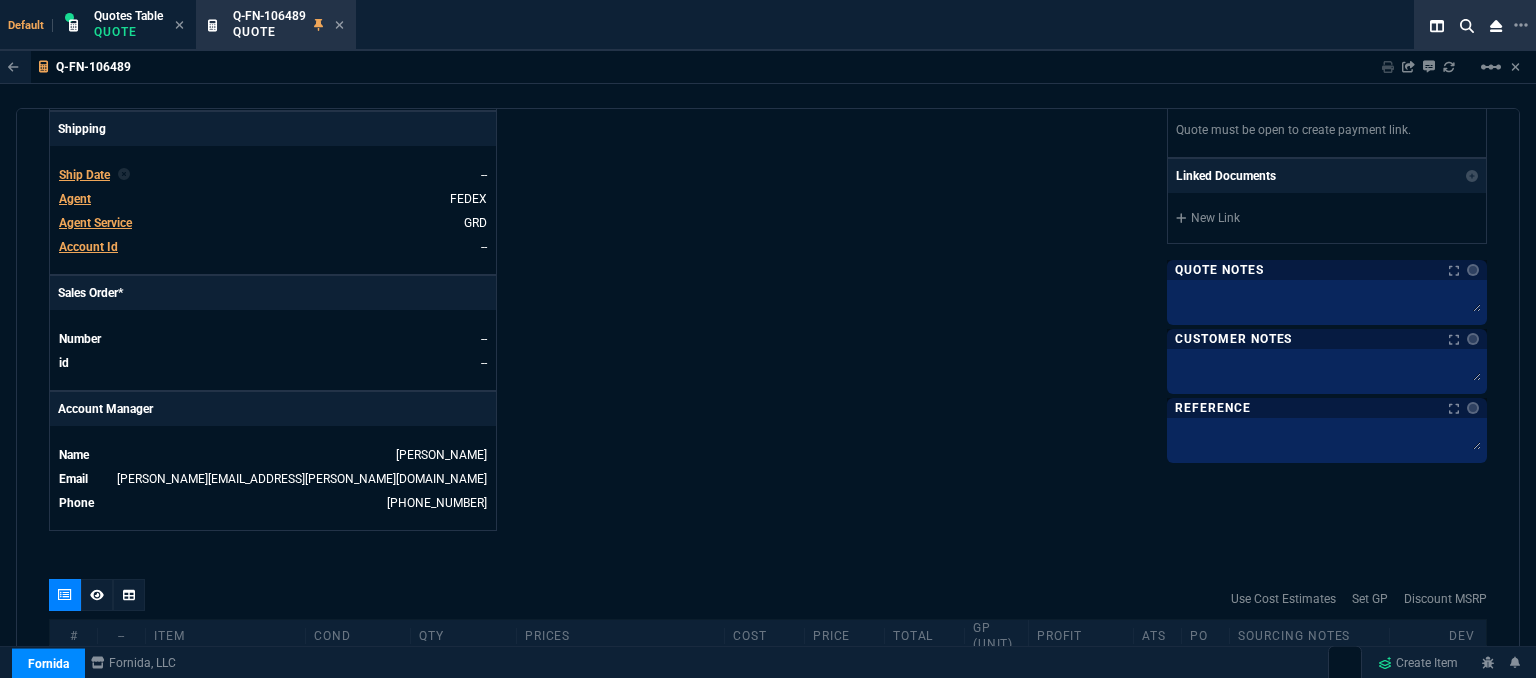 scroll, scrollTop: 1024, scrollLeft: 0, axis: vertical 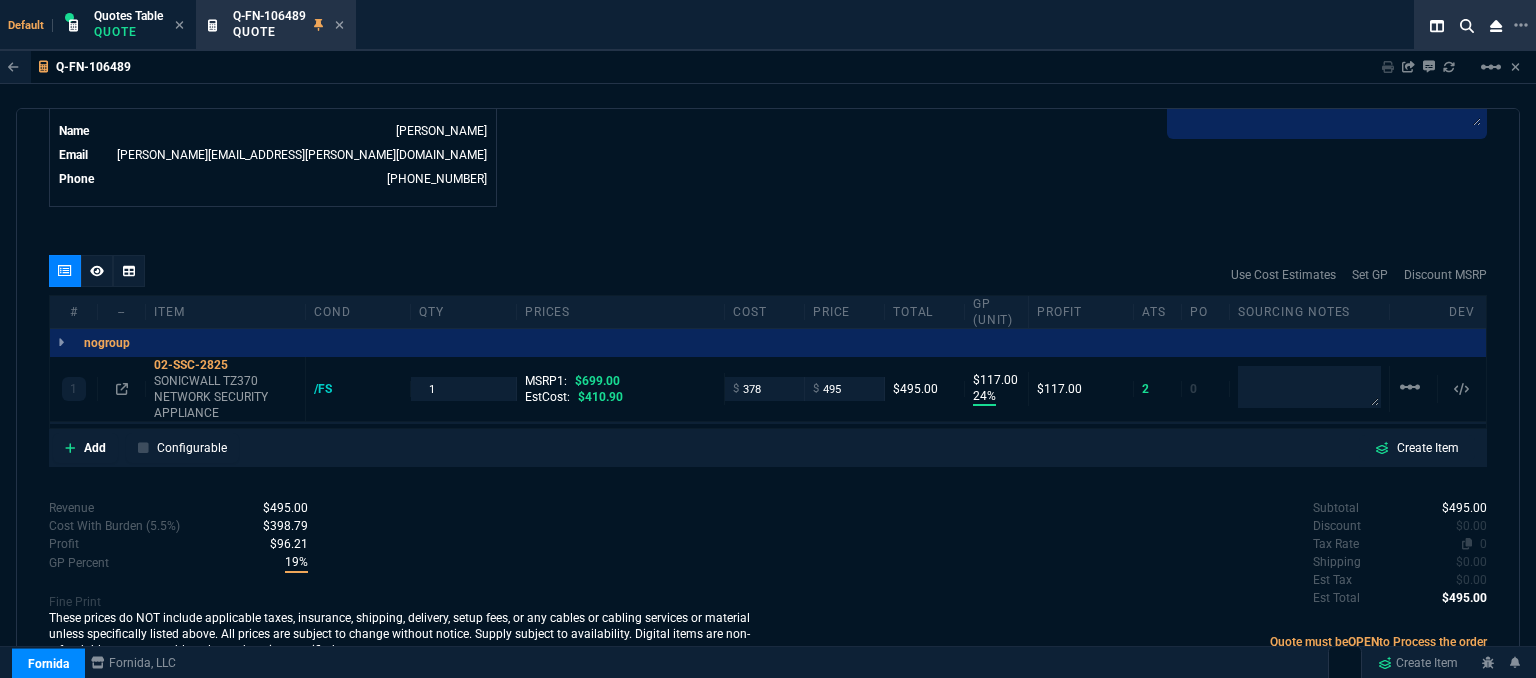 click on "0" at bounding box center (1483, 544) 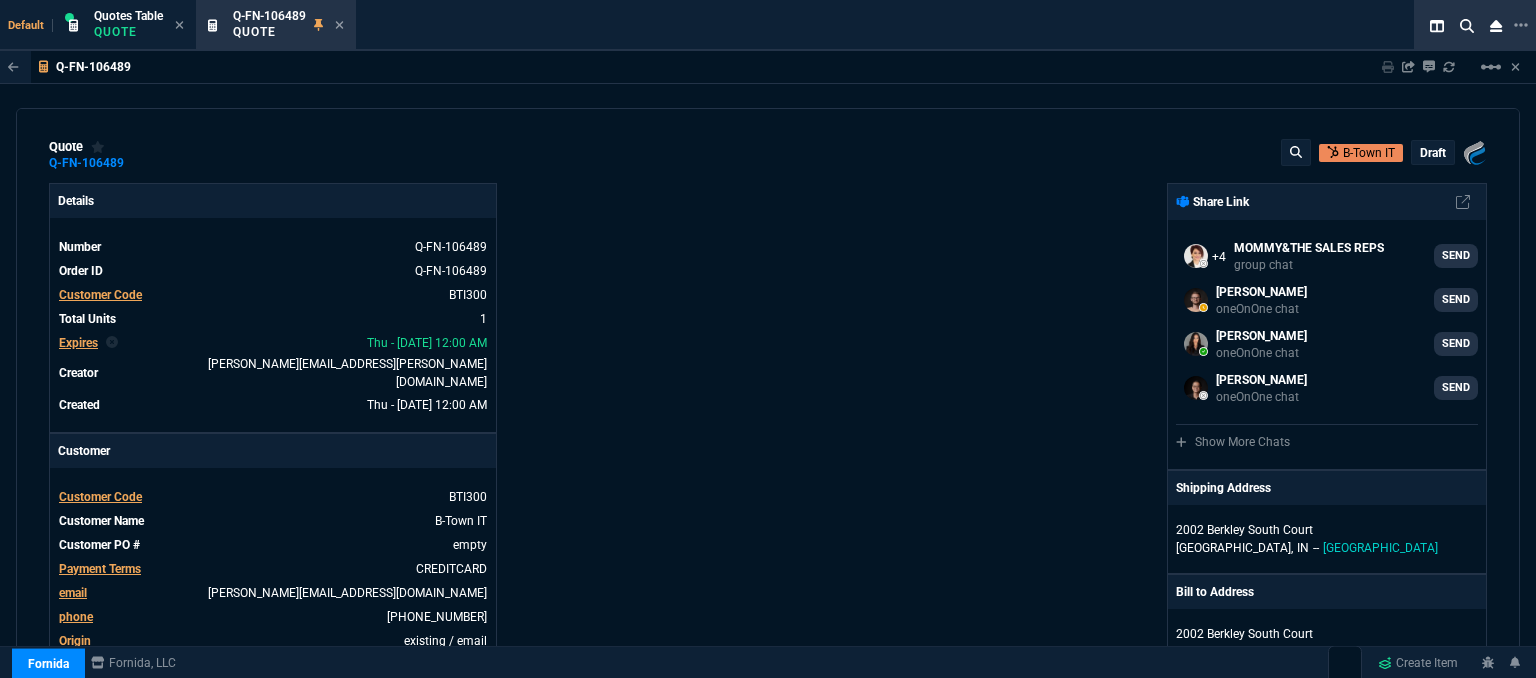 scroll, scrollTop: 0, scrollLeft: 0, axis: both 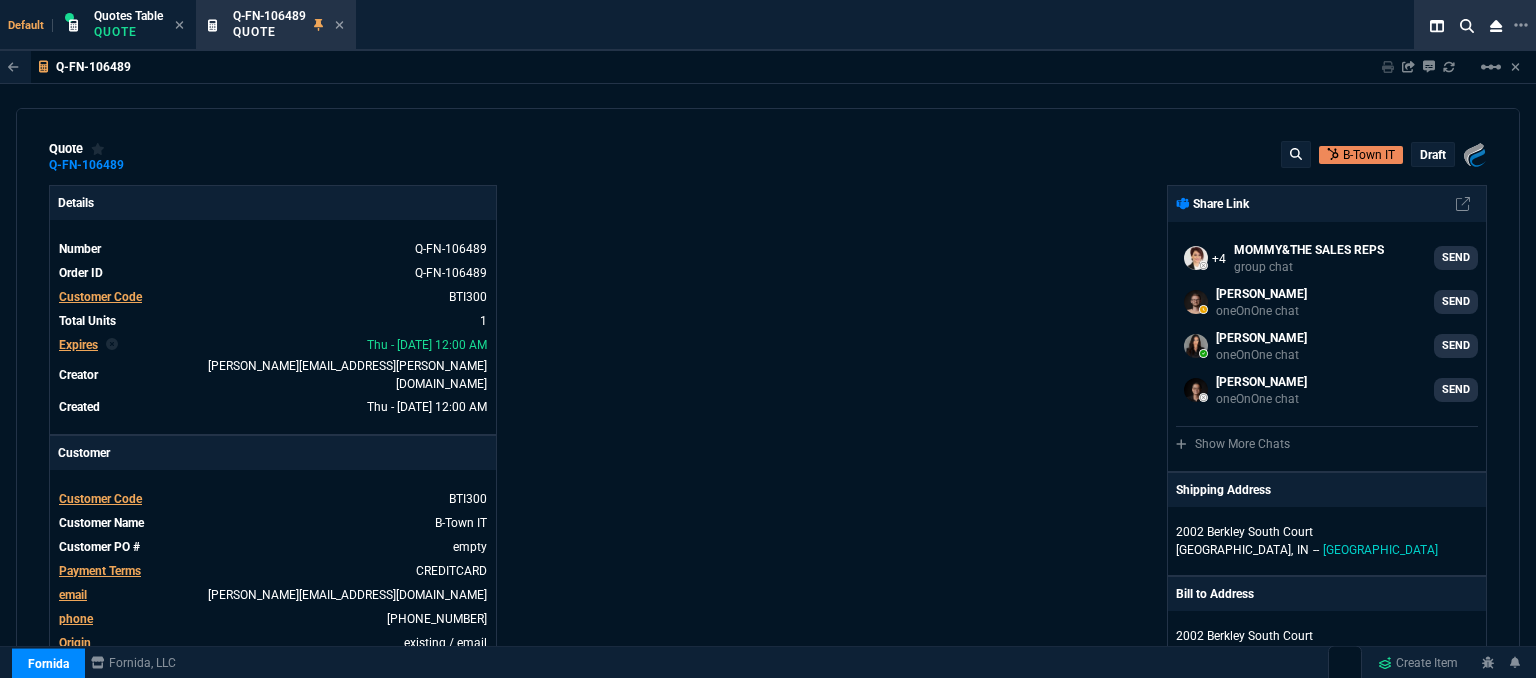 click on "draft" at bounding box center [1433, 155] 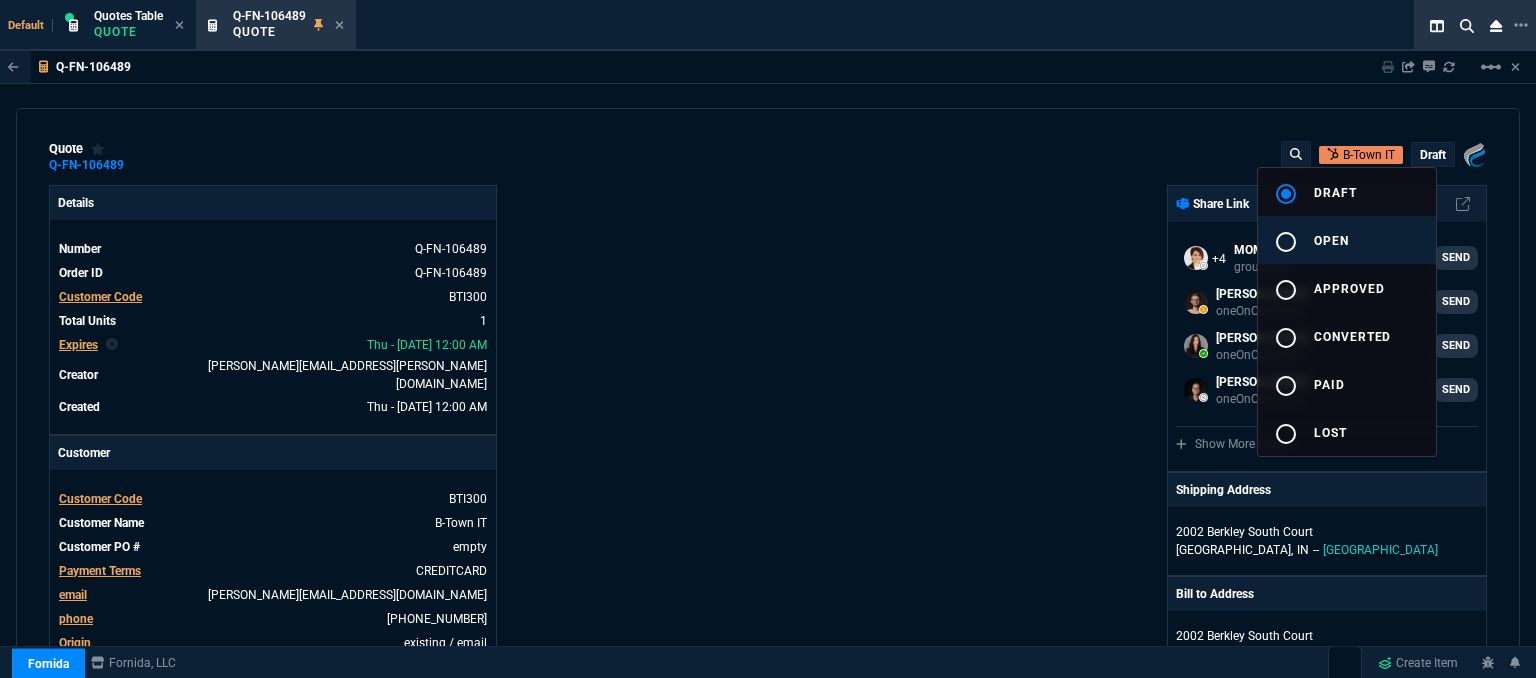 click on "open" at bounding box center [1331, 241] 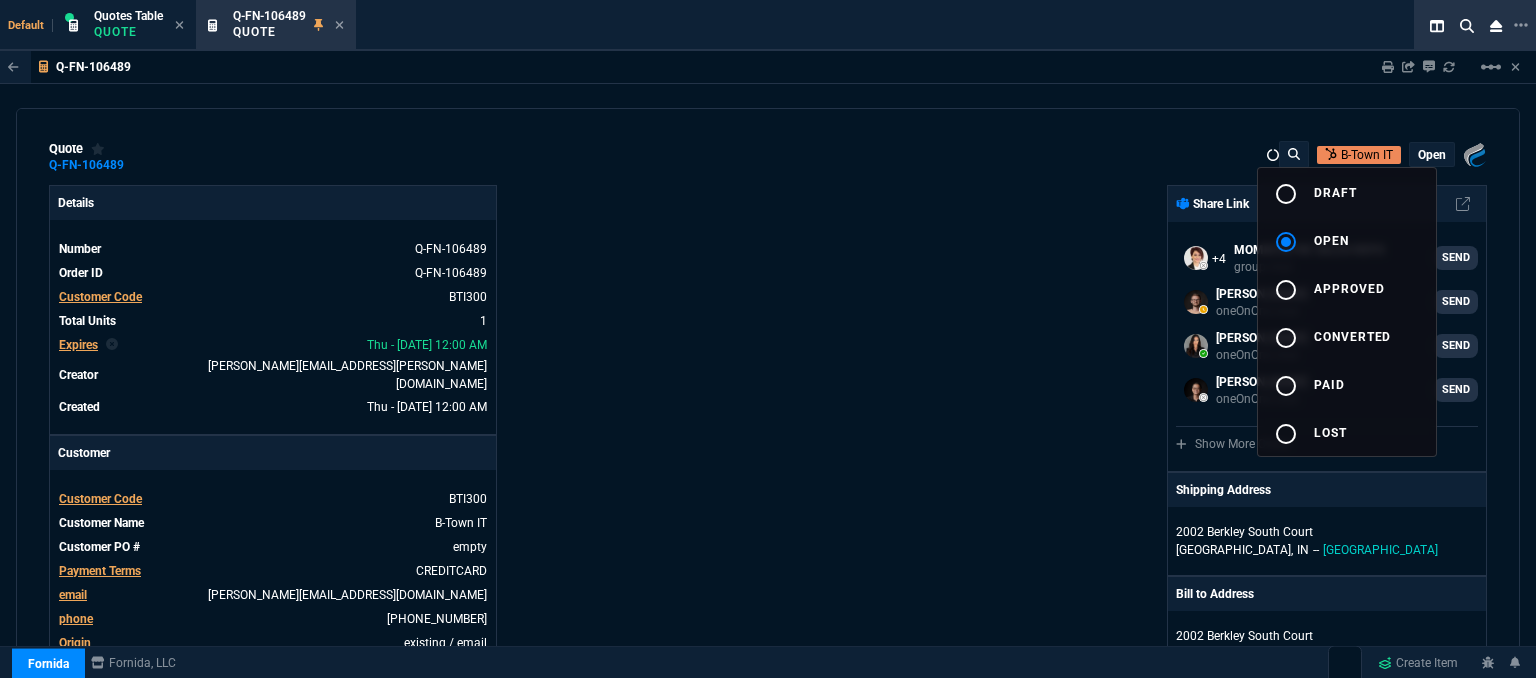 click at bounding box center (768, 339) 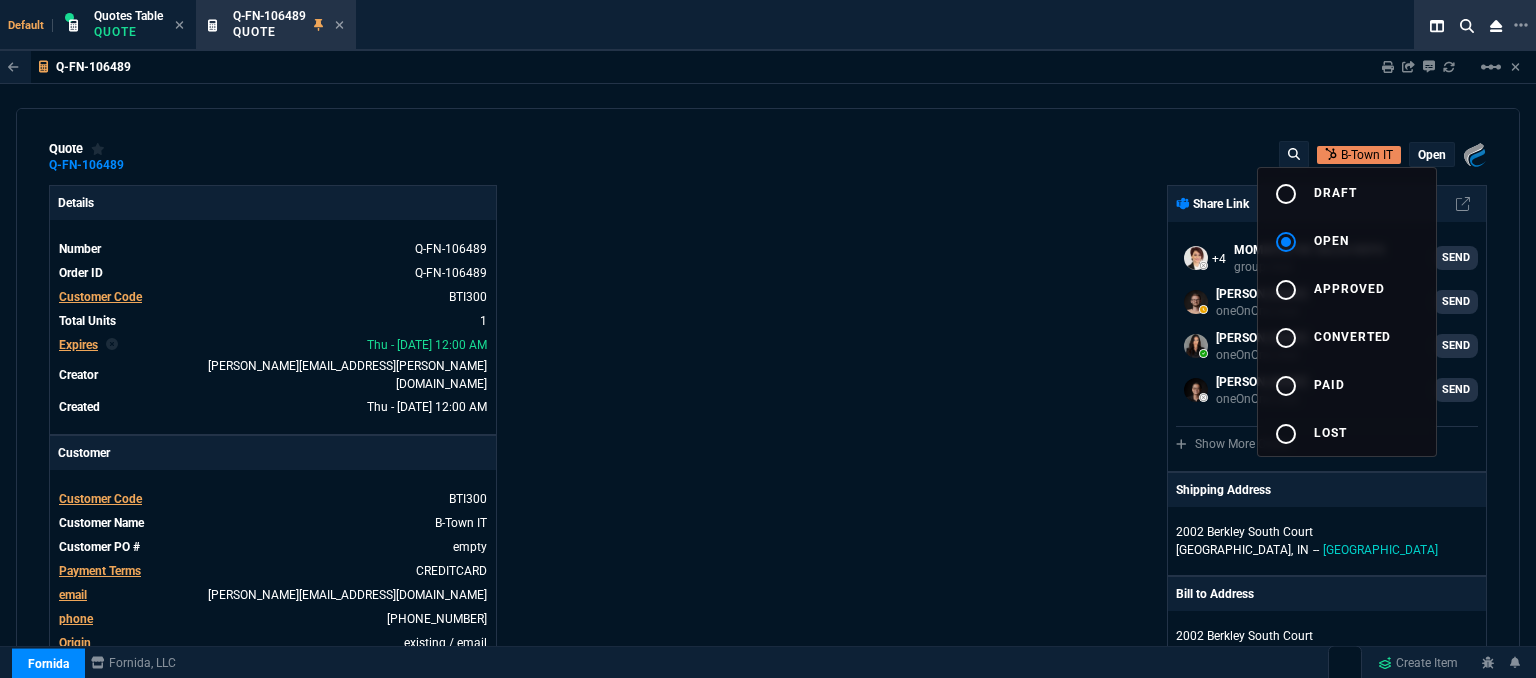 type on "24" 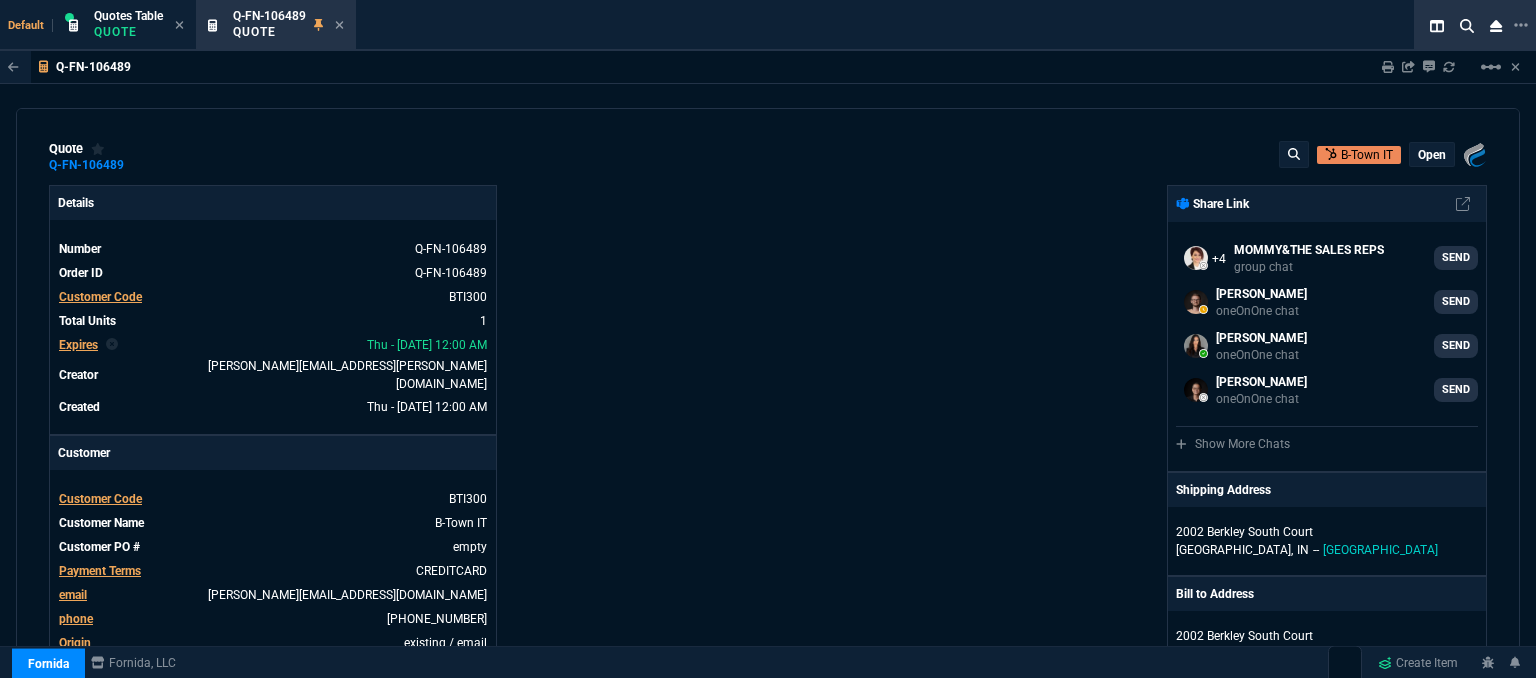 type on "29" 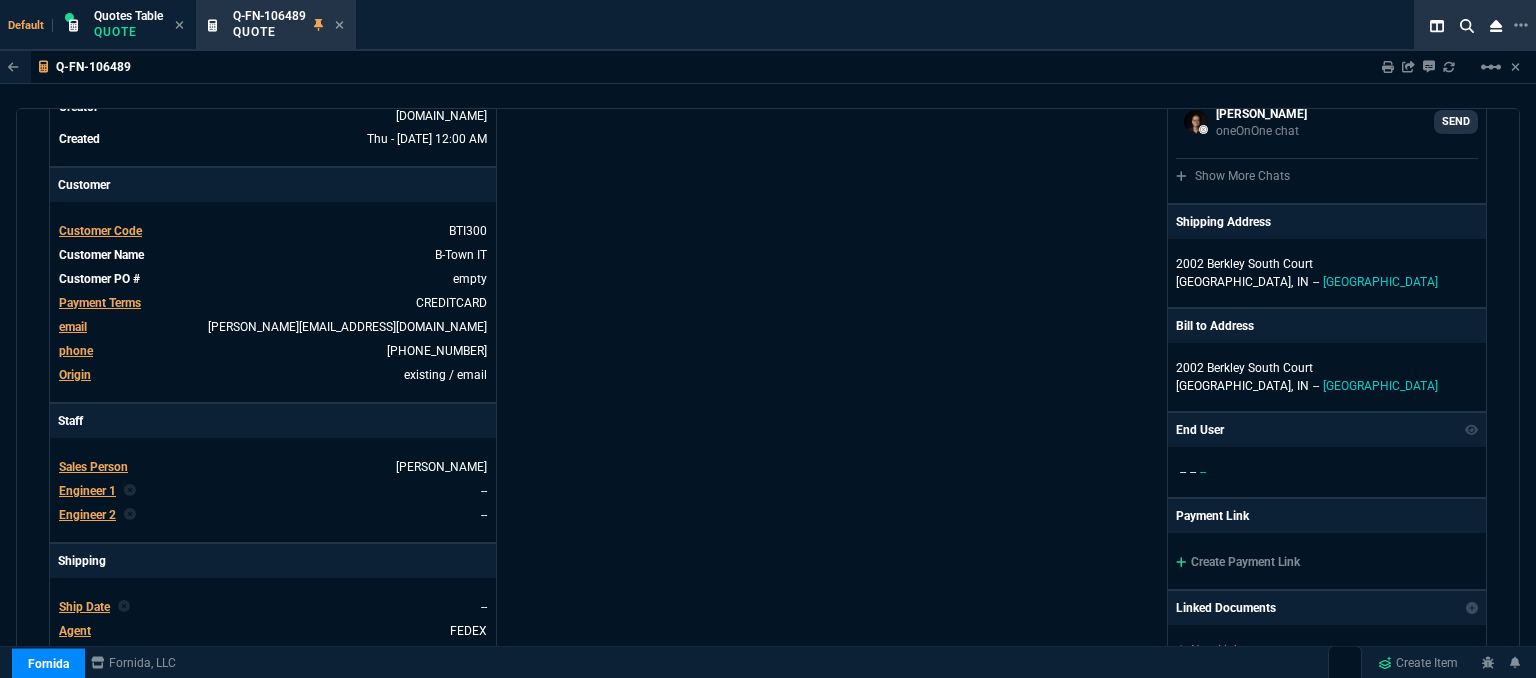 scroll, scrollTop: 300, scrollLeft: 0, axis: vertical 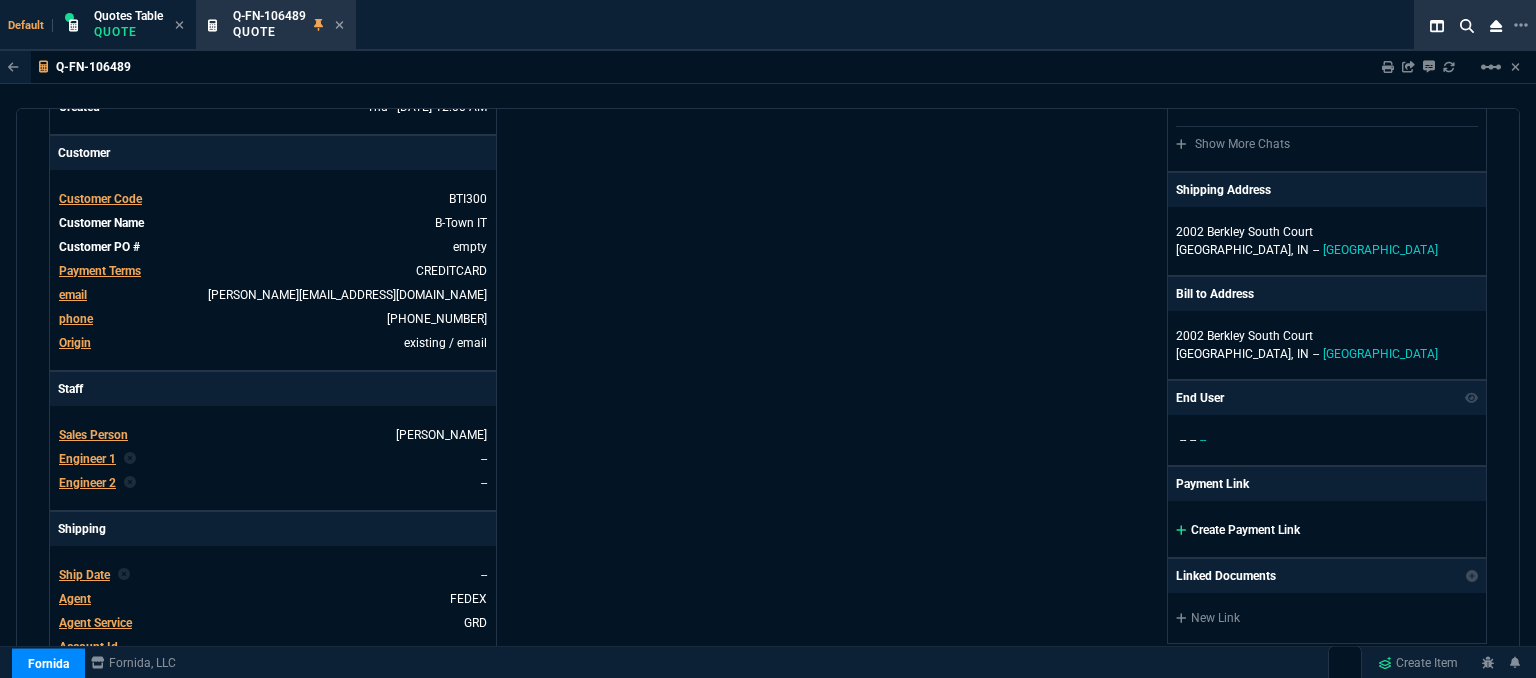 click 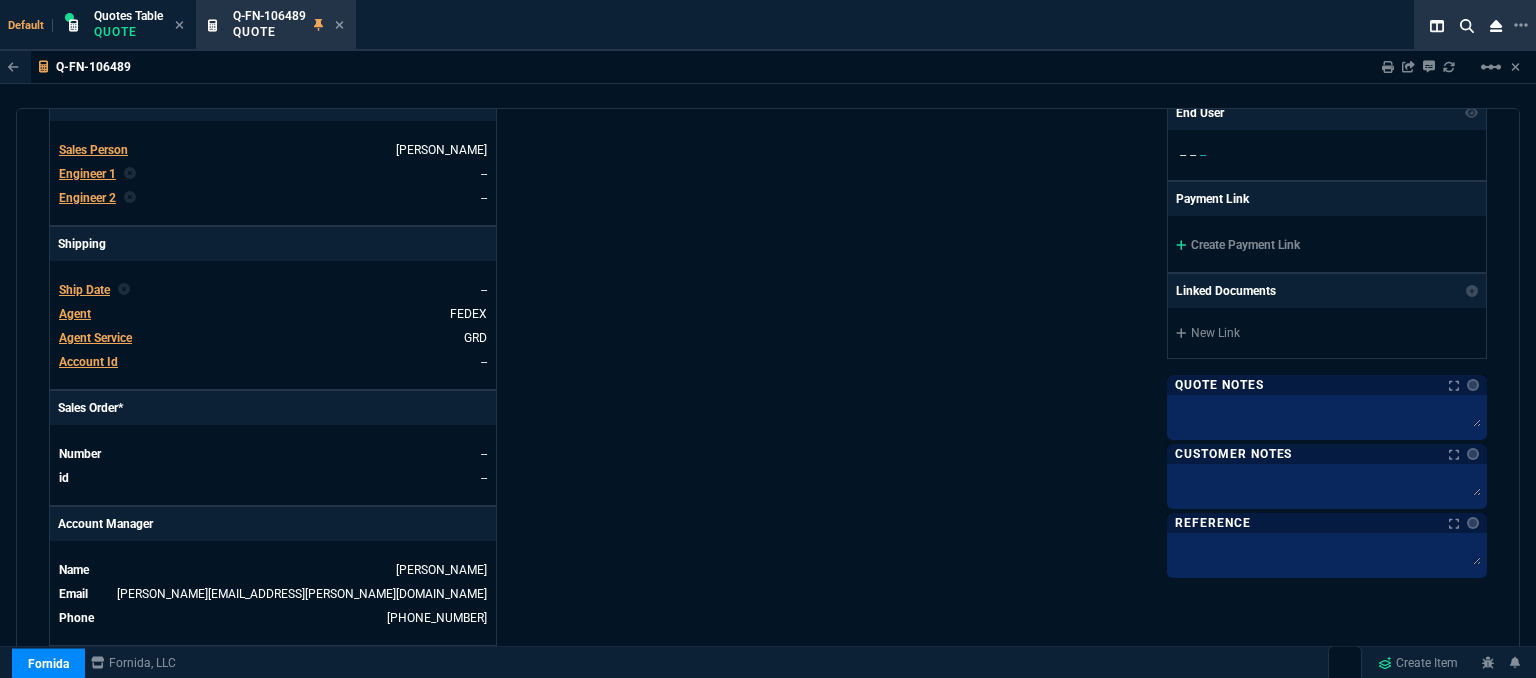 scroll, scrollTop: 500, scrollLeft: 0, axis: vertical 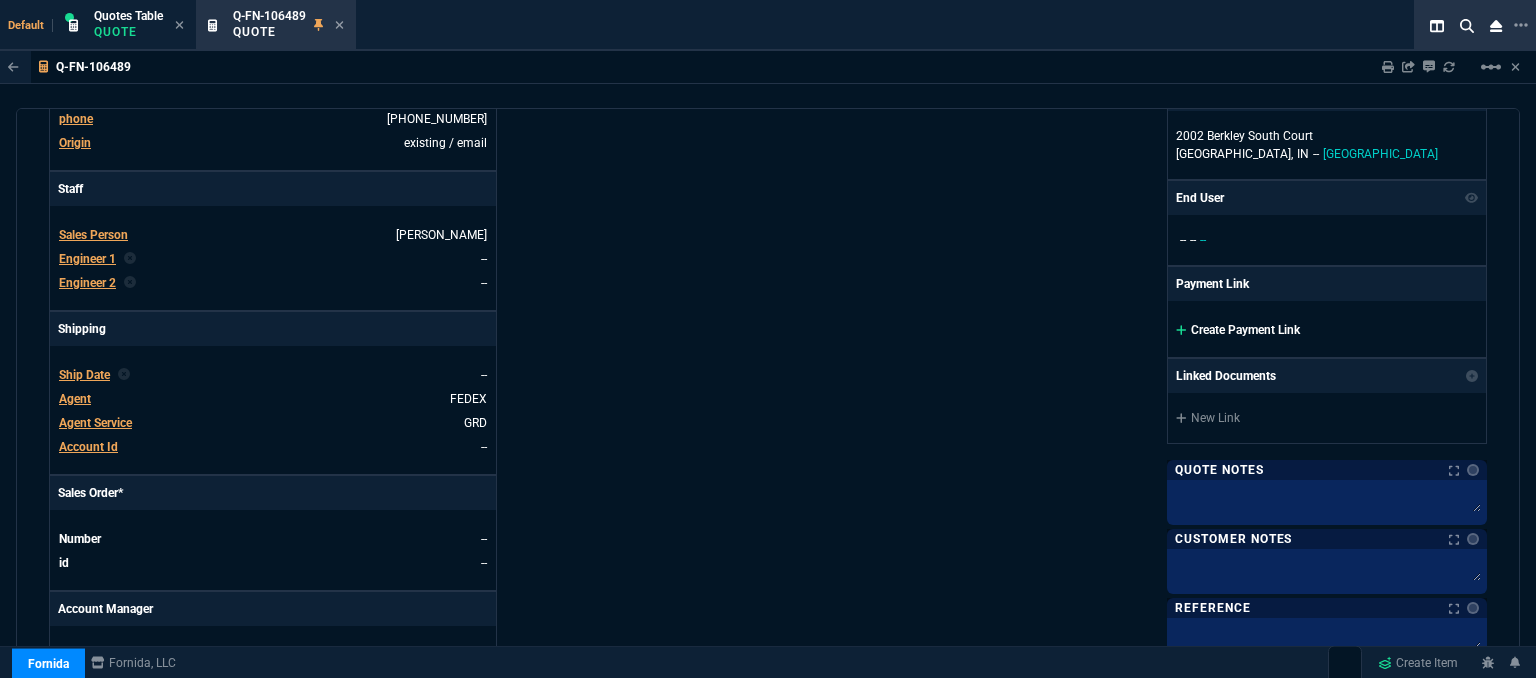 click 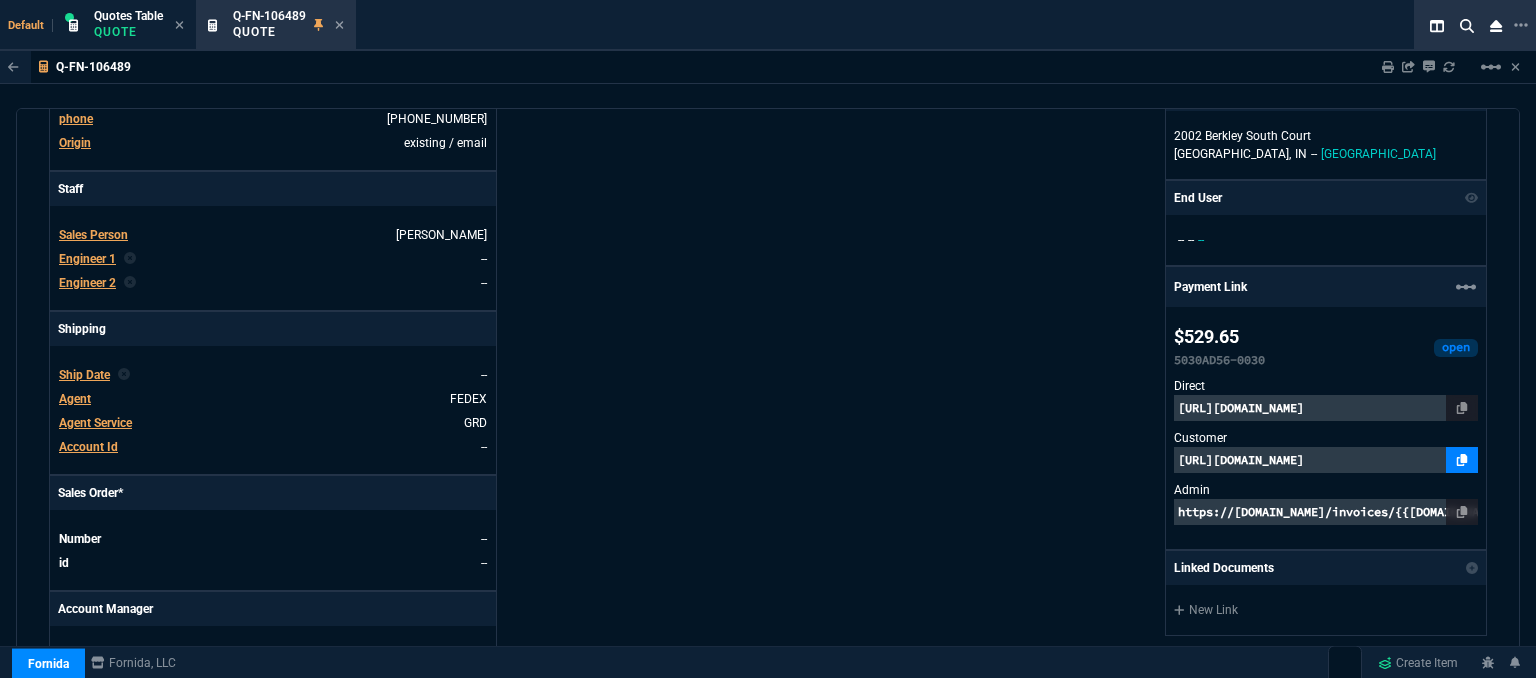 click 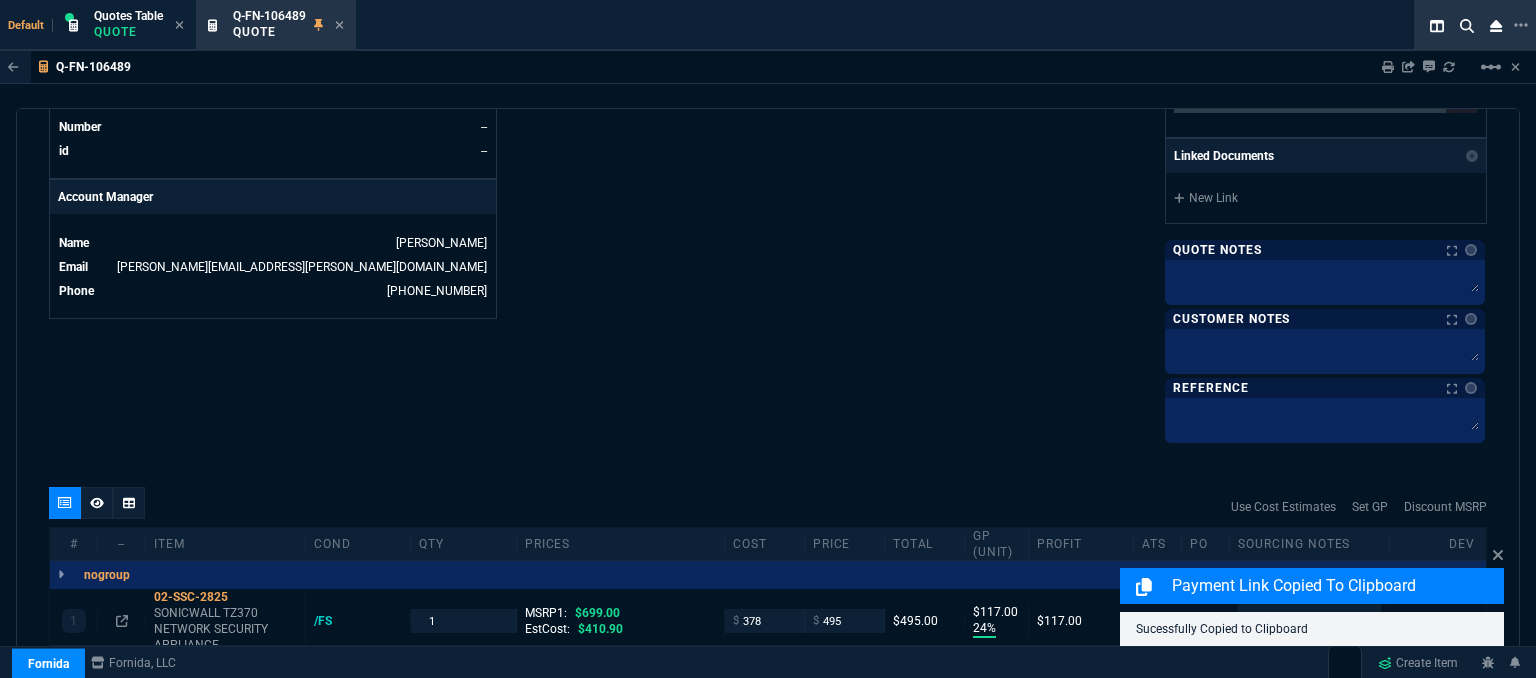 scroll, scrollTop: 1152, scrollLeft: 0, axis: vertical 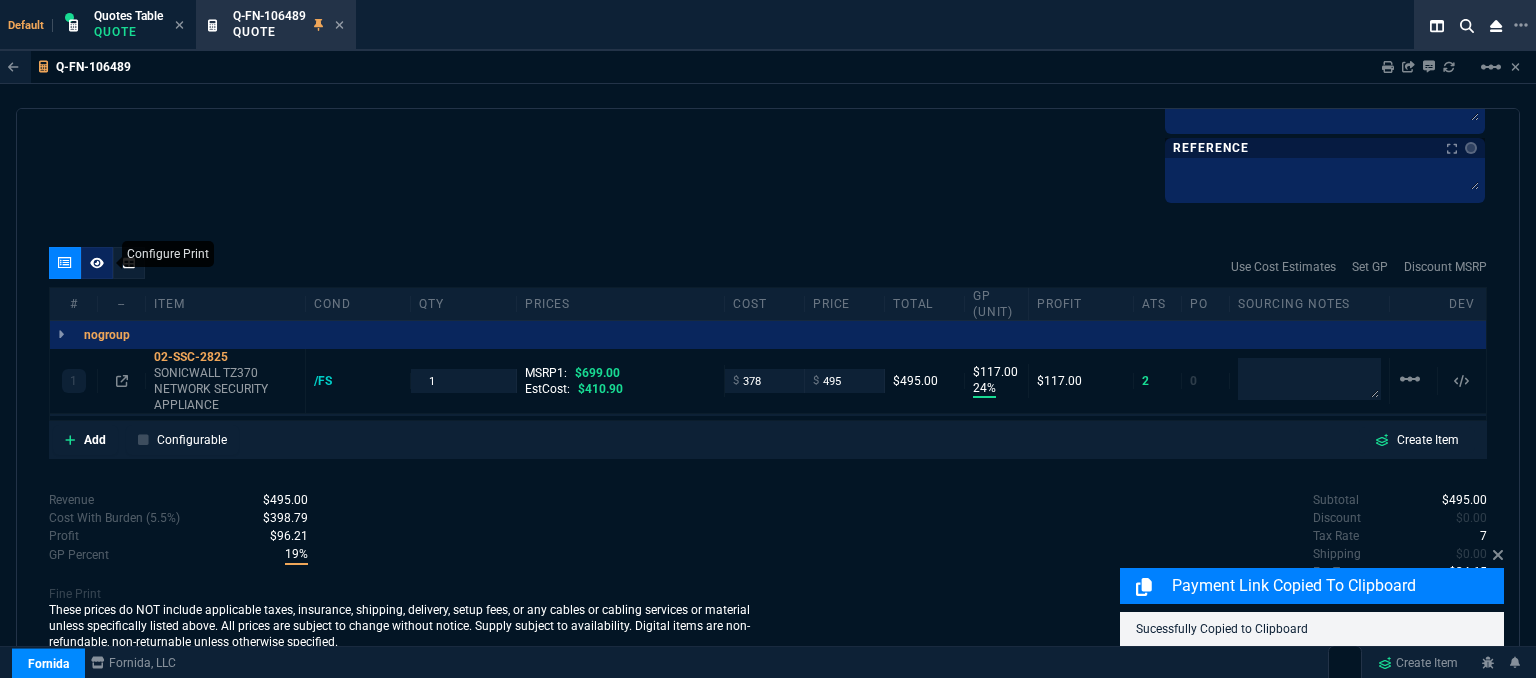 click 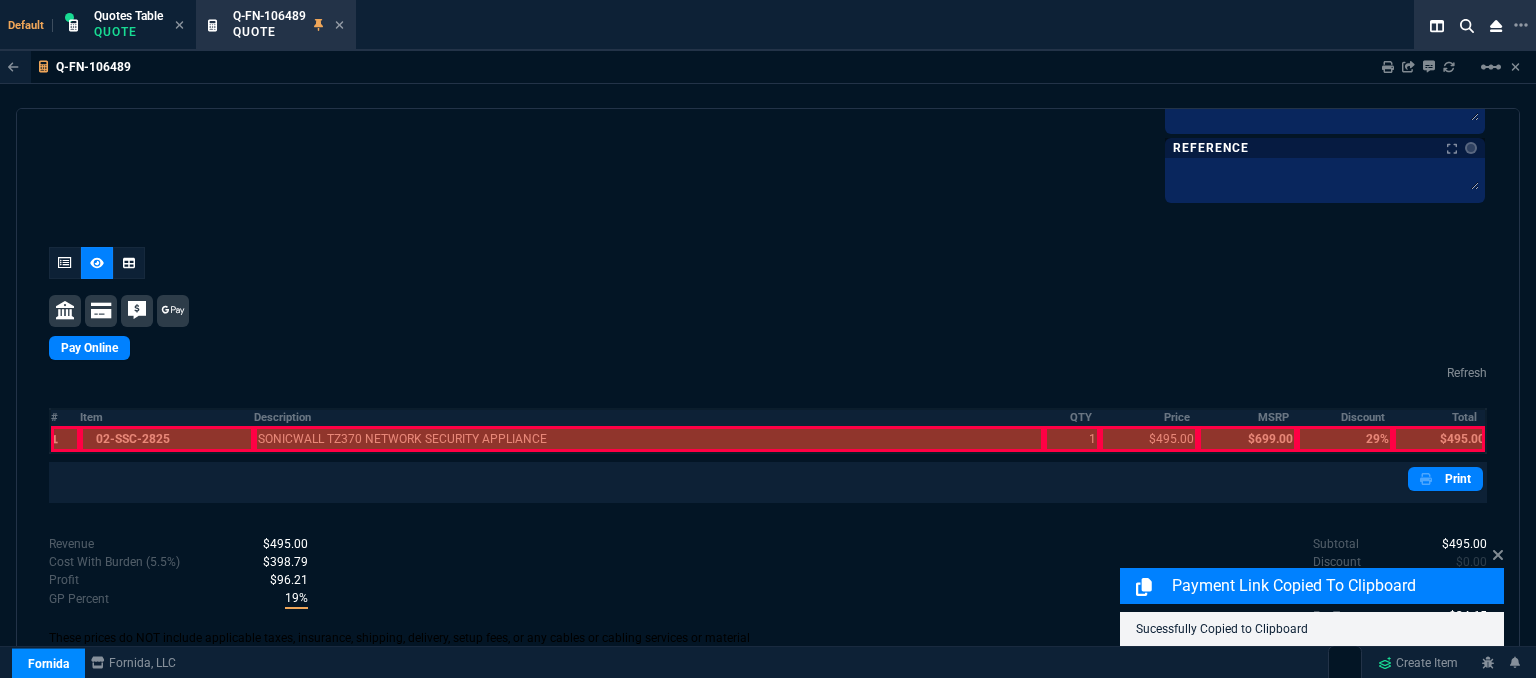 click at bounding box center [167, 439] 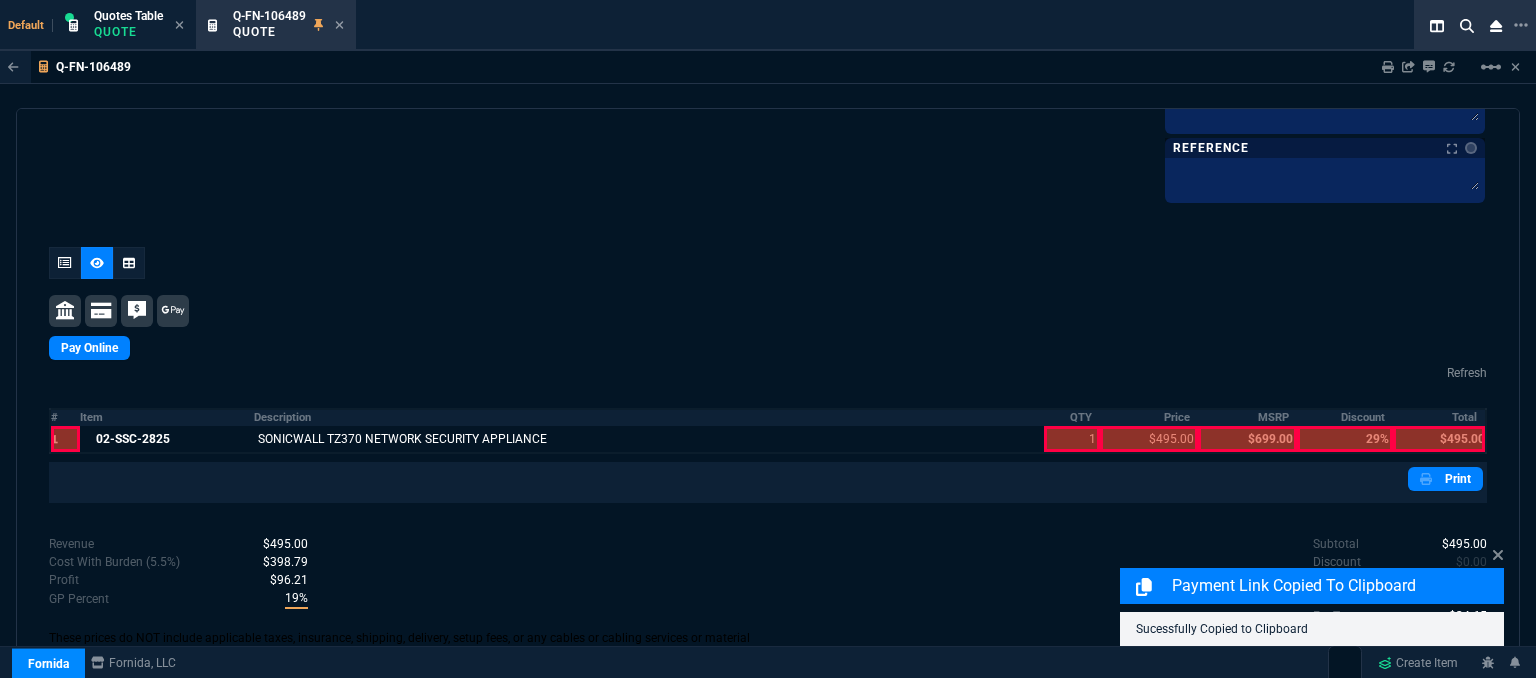 drag, startPoint x: 1058, startPoint y: 434, endPoint x: 1274, endPoint y: 455, distance: 217.01843 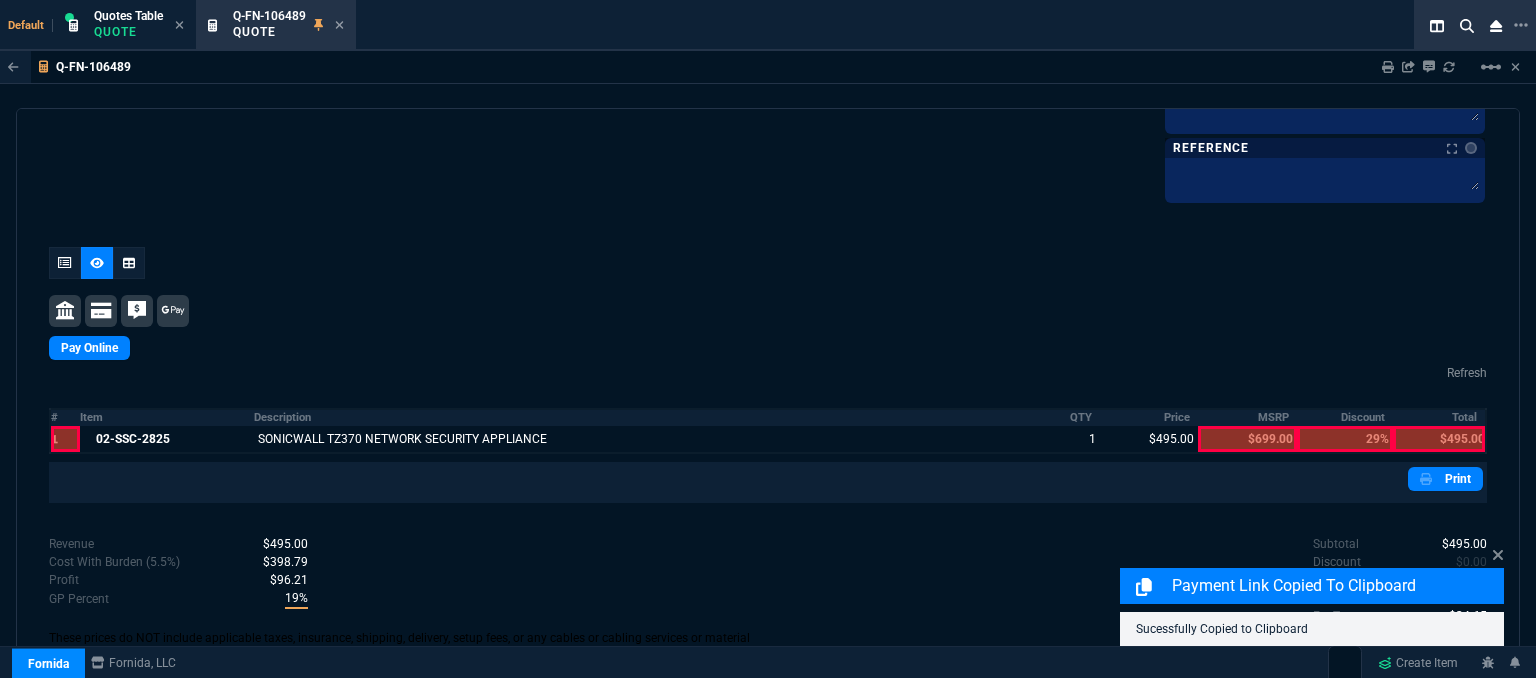 scroll, scrollTop: 1050, scrollLeft: 0, axis: vertical 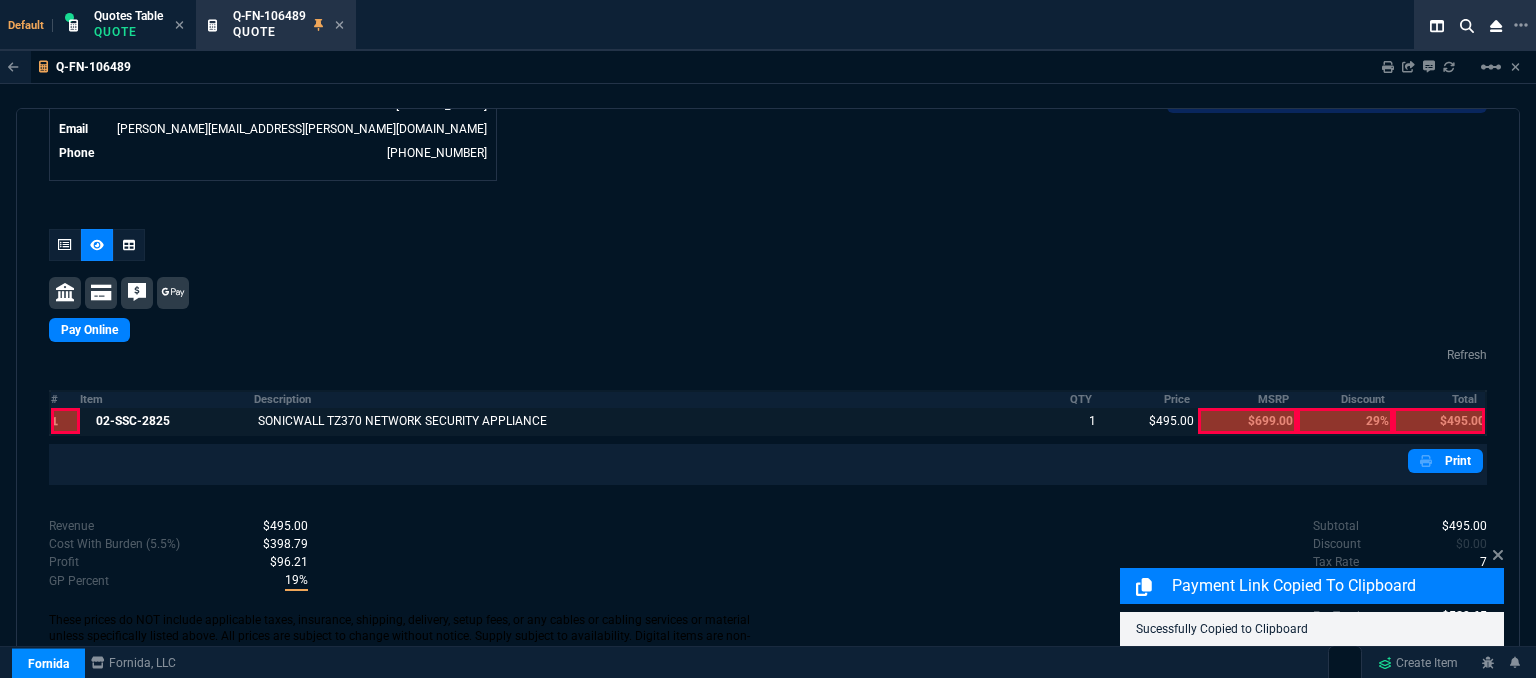 click at bounding box center (1439, 421) 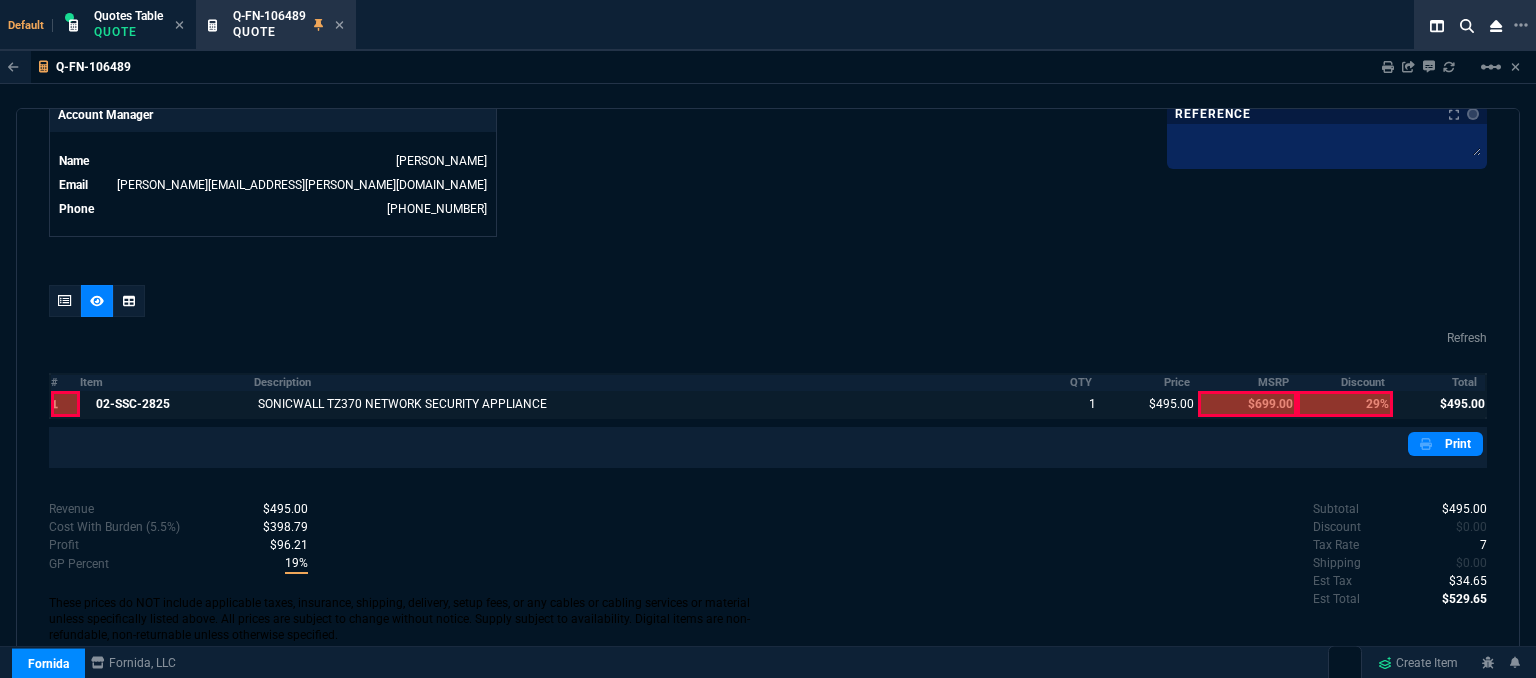 scroll, scrollTop: 976, scrollLeft: 0, axis: vertical 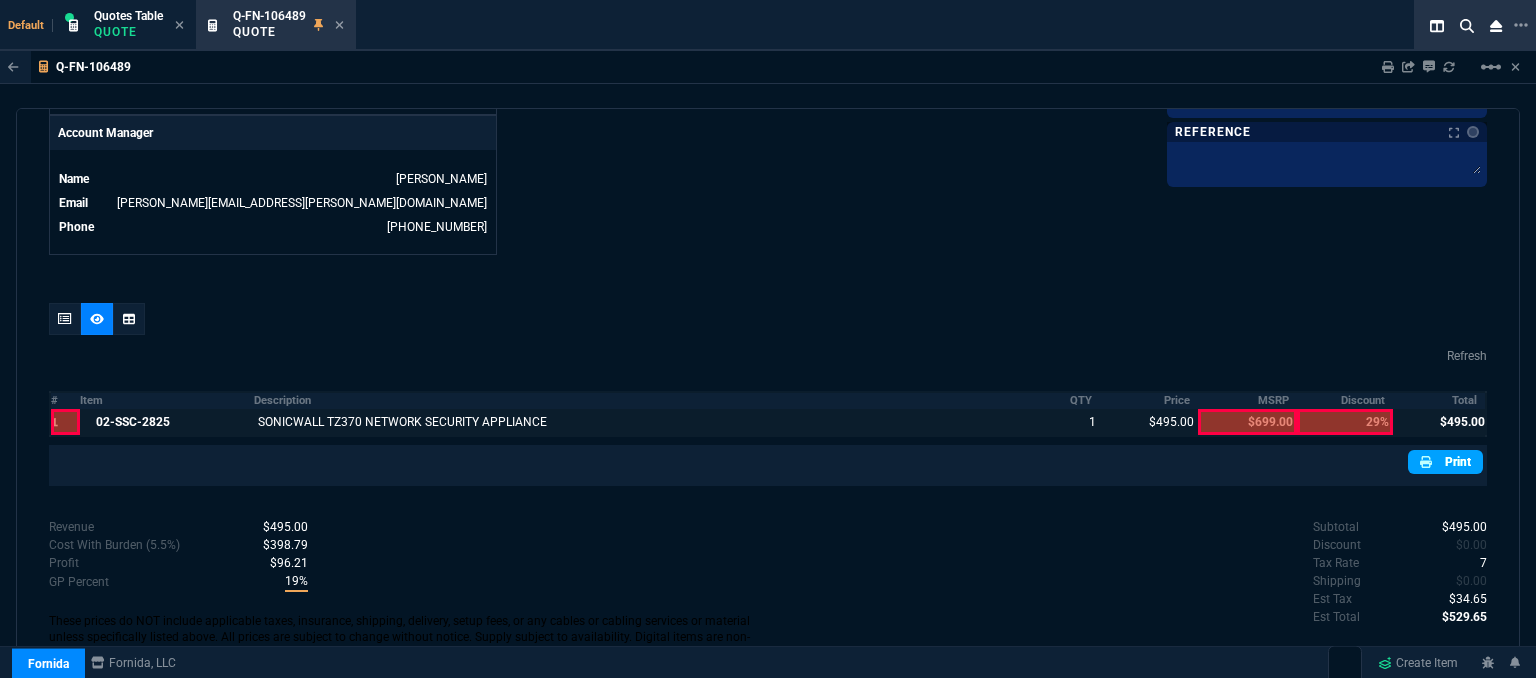 click on "Print" at bounding box center [1445, 462] 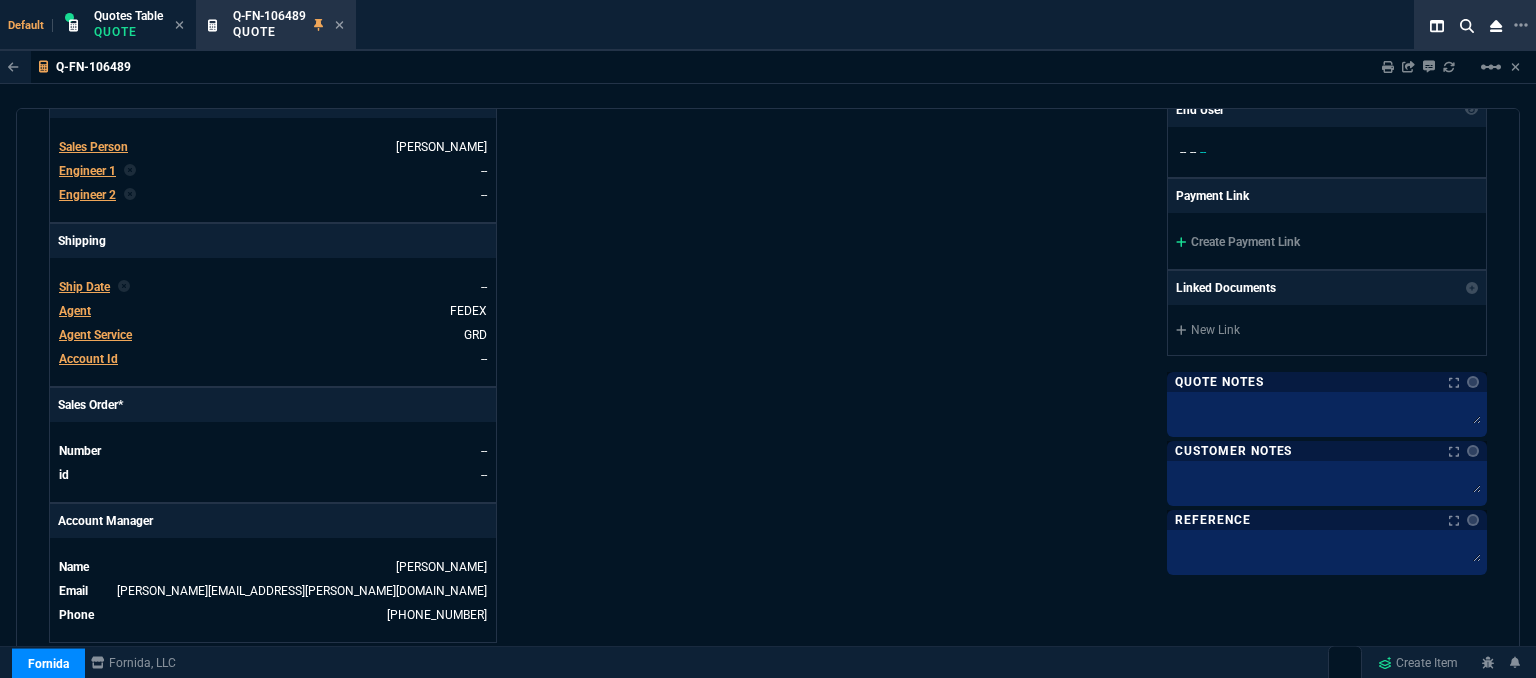 scroll, scrollTop: 476, scrollLeft: 0, axis: vertical 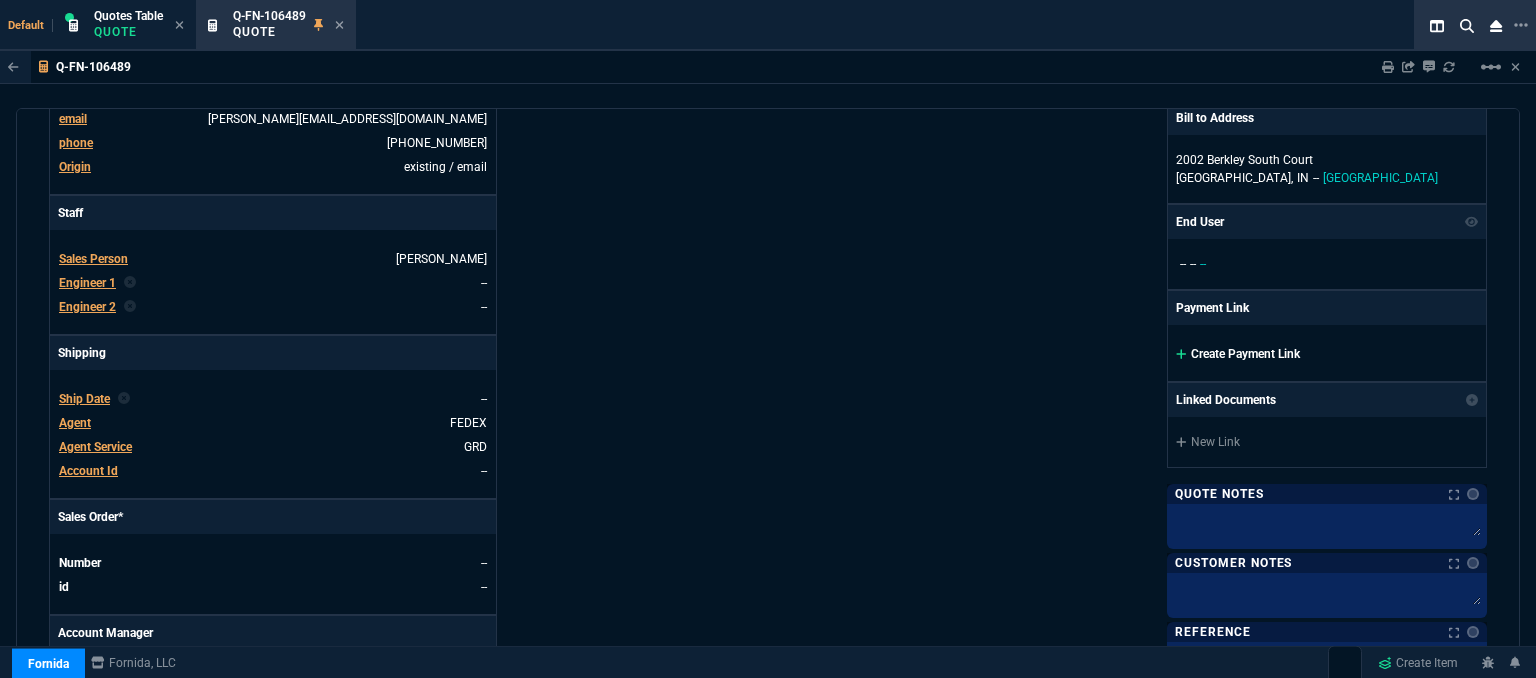 click 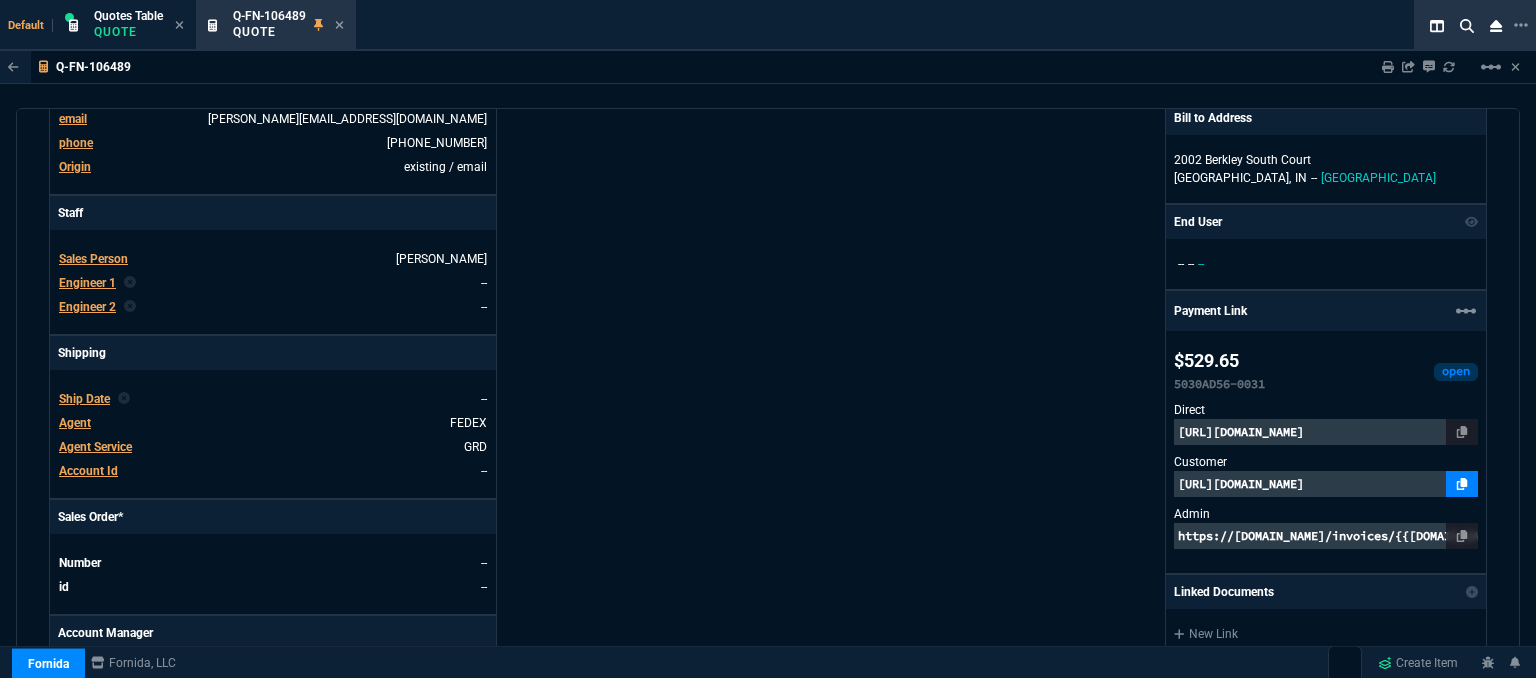 click 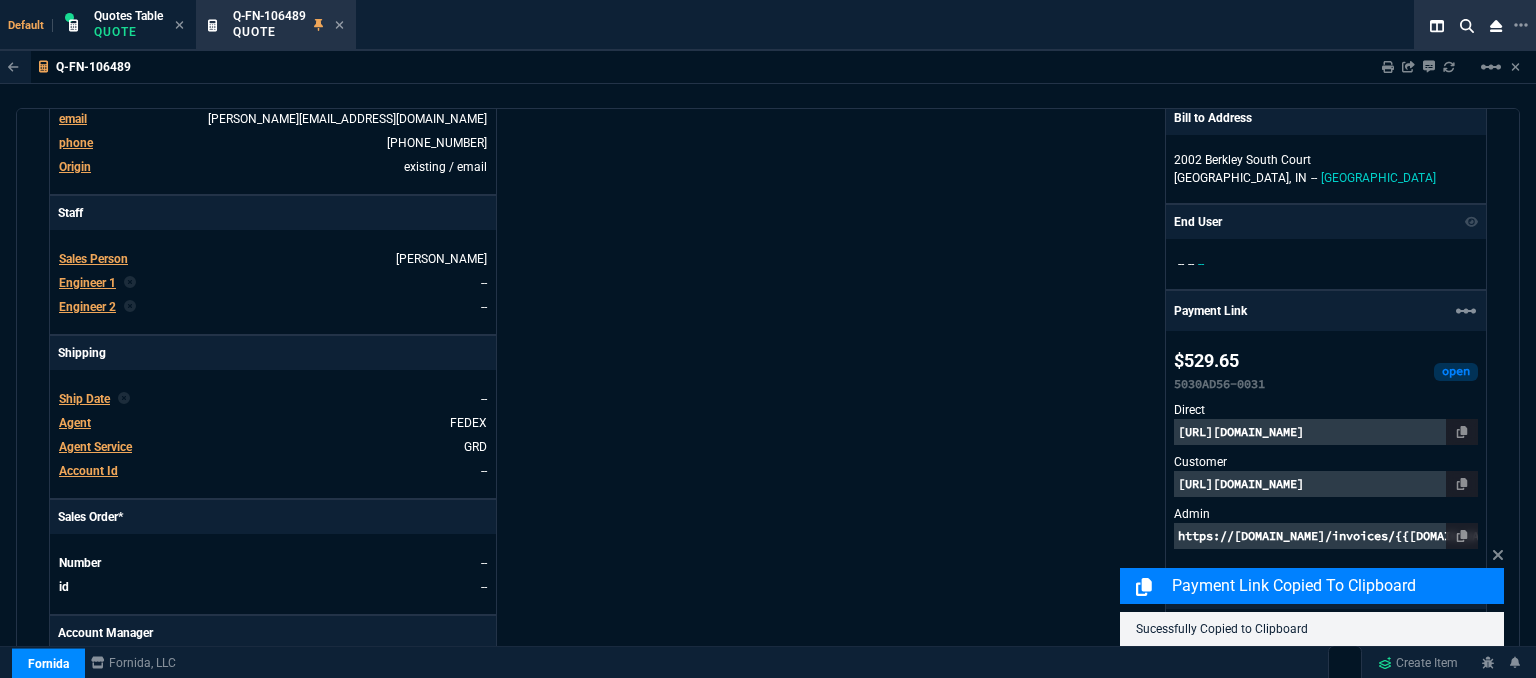 scroll, scrollTop: 1176, scrollLeft: 0, axis: vertical 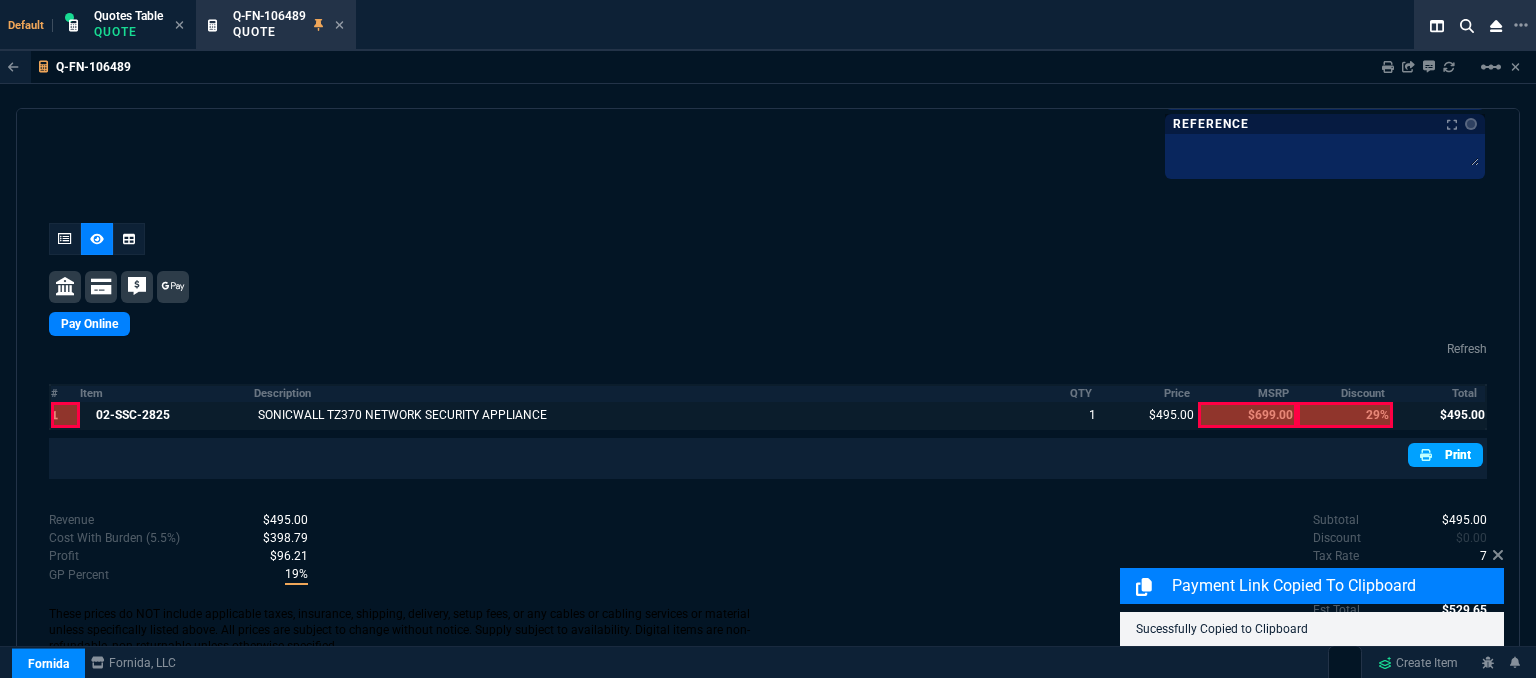 click on "Print" at bounding box center (1445, 455) 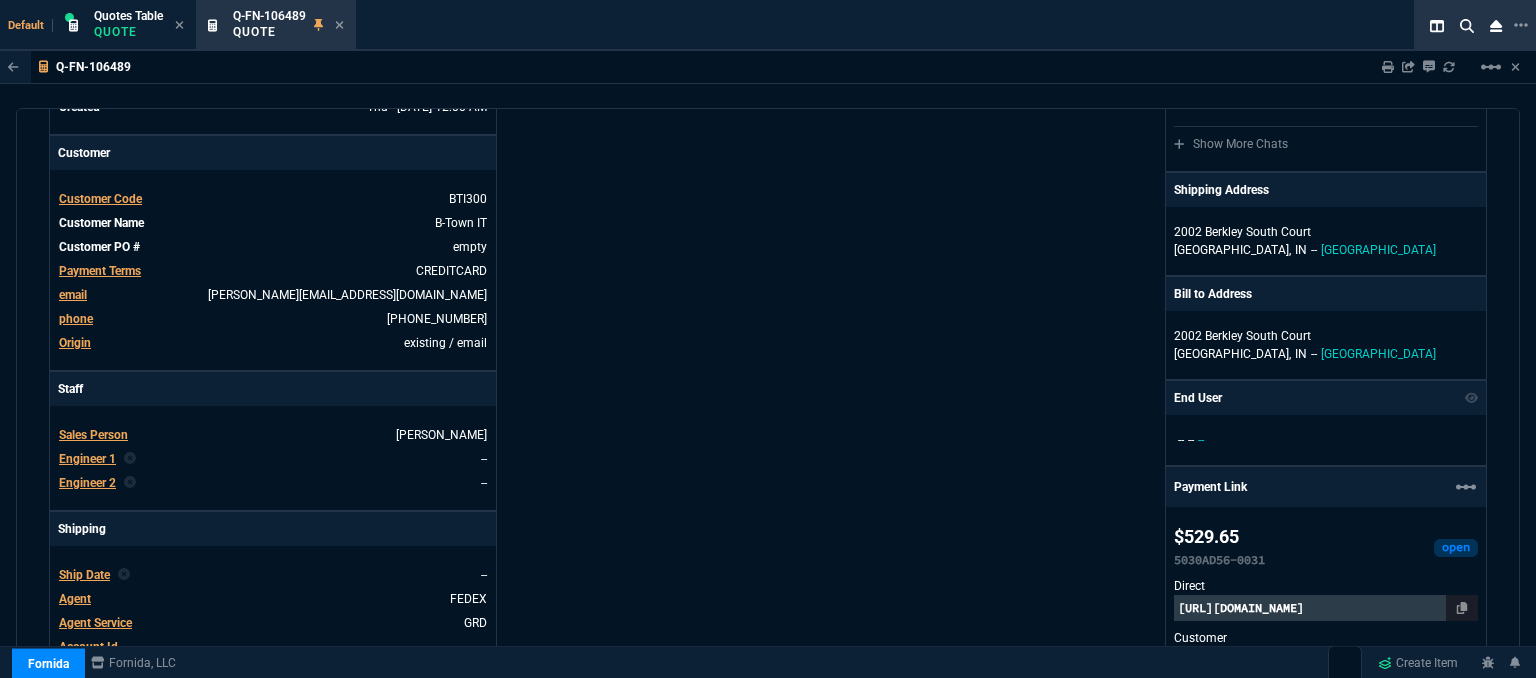 scroll, scrollTop: 0, scrollLeft: 0, axis: both 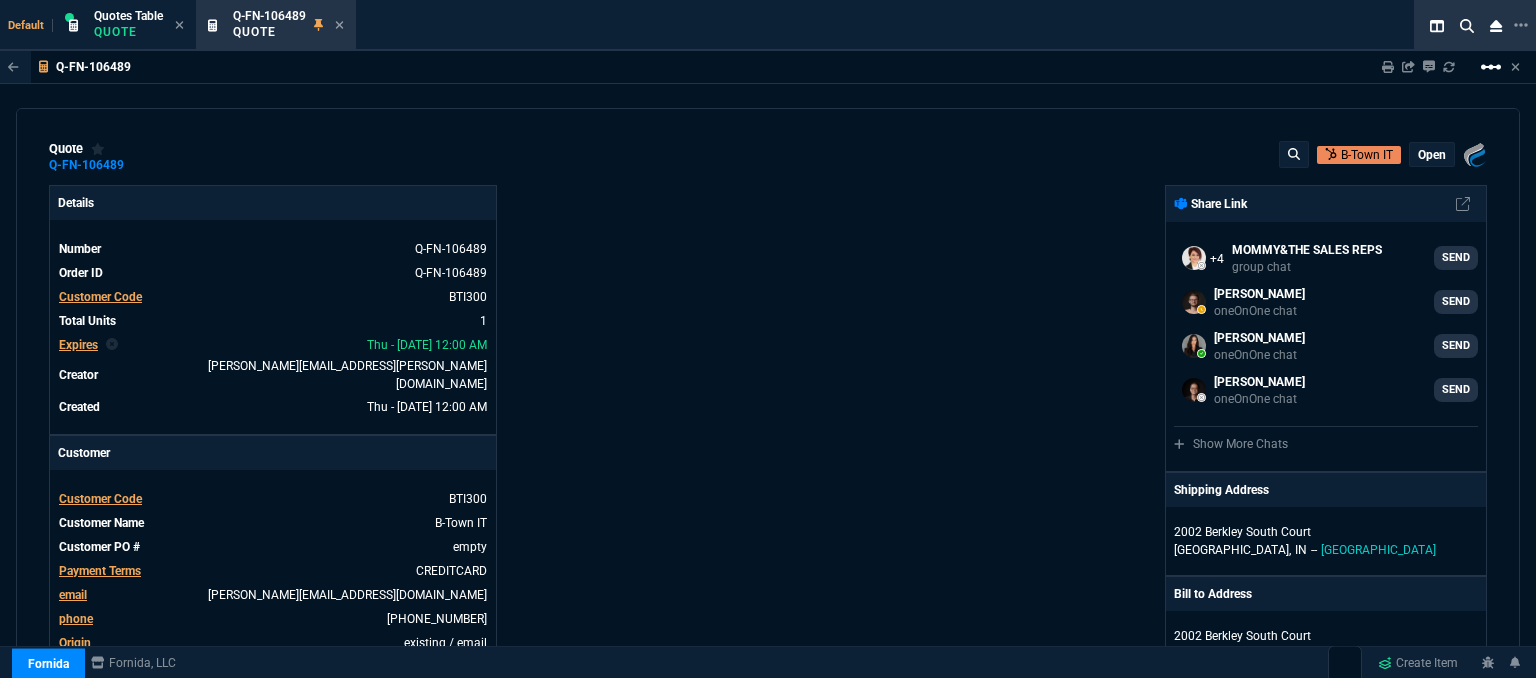 click on "linear_scale" at bounding box center [1491, 67] 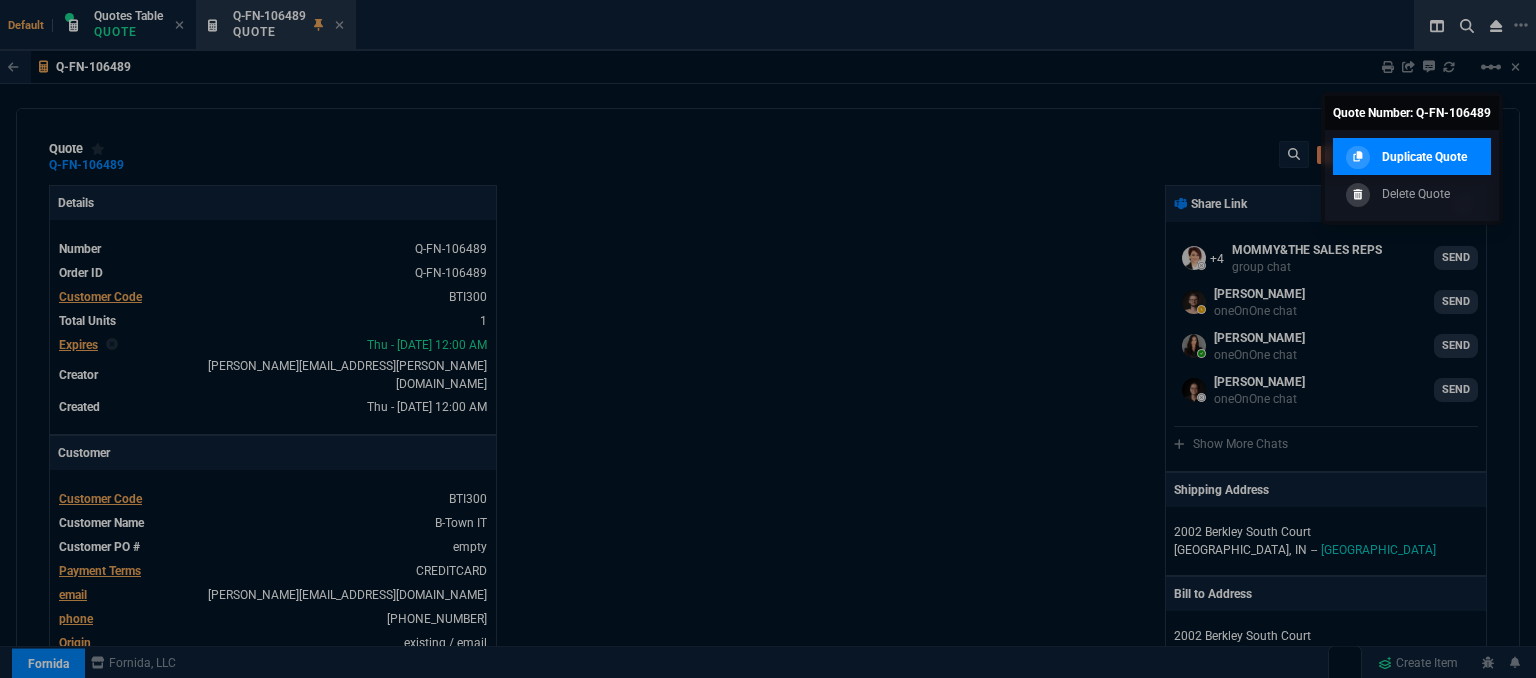 click on "Duplicate Quote" at bounding box center (1424, 157) 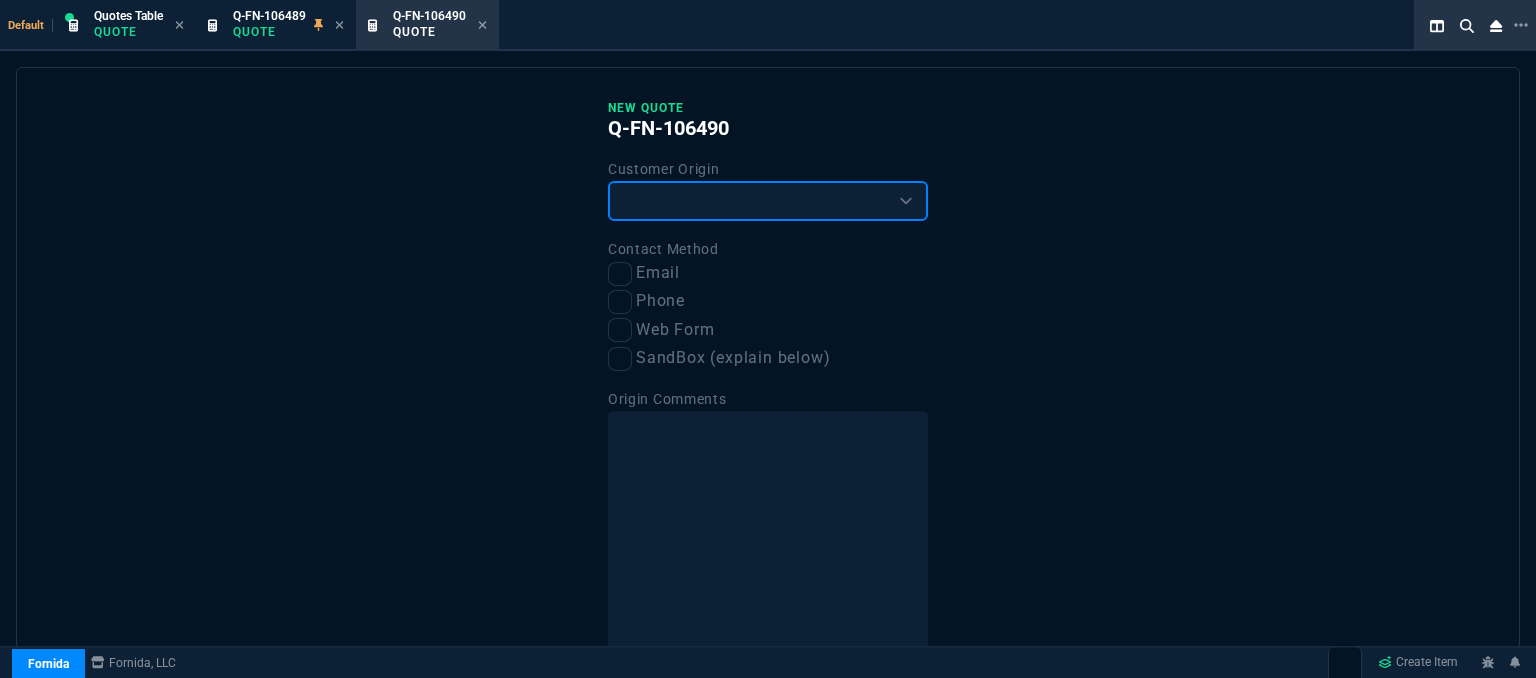 click on "Existing Customer Amazon Lead (first order) Website Lead (first order) Called (first order) Referral (first order) SandBox (explain below)" at bounding box center (768, 201) 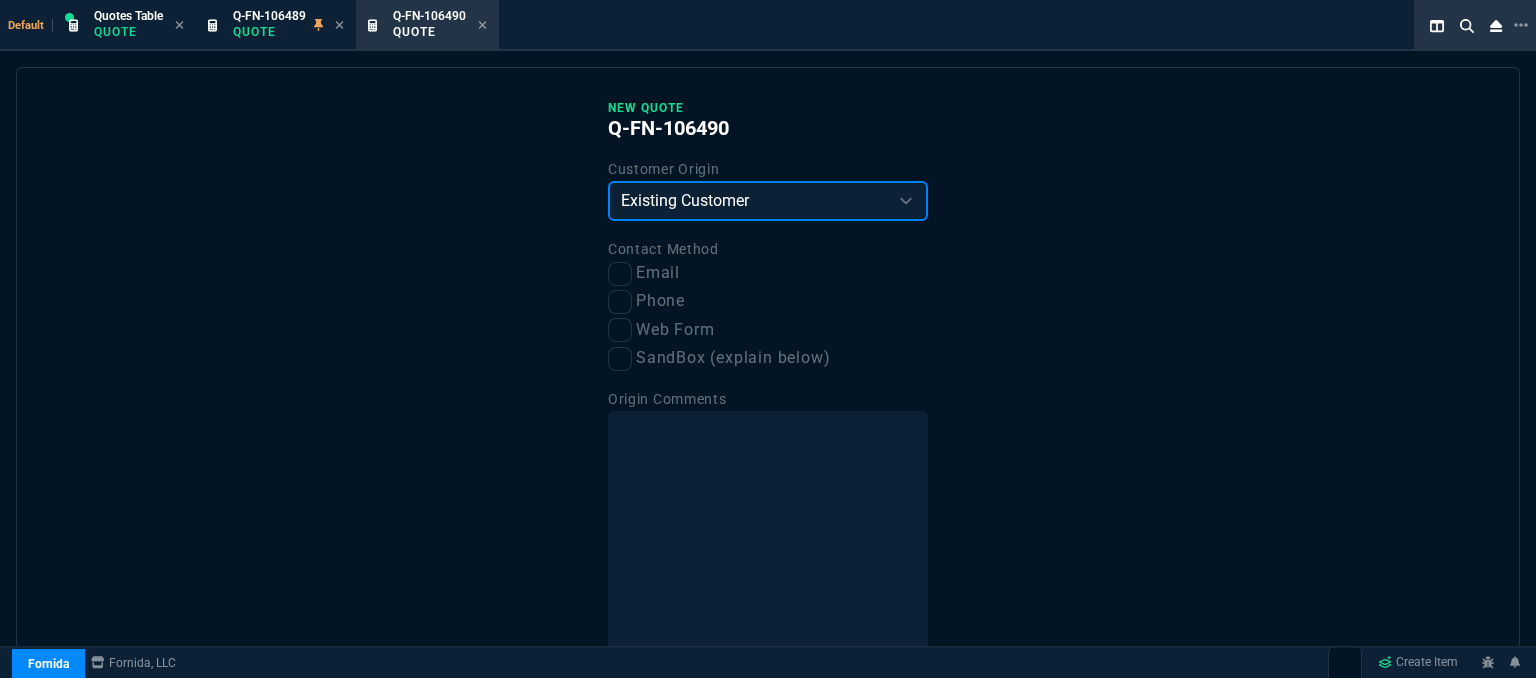 click on "Existing Customer Amazon Lead (first order) Website Lead (first order) Called (first order) Referral (first order) SandBox (explain below)" at bounding box center (768, 201) 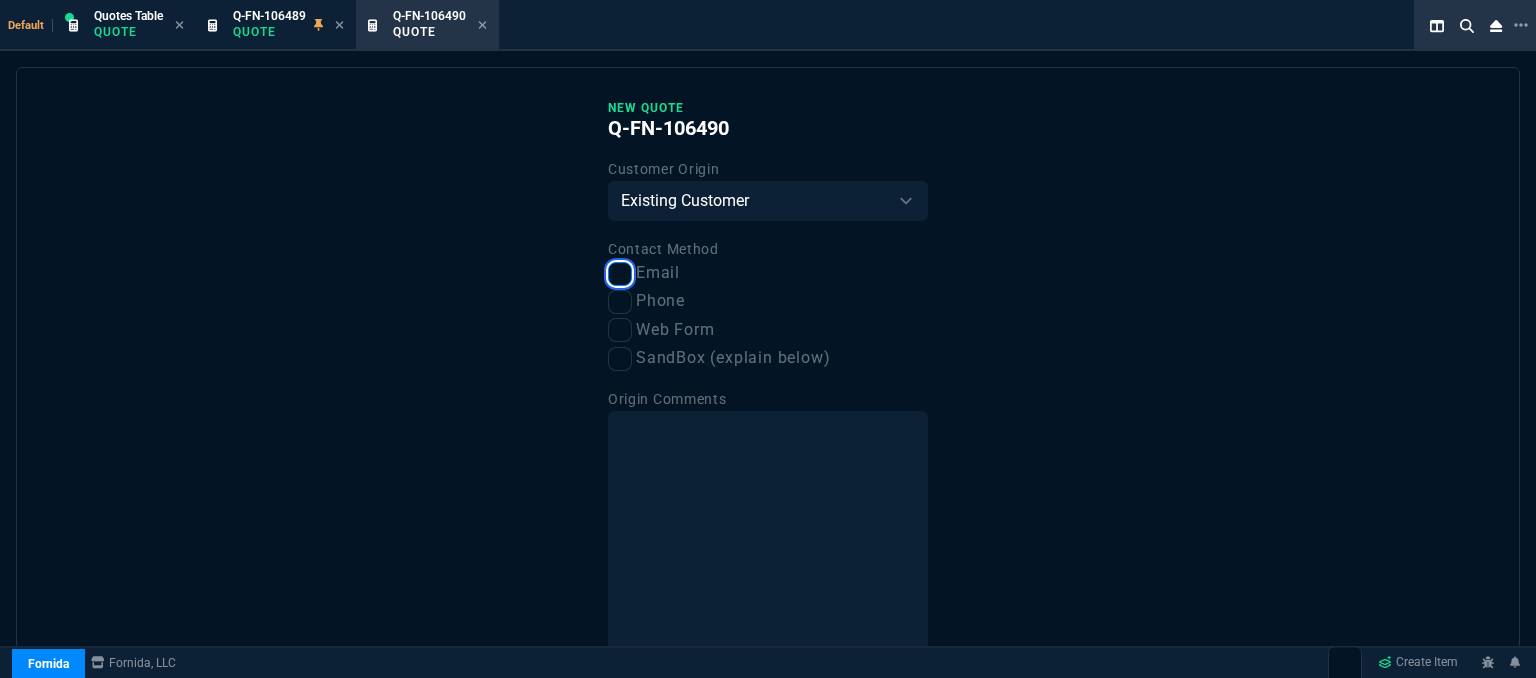 drag, startPoint x: 614, startPoint y: 268, endPoint x: 1057, endPoint y: 356, distance: 451.65585 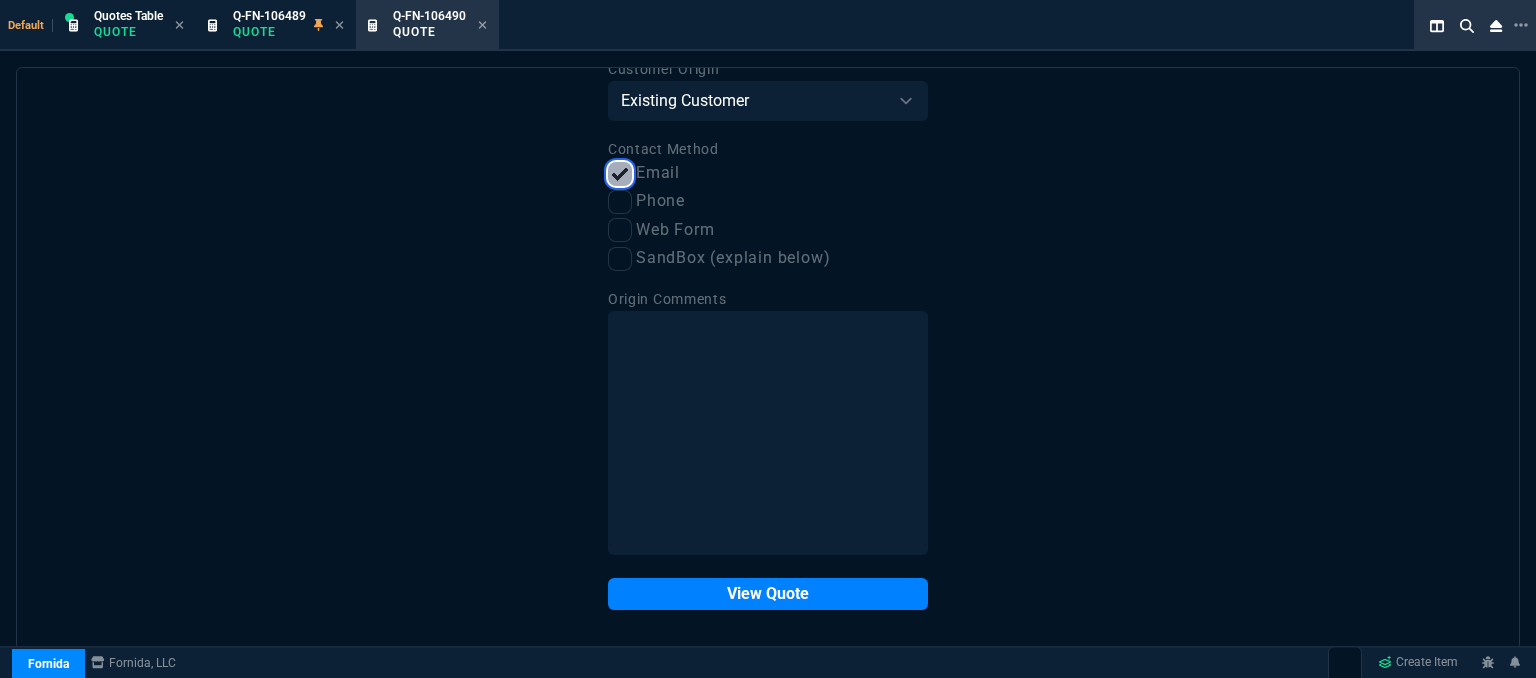 scroll, scrollTop: 101, scrollLeft: 0, axis: vertical 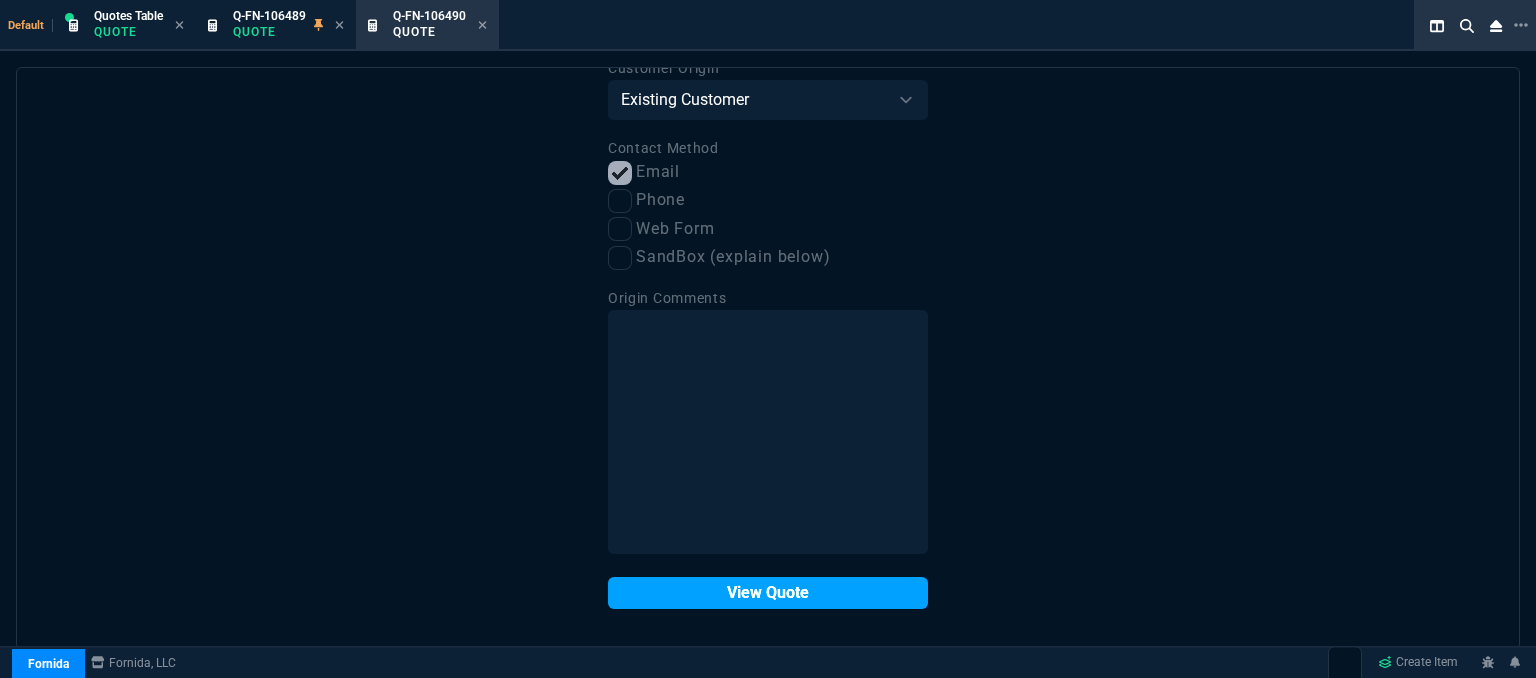 click on "View Quote" at bounding box center (768, 593) 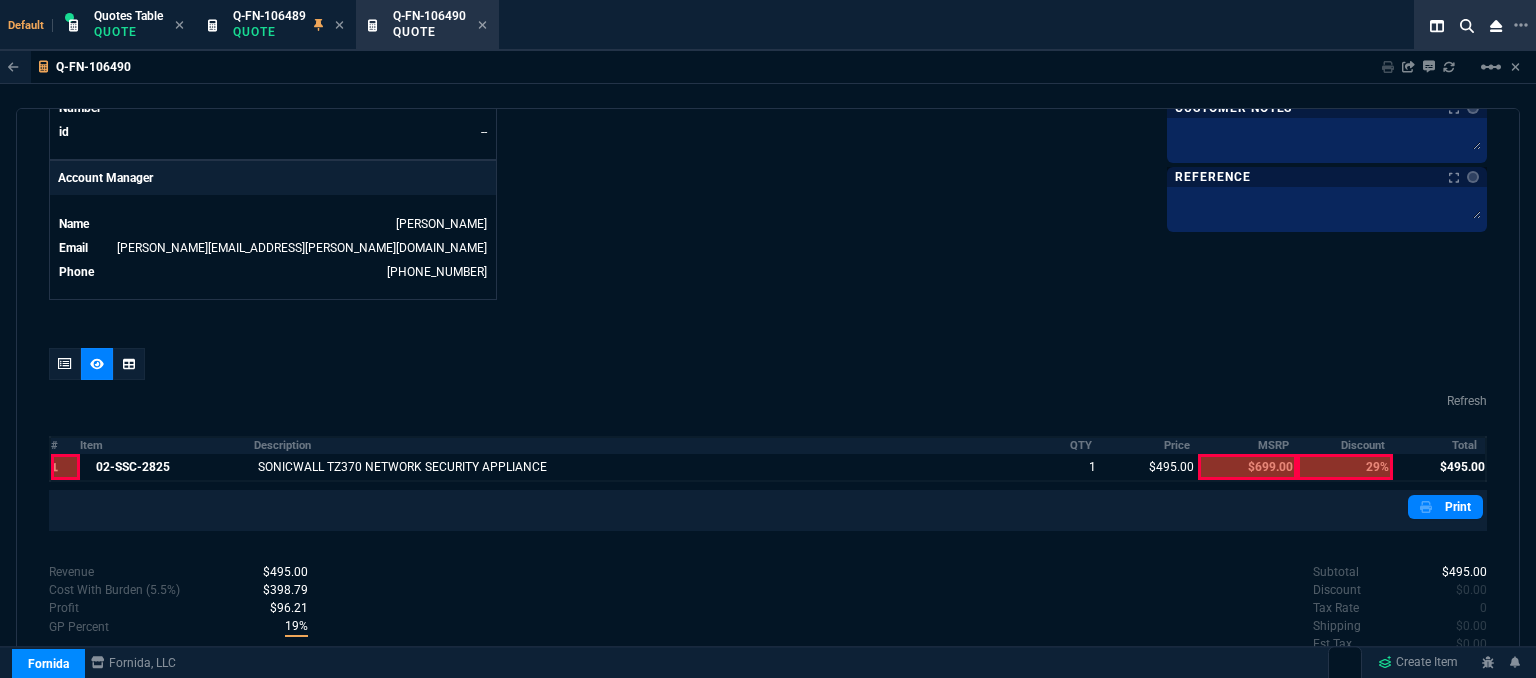 scroll, scrollTop: 997, scrollLeft: 0, axis: vertical 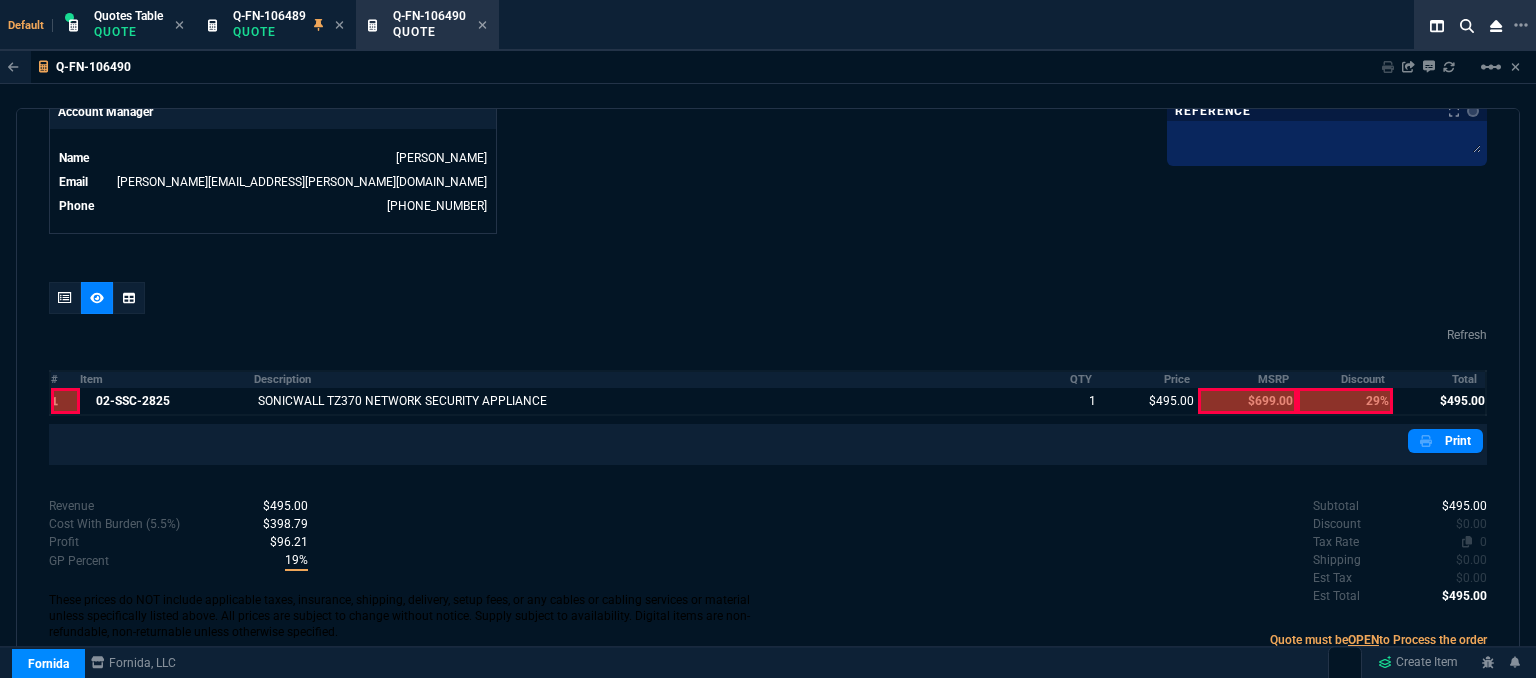click on "0" at bounding box center [1483, 542] 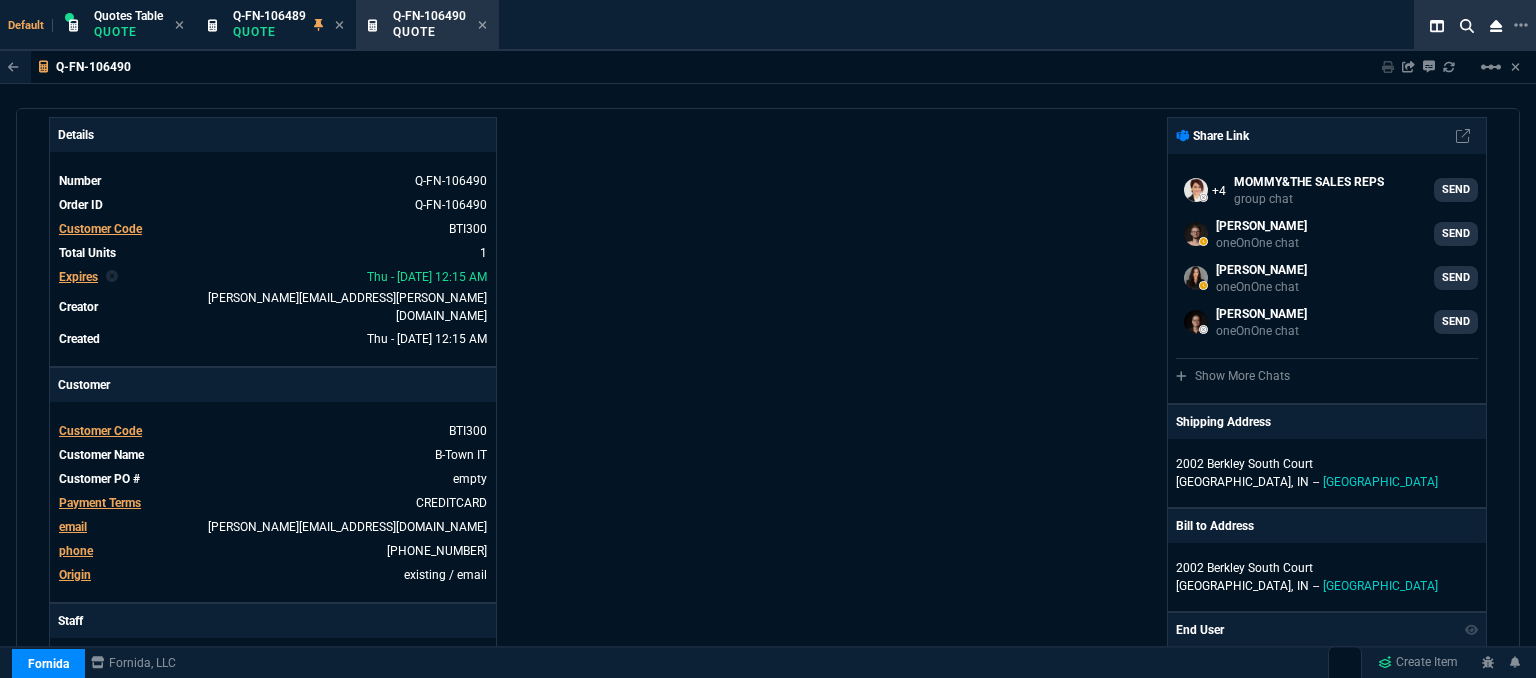 scroll, scrollTop: 0, scrollLeft: 0, axis: both 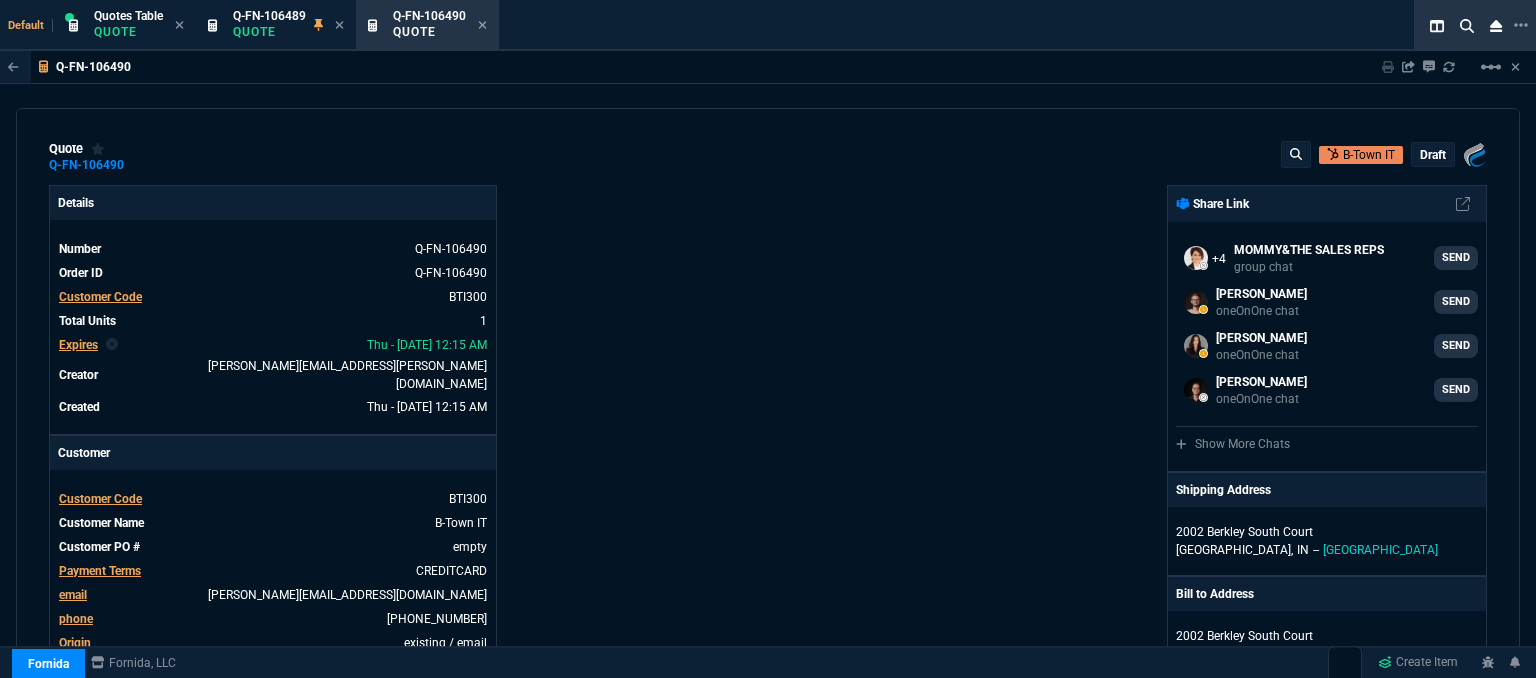 click on "draft" at bounding box center [1433, 155] 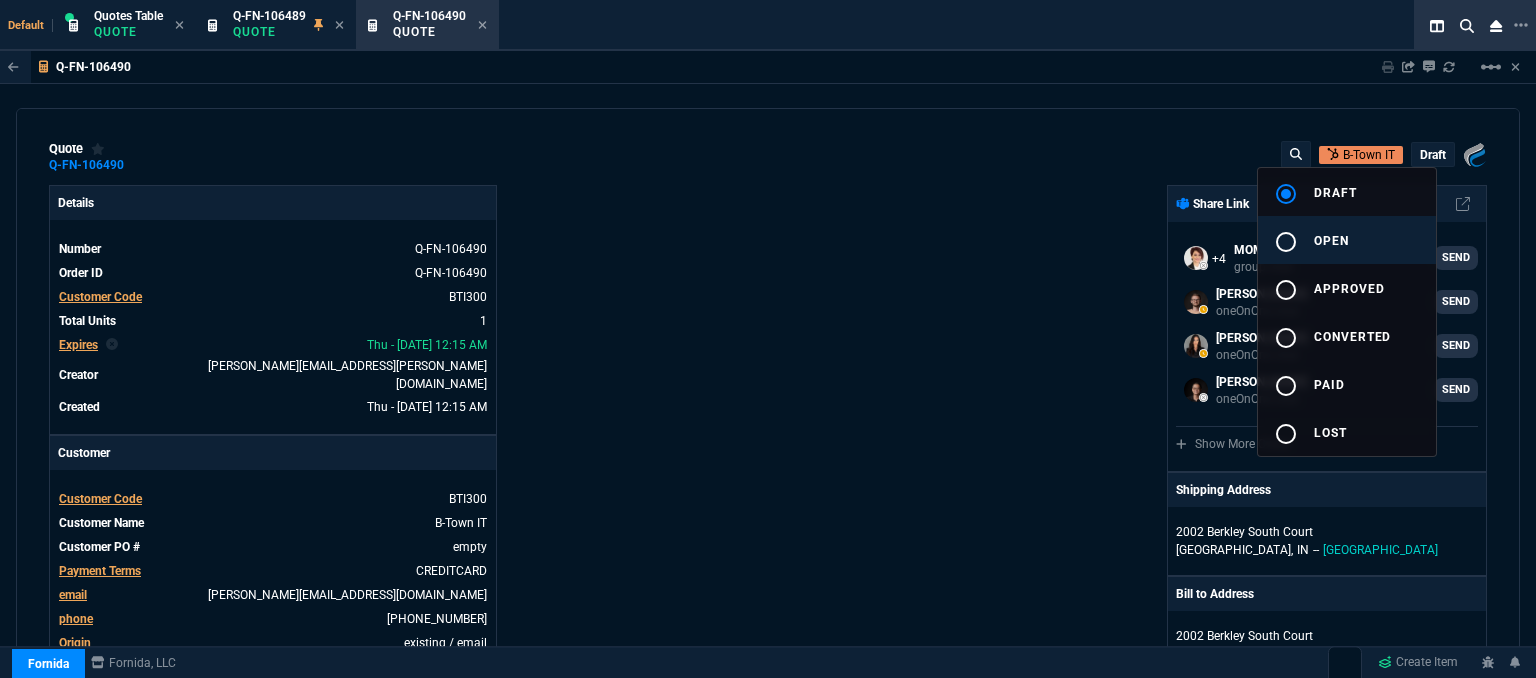 click on "radio_button_unchecked open" at bounding box center (1347, 240) 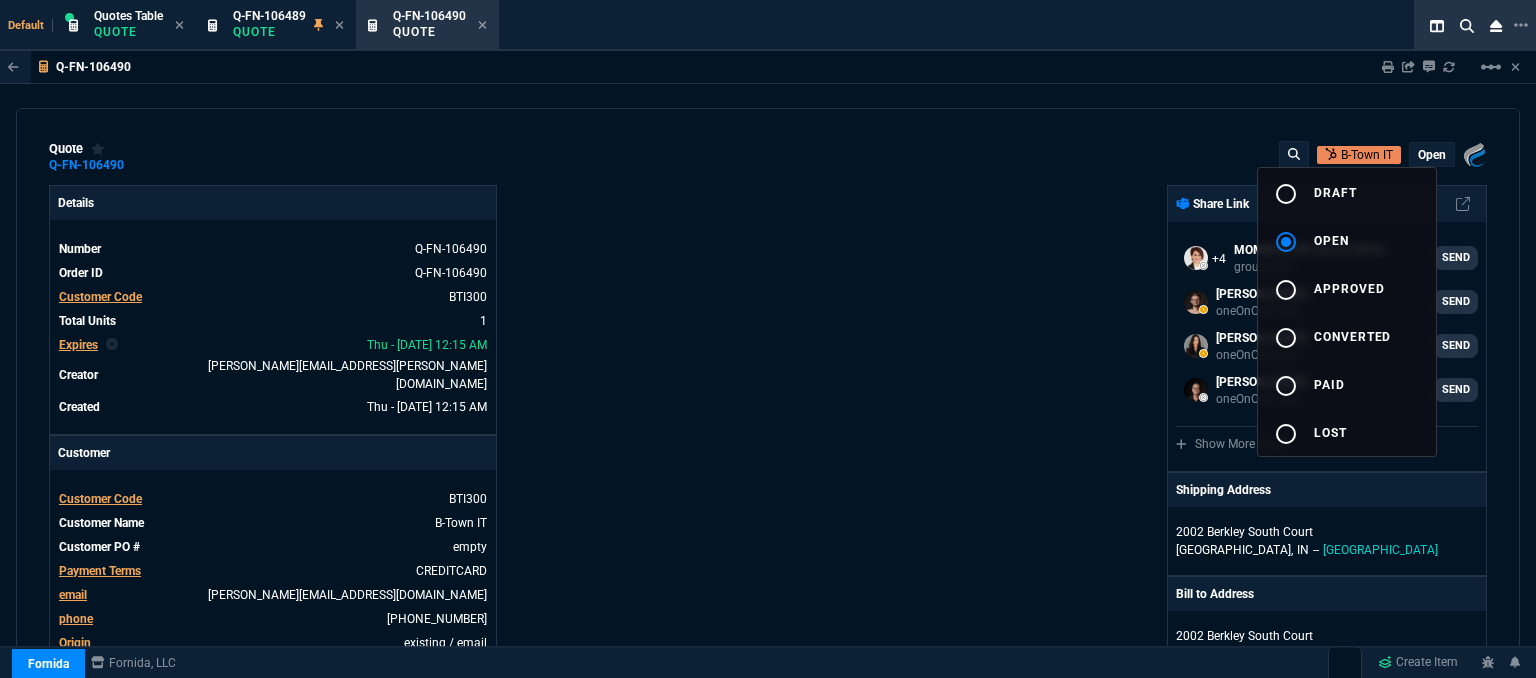 click at bounding box center [768, 339] 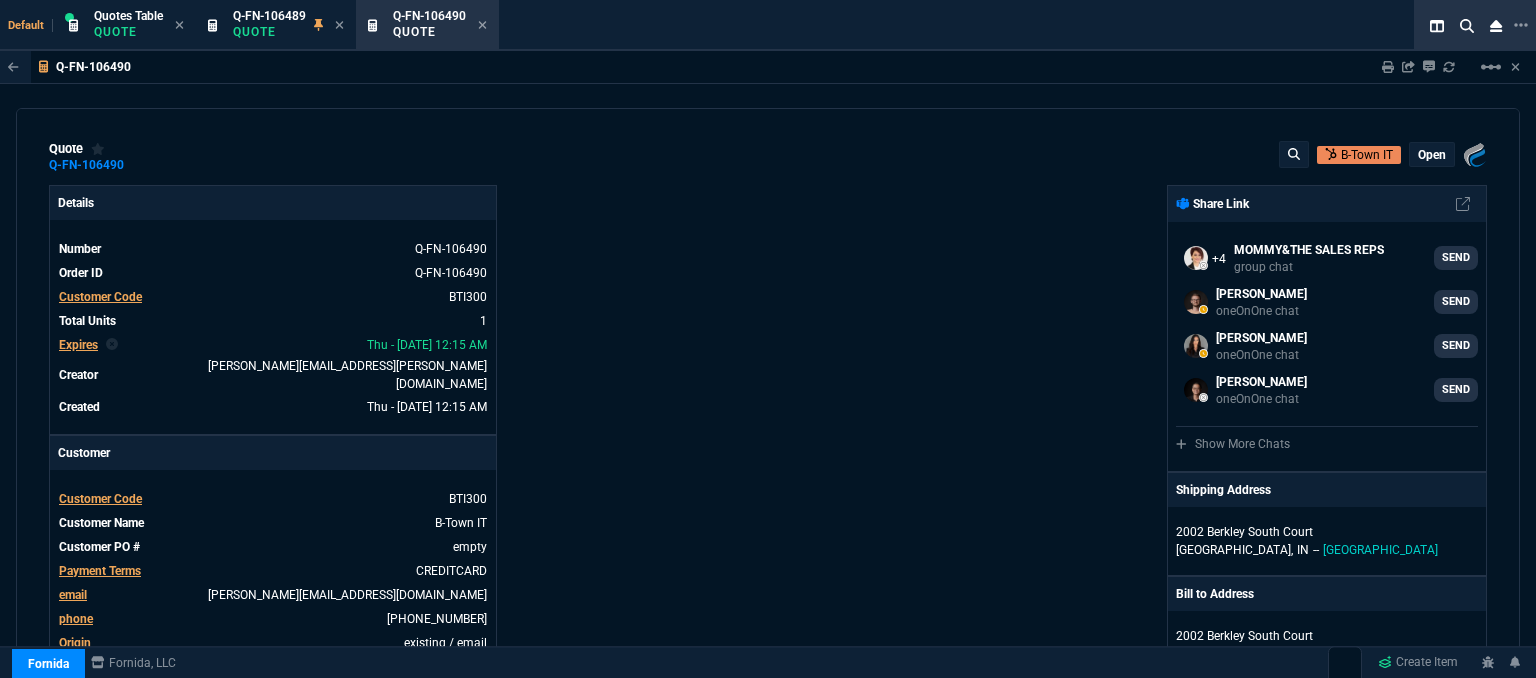 type on "24" 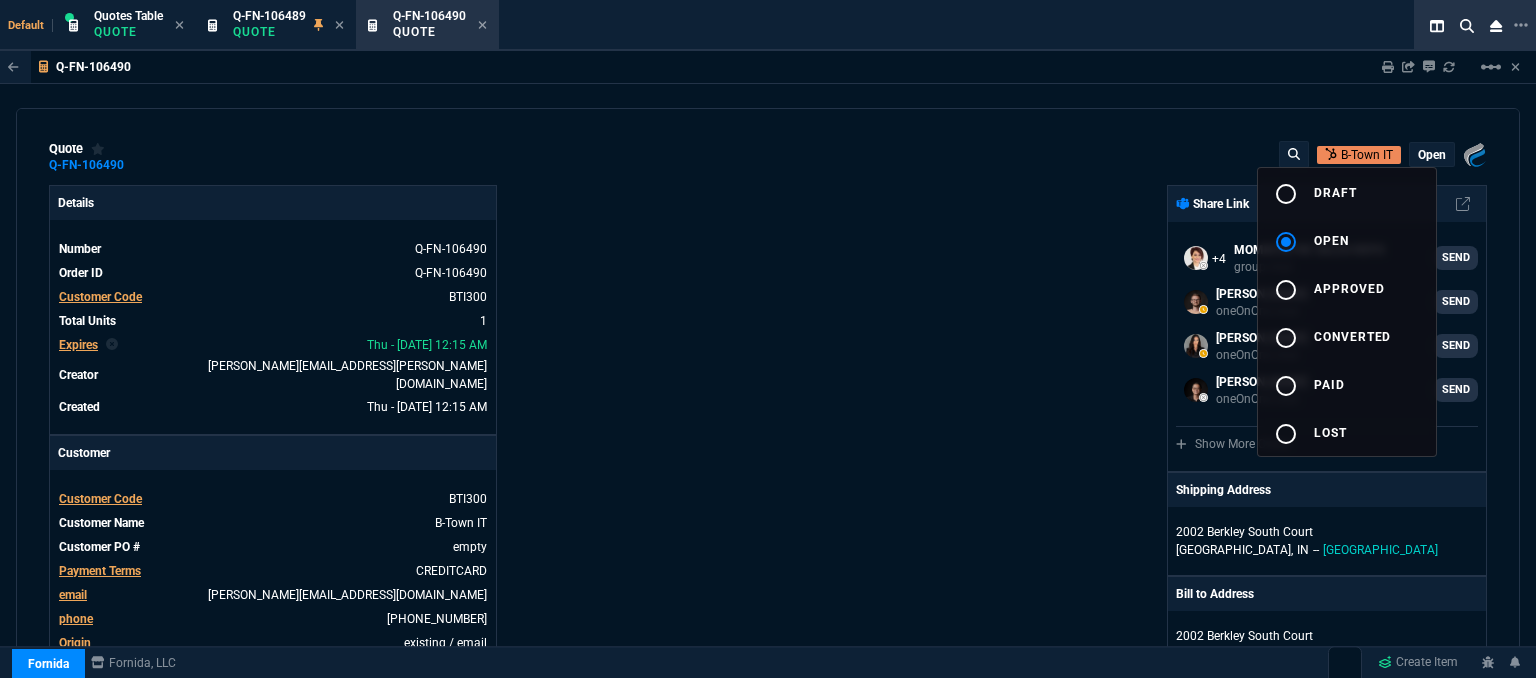 type on "29" 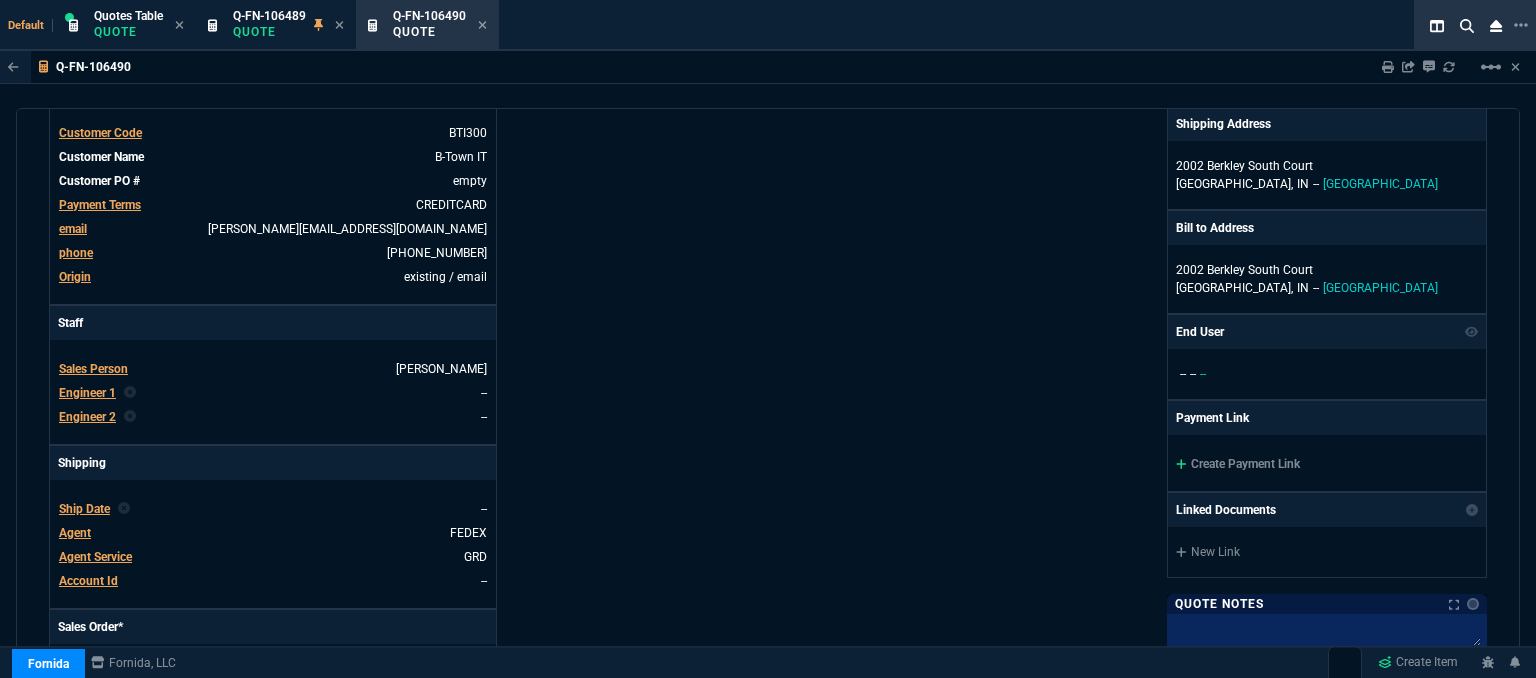 scroll, scrollTop: 400, scrollLeft: 0, axis: vertical 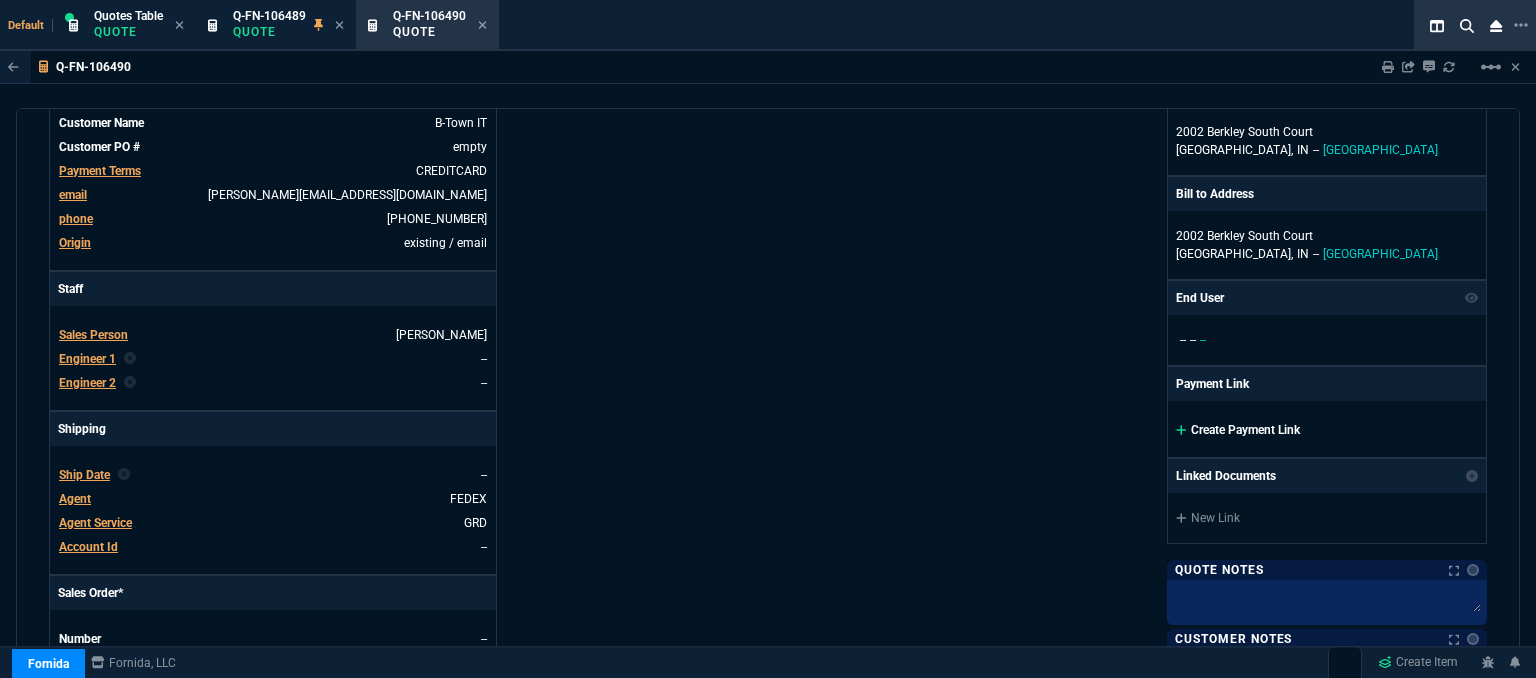 click 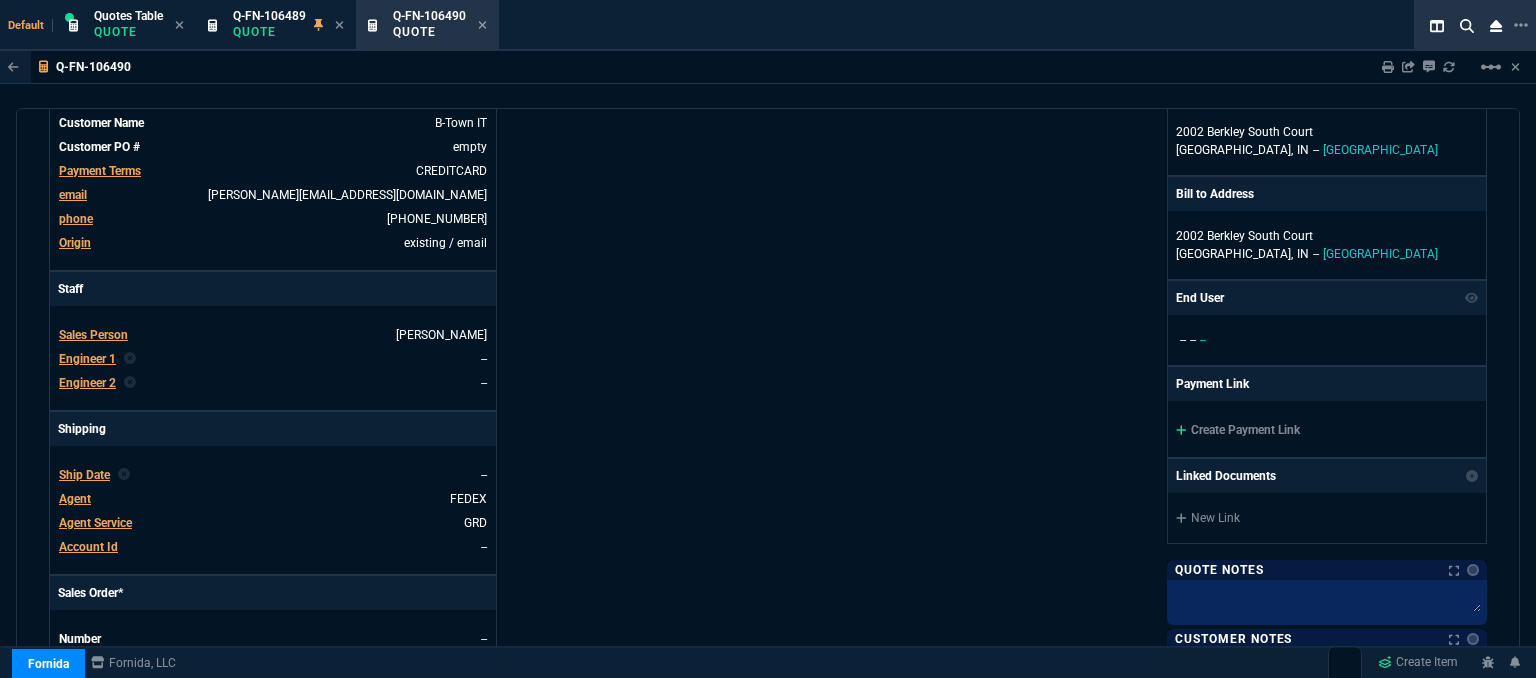 click 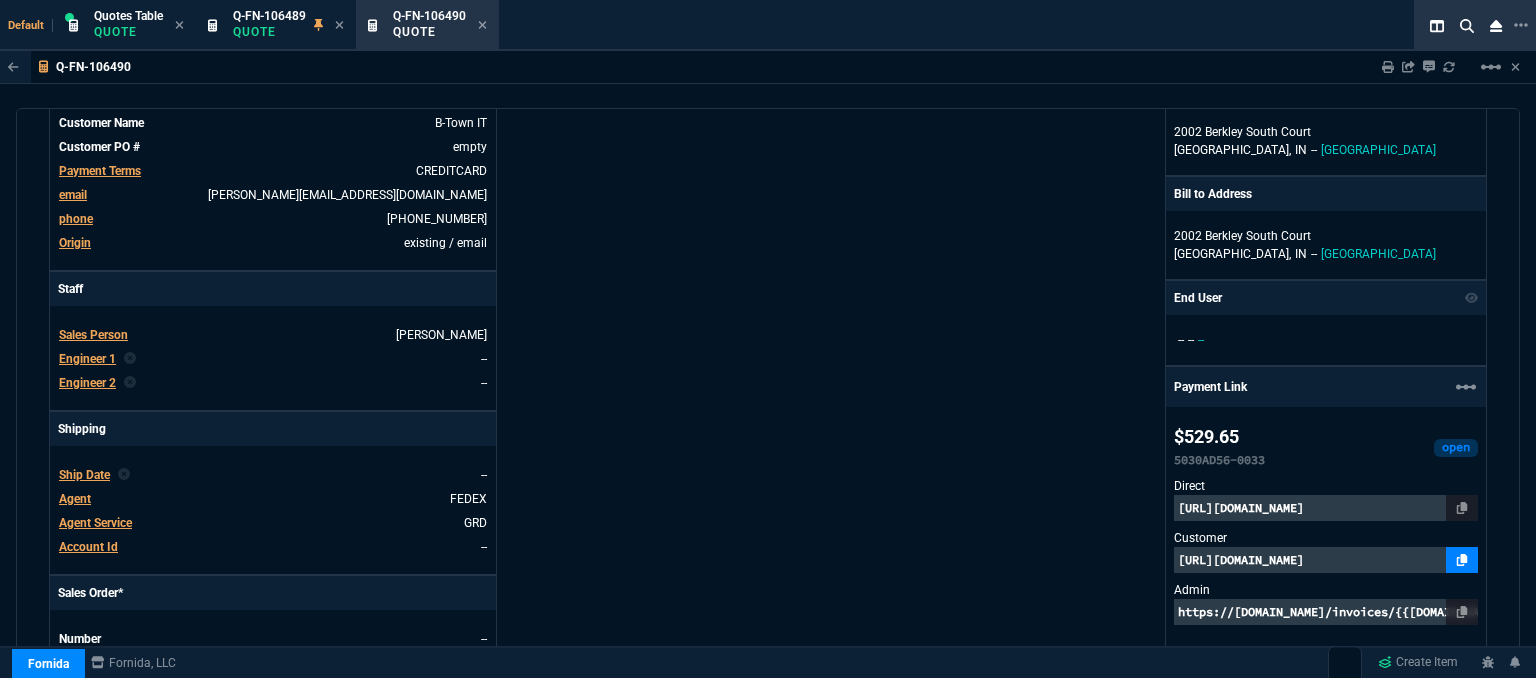 click 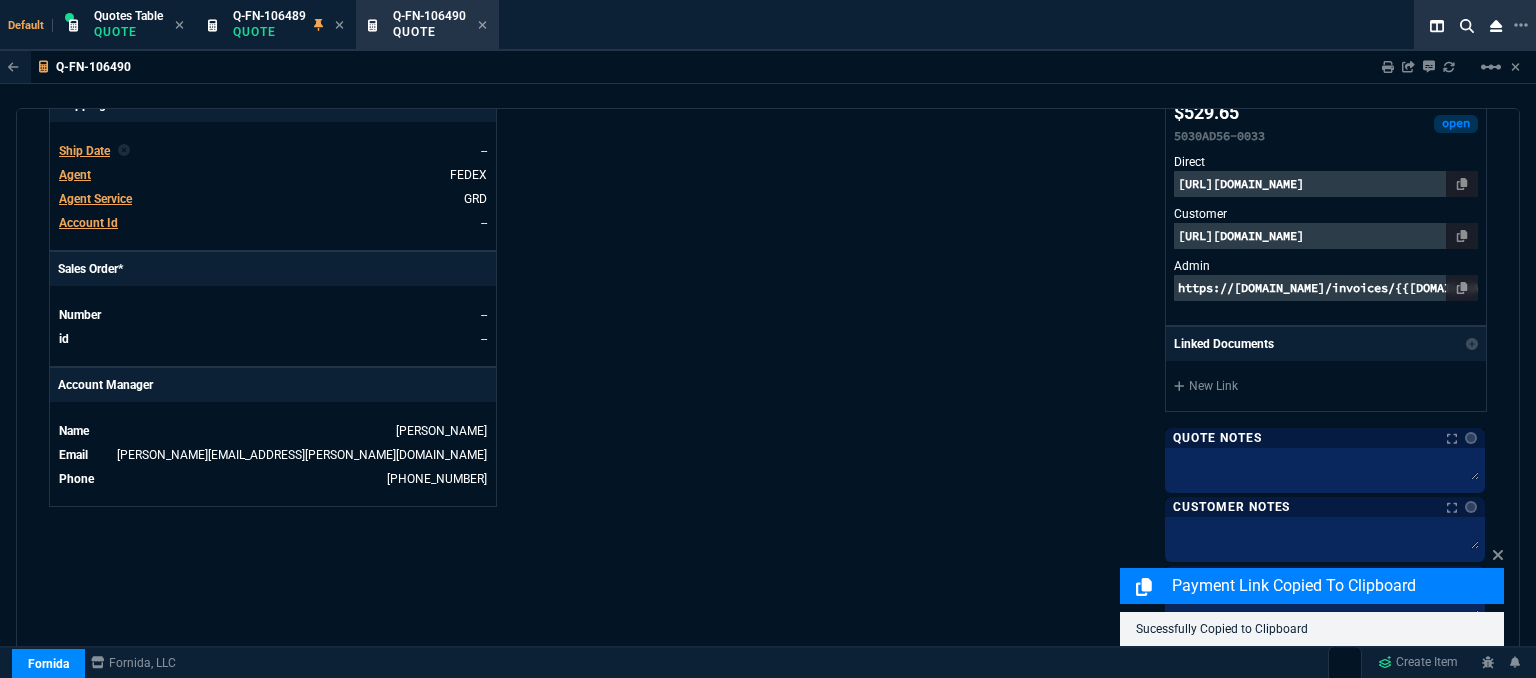 scroll, scrollTop: 1100, scrollLeft: 0, axis: vertical 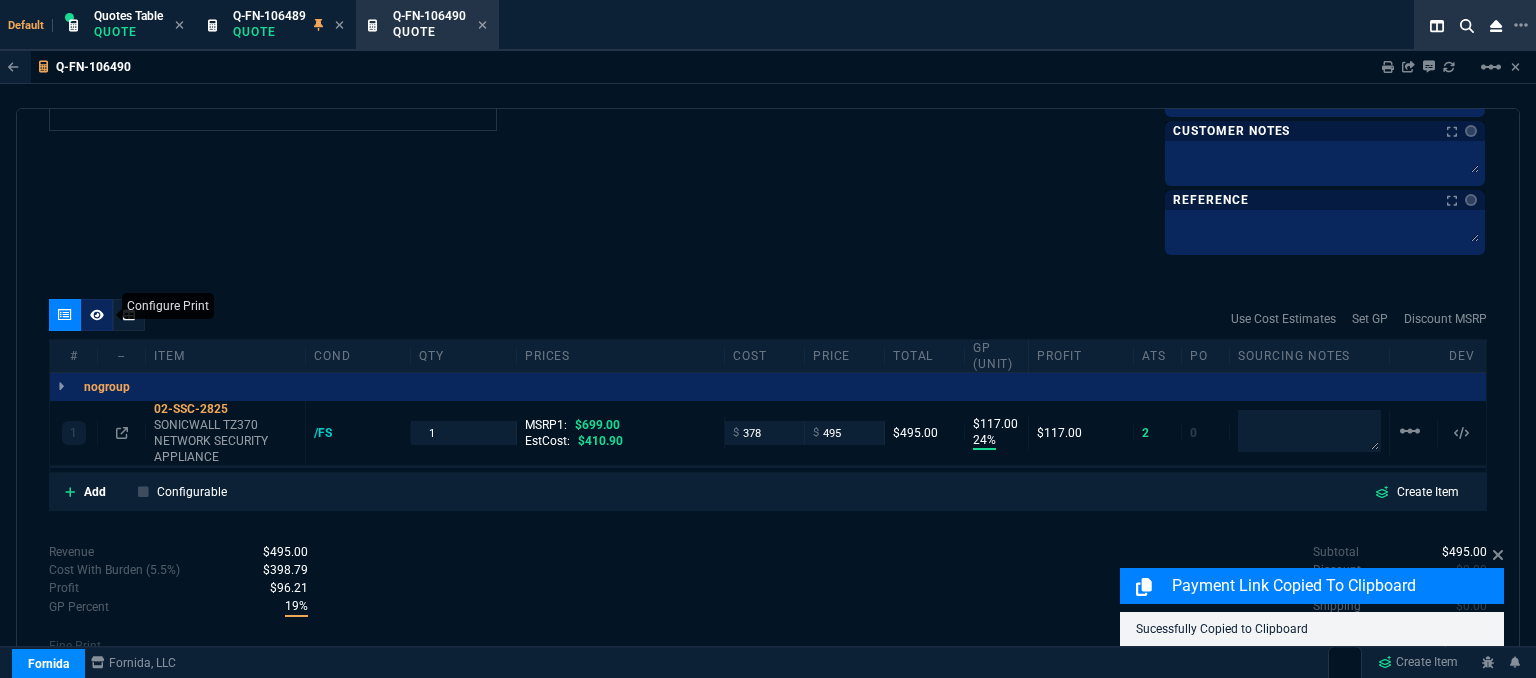 click at bounding box center (97, 315) 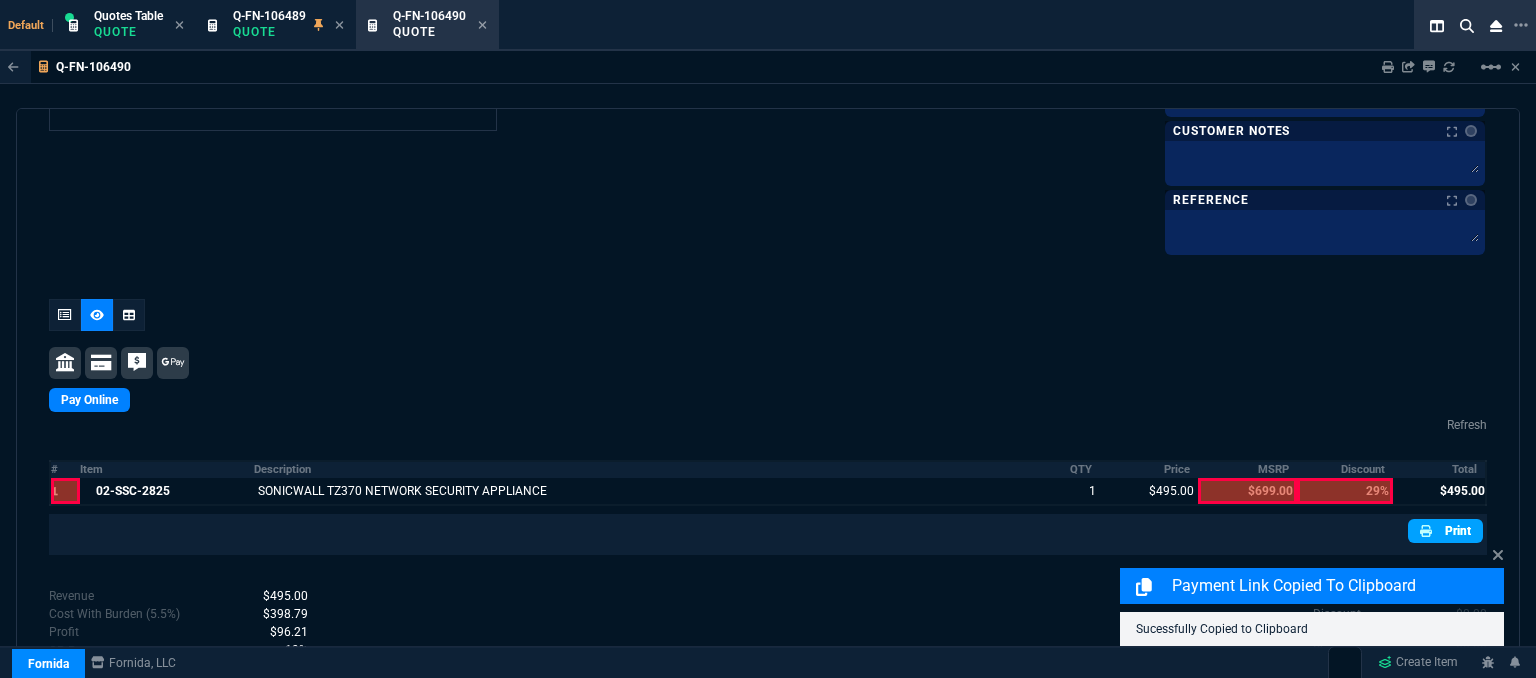 click 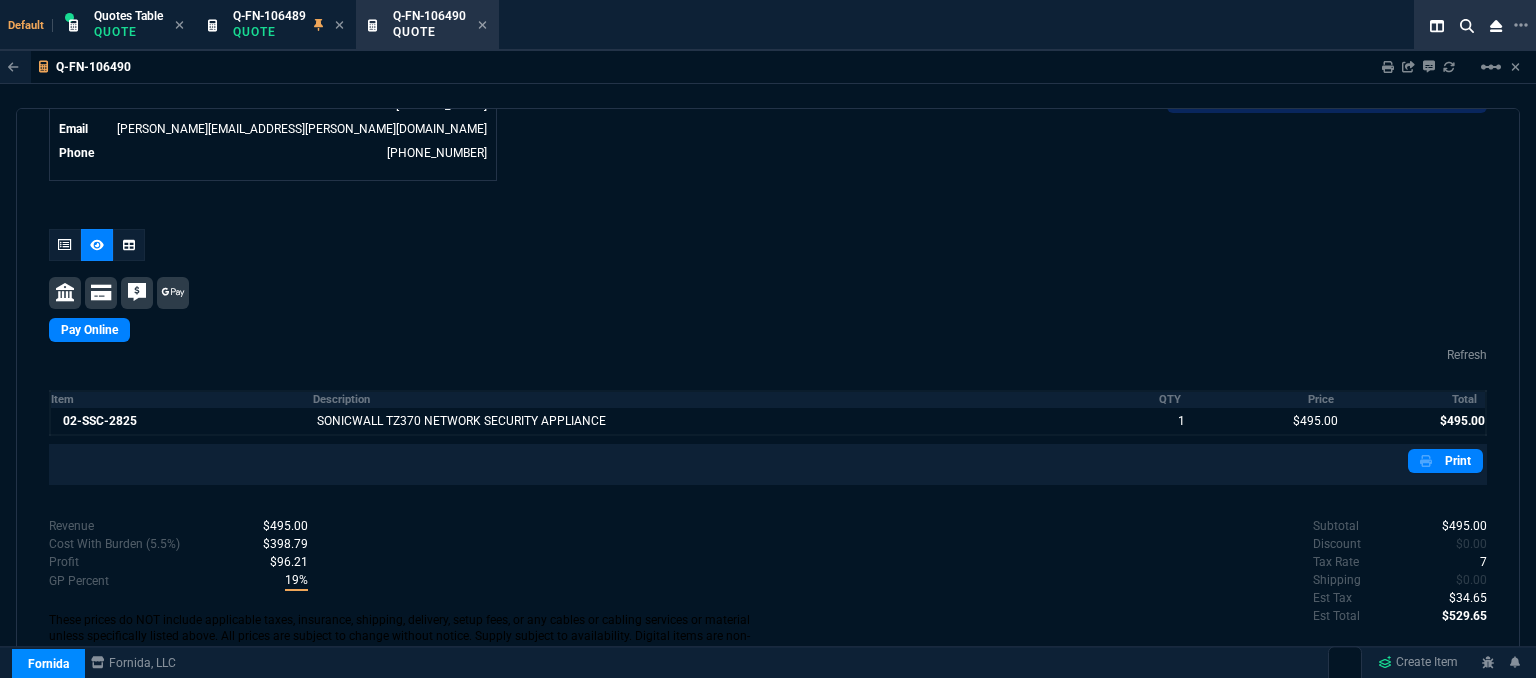 scroll, scrollTop: 976, scrollLeft: 0, axis: vertical 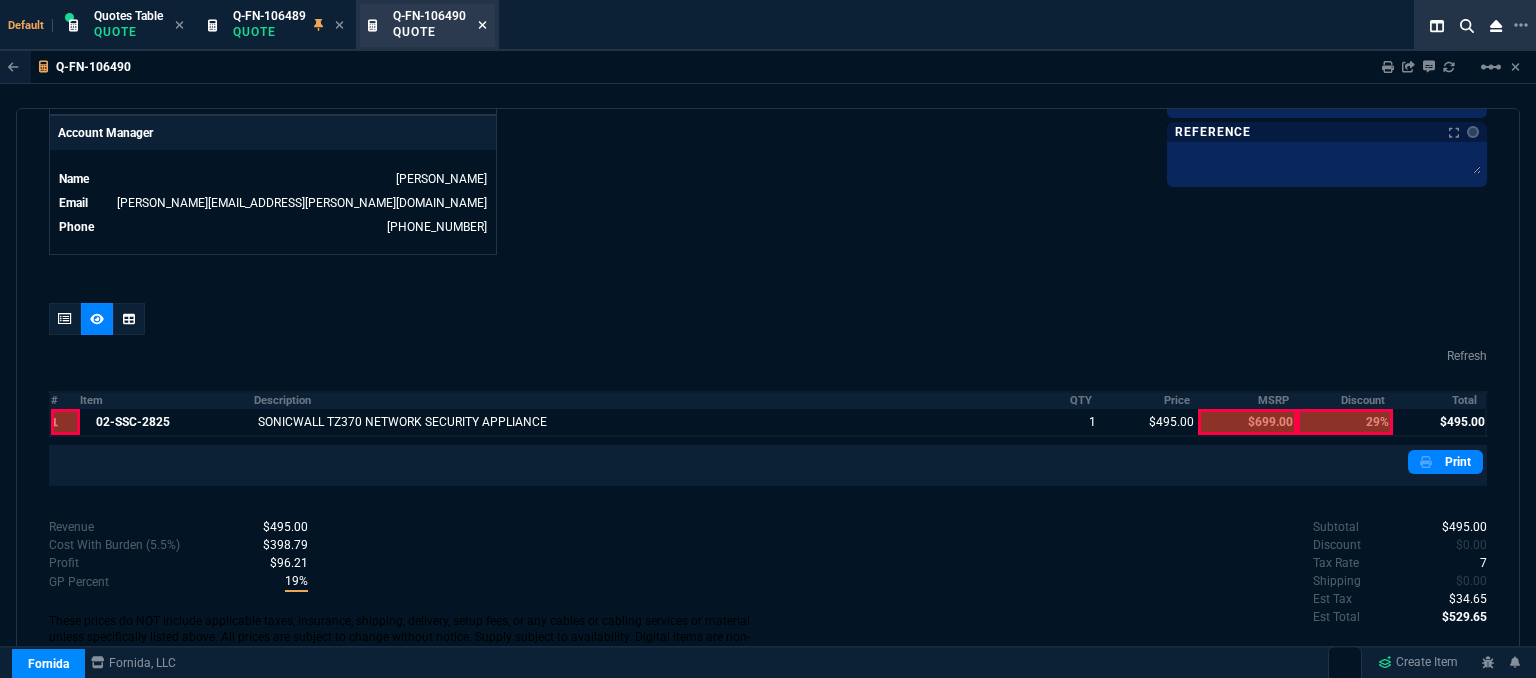 click 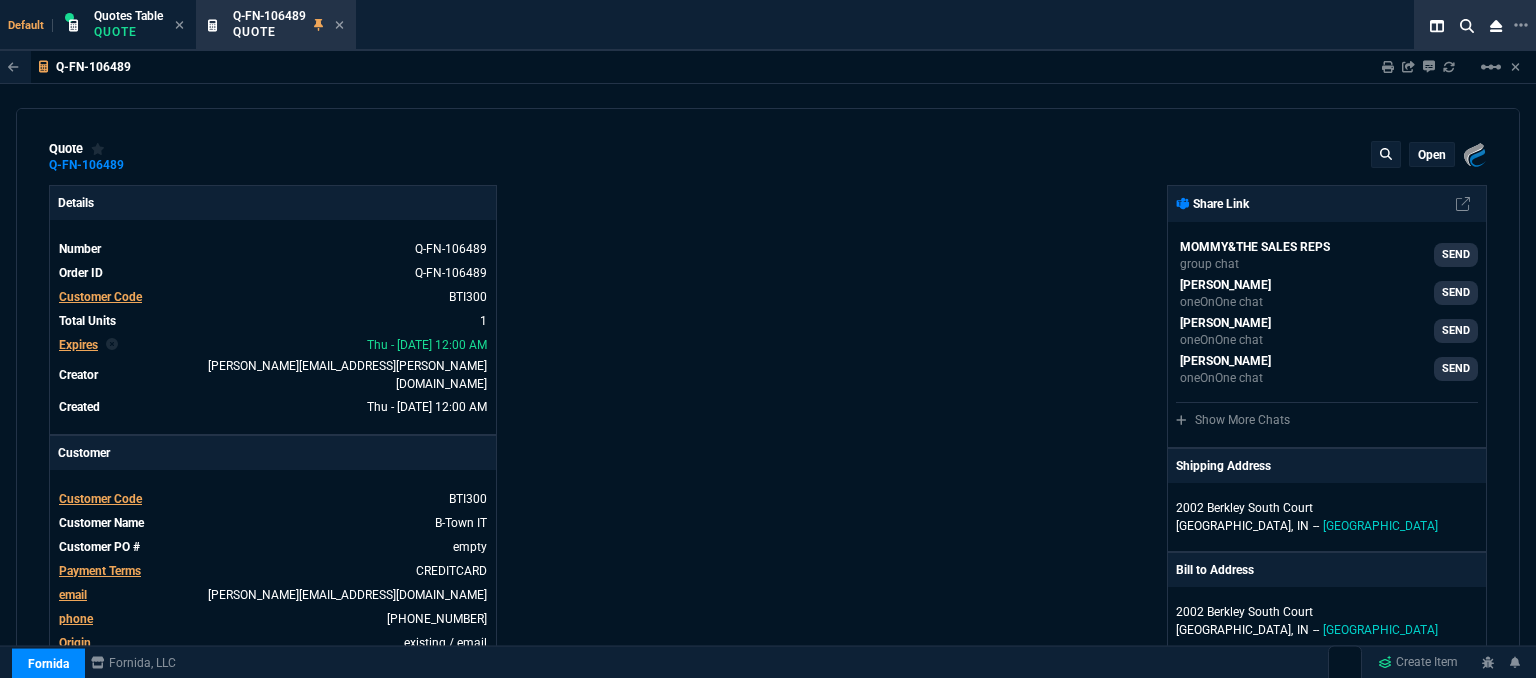 click on "Q-FN-106489  Quote" at bounding box center (276, 25) 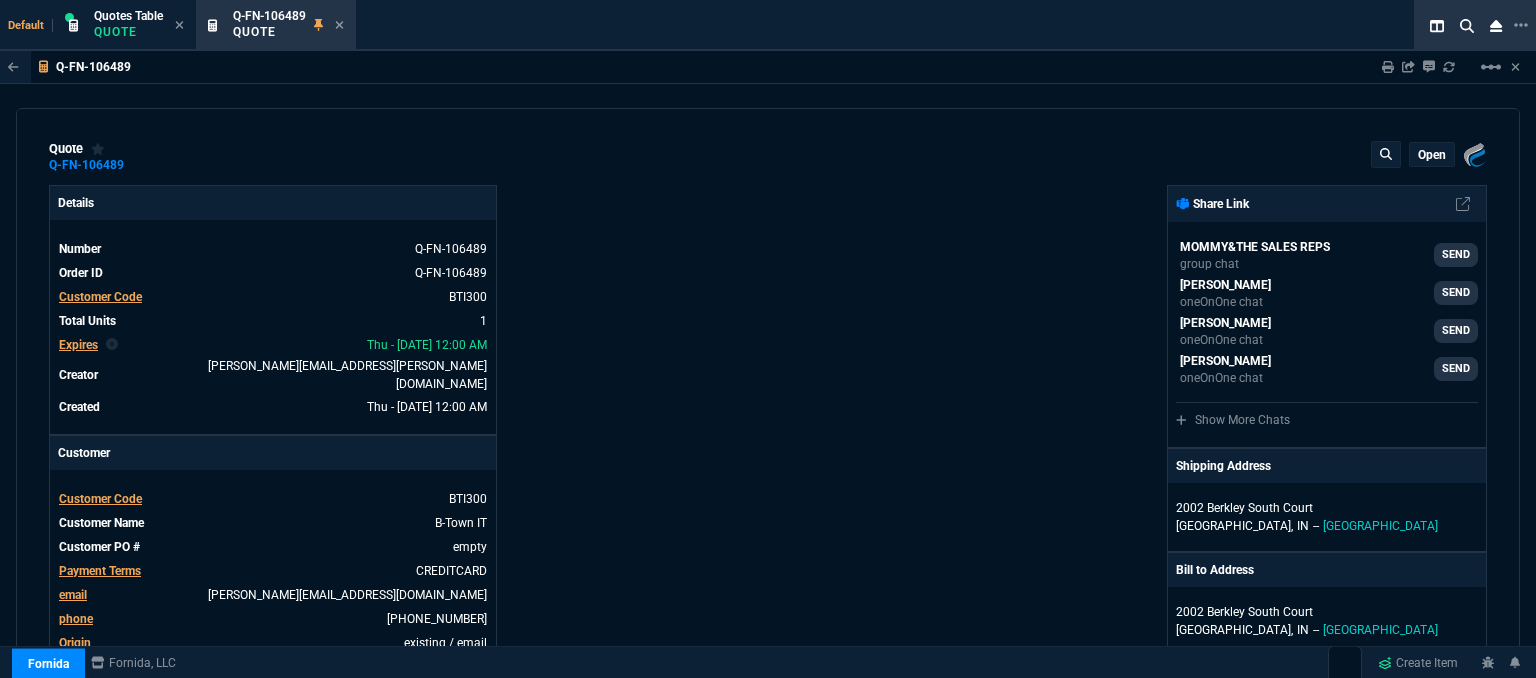 click 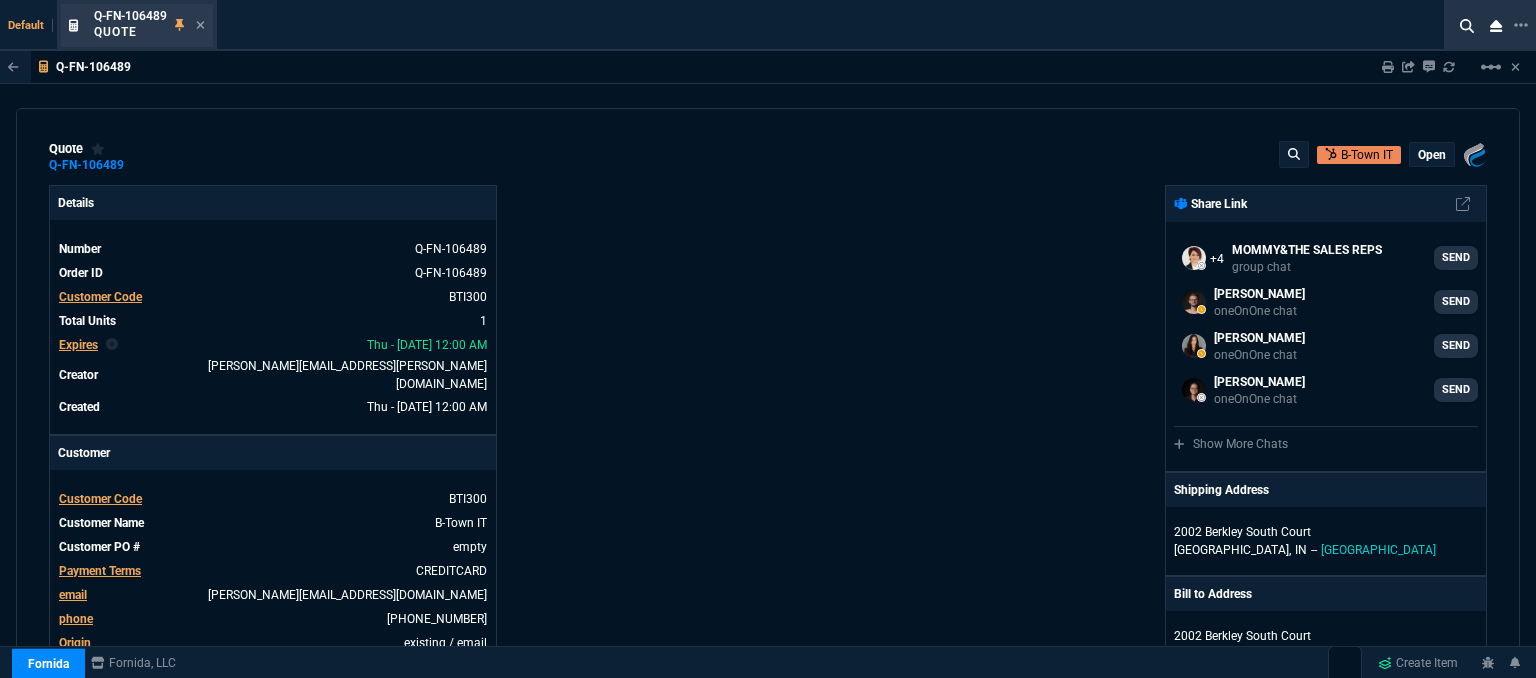 click on "Q-FN-106489  Quote" at bounding box center (137, 25) 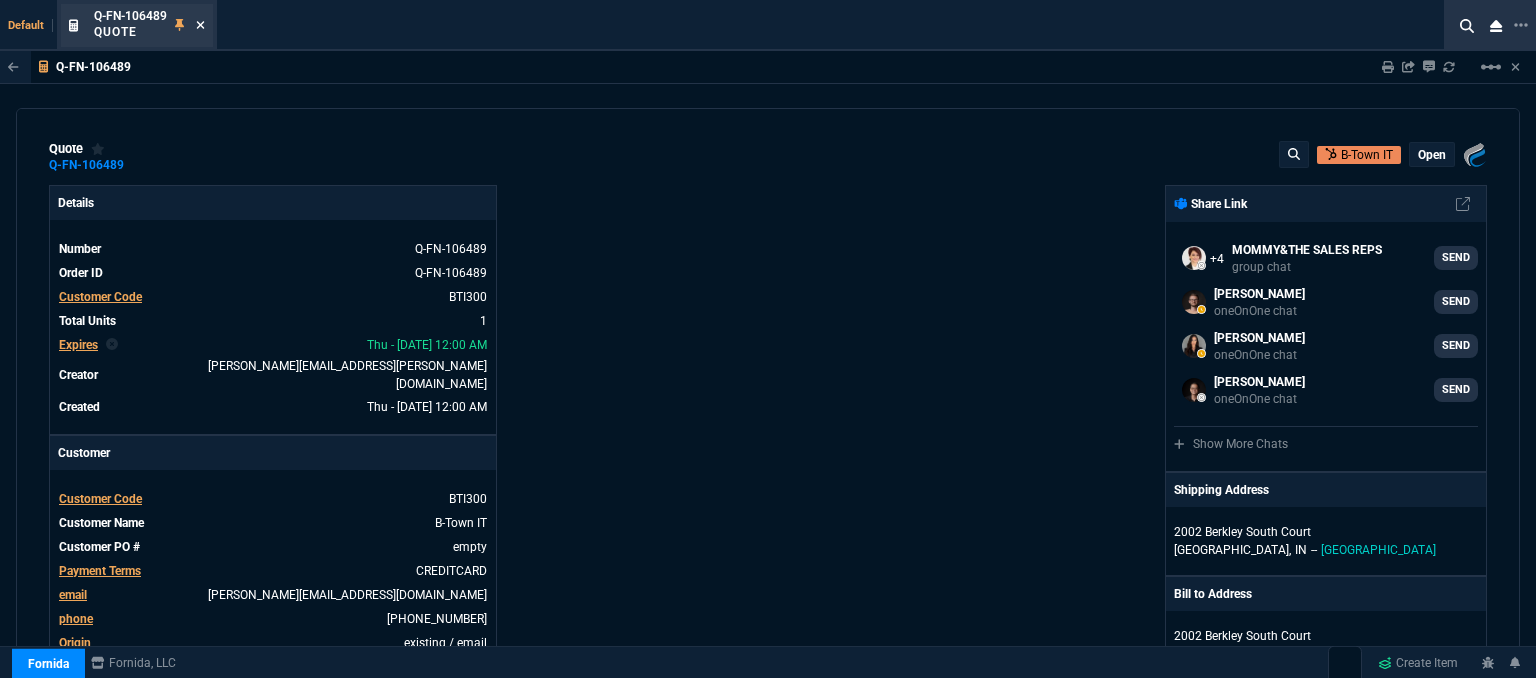click 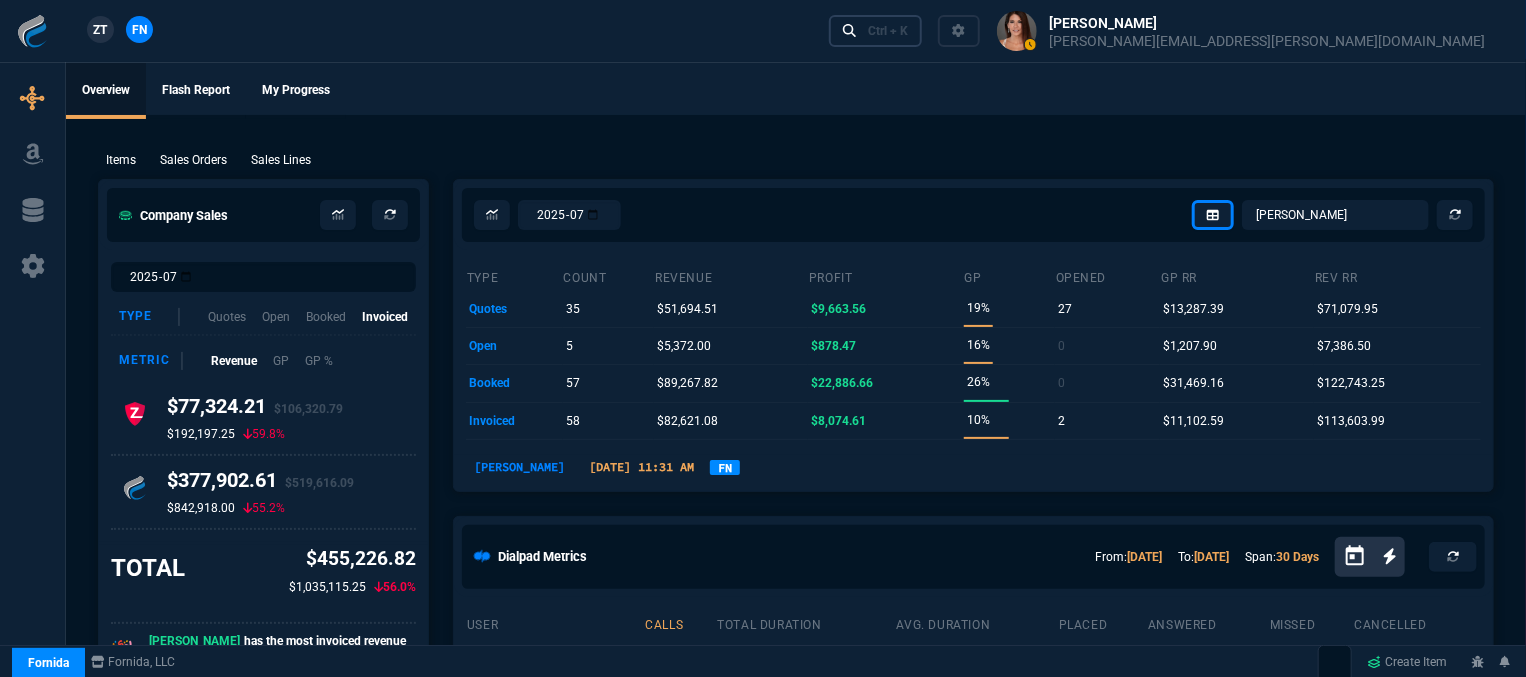click on "Ctrl + K" at bounding box center (888, 31) 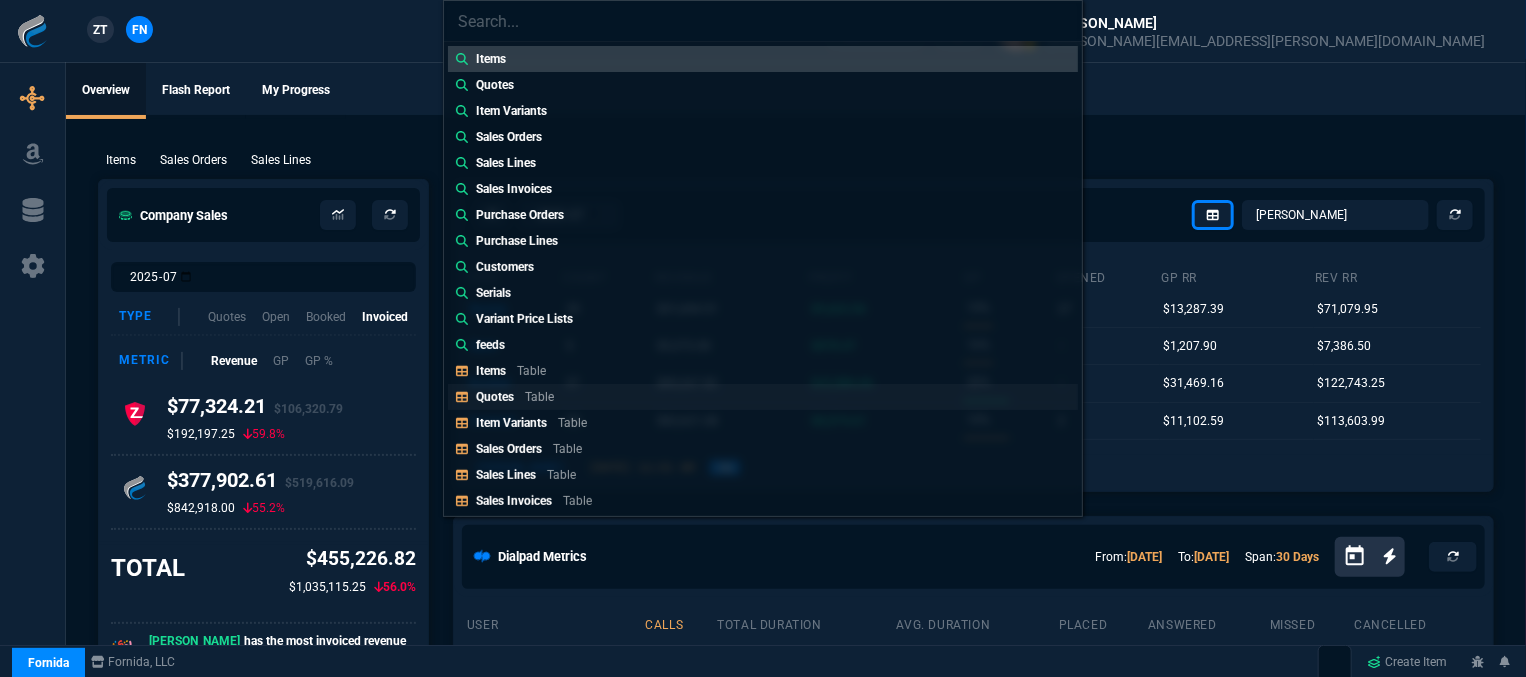 click on "Quotes" at bounding box center (495, 397) 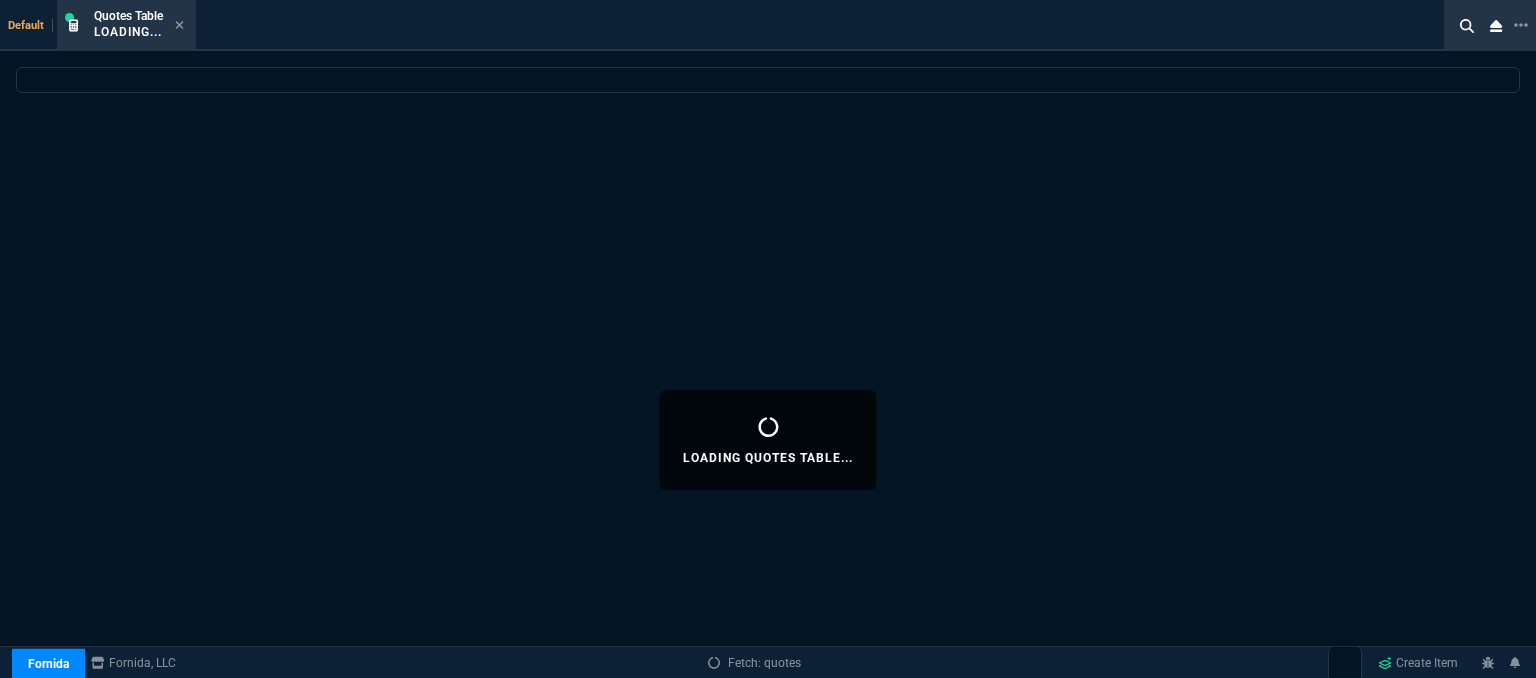 select 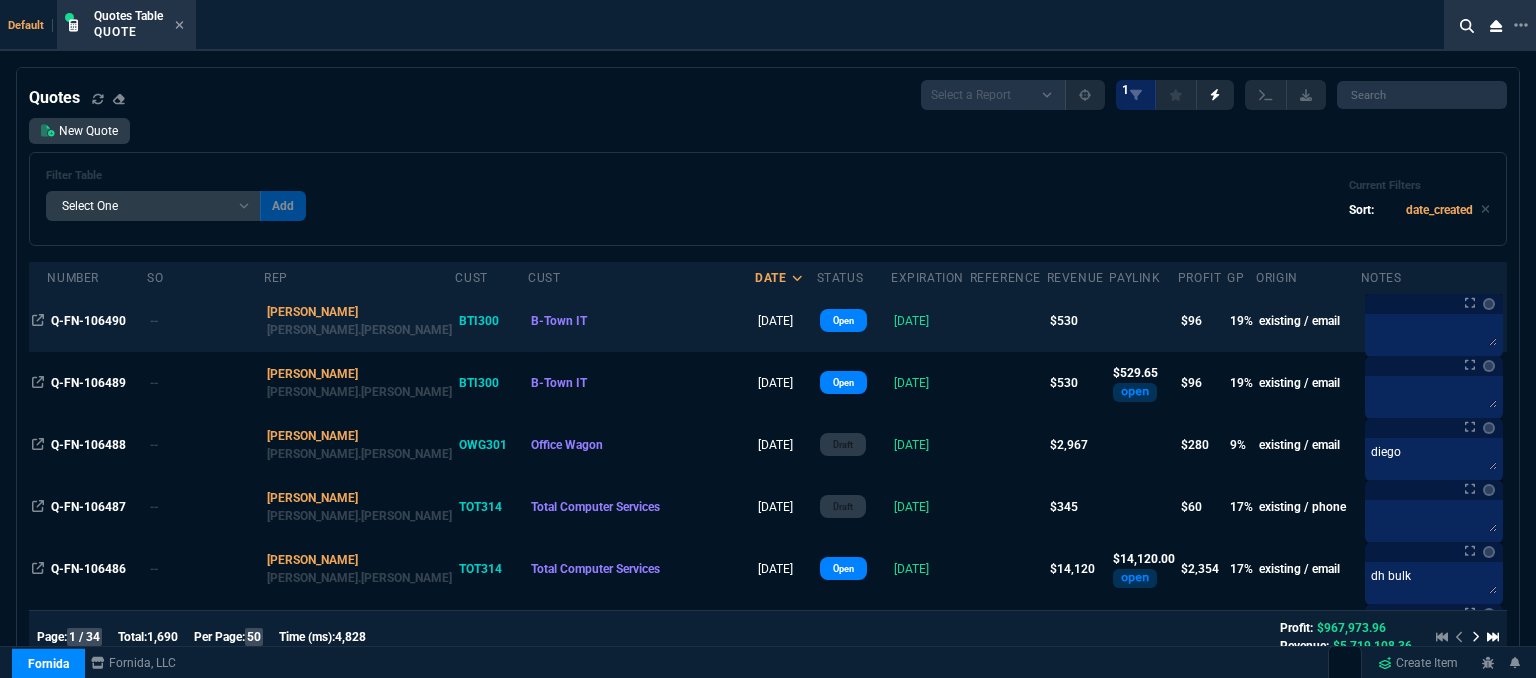 click at bounding box center (1008, 321) 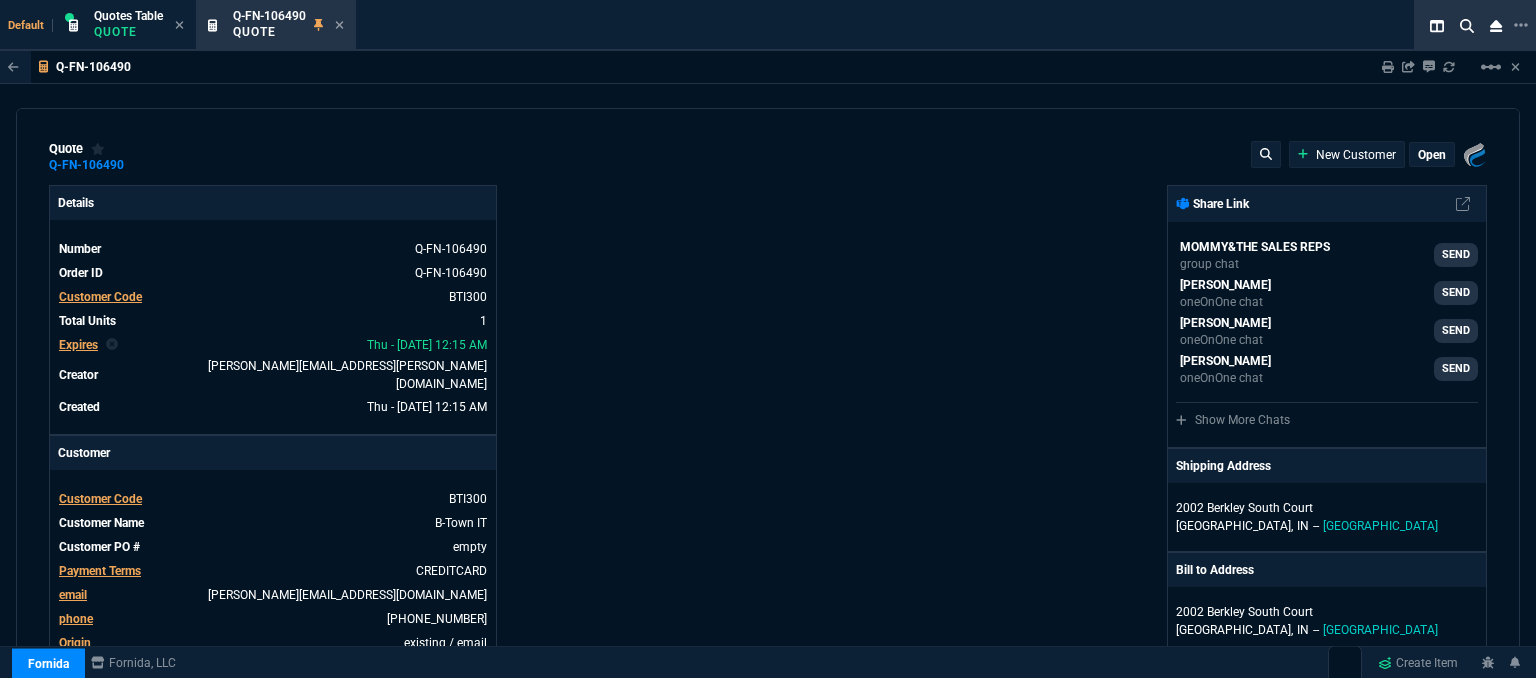 type on "24" 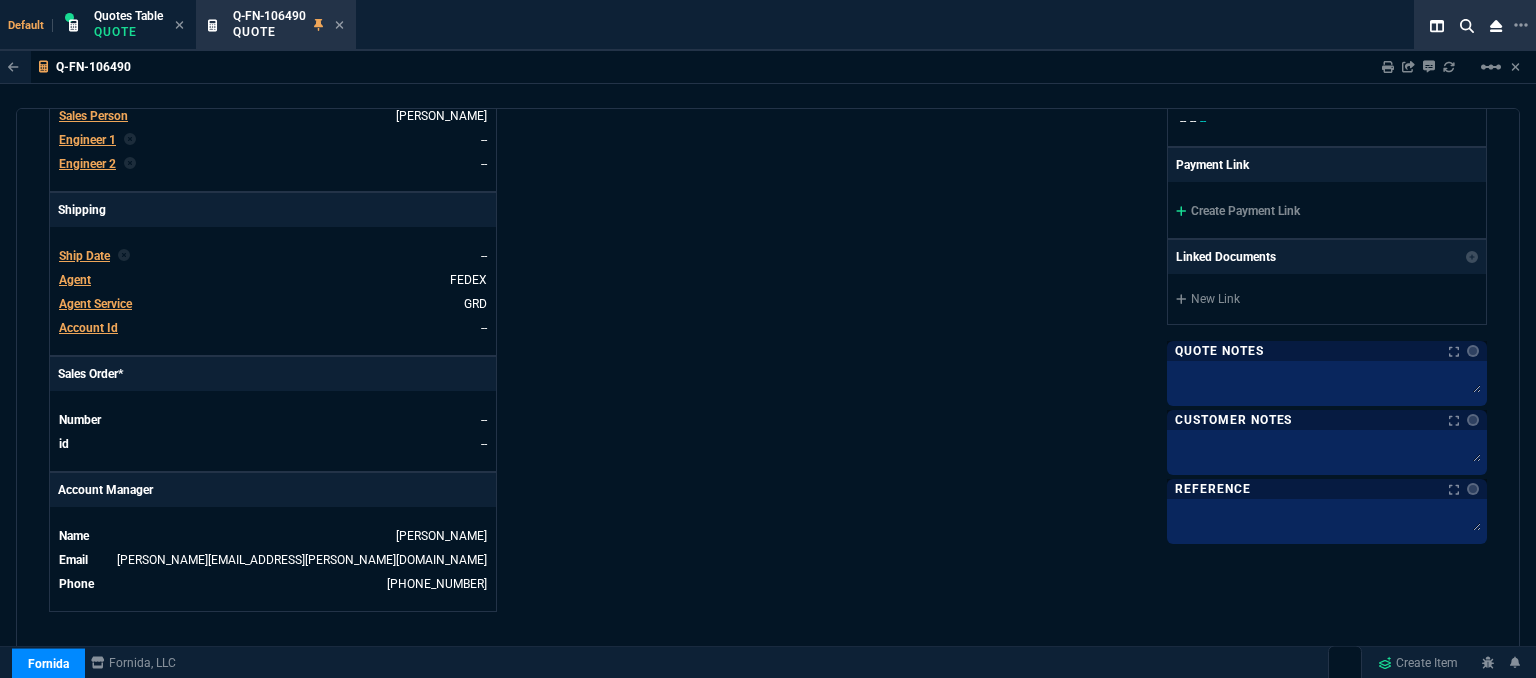 scroll, scrollTop: 500, scrollLeft: 0, axis: vertical 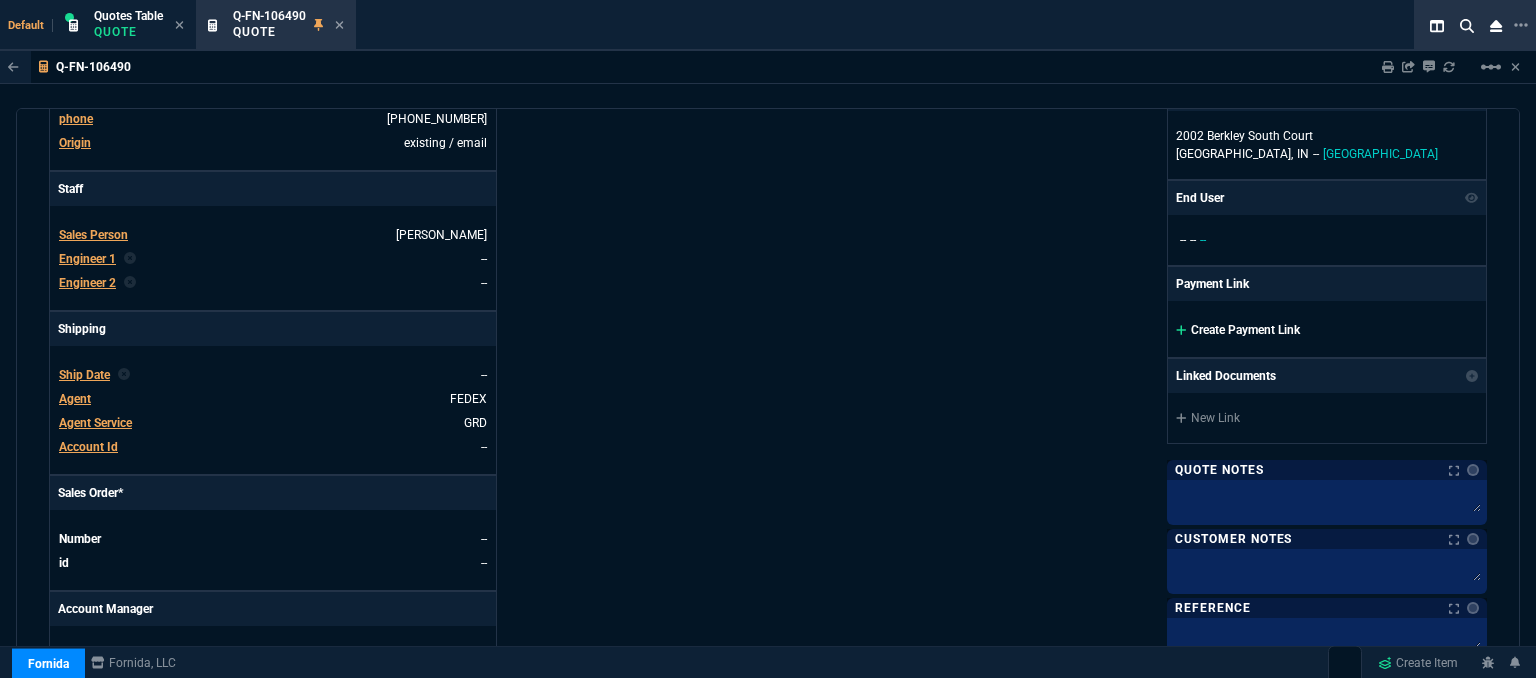 click 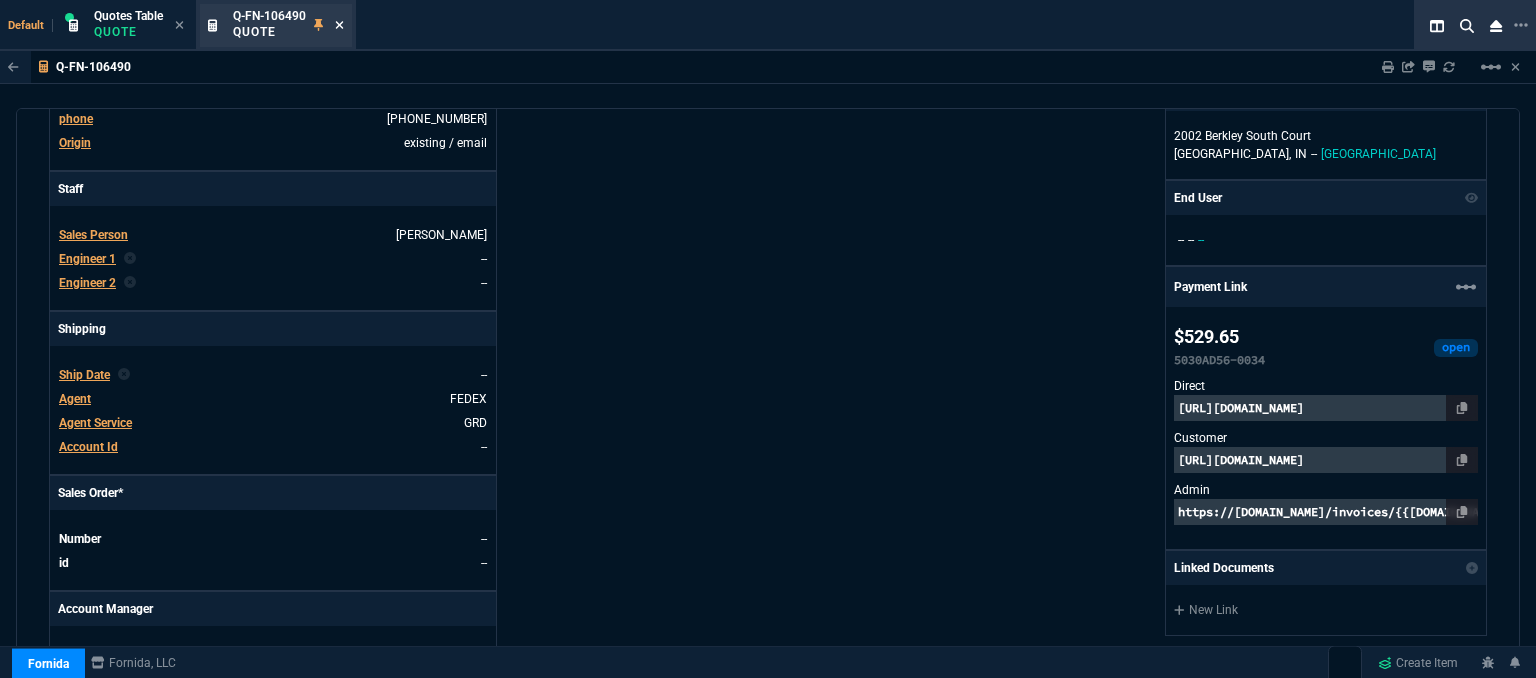 click 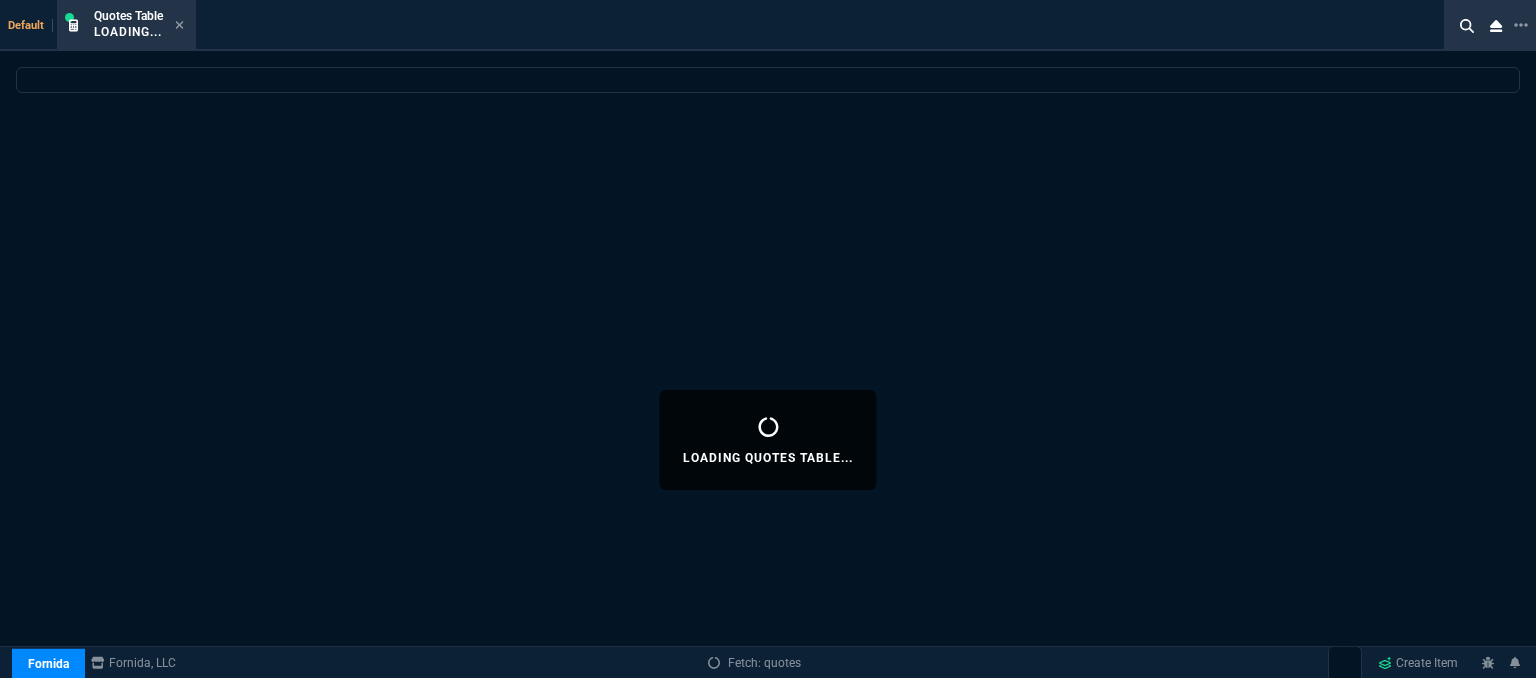 select 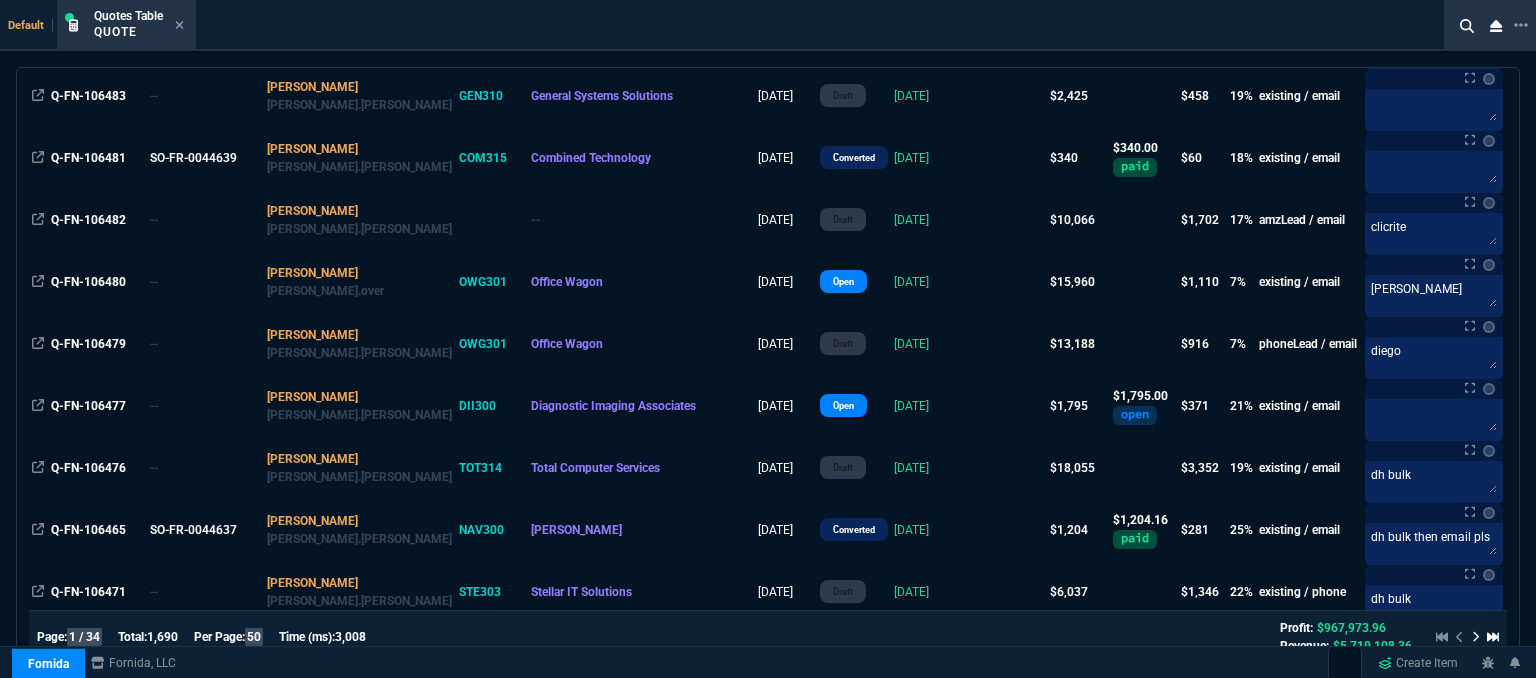 scroll, scrollTop: 700, scrollLeft: 0, axis: vertical 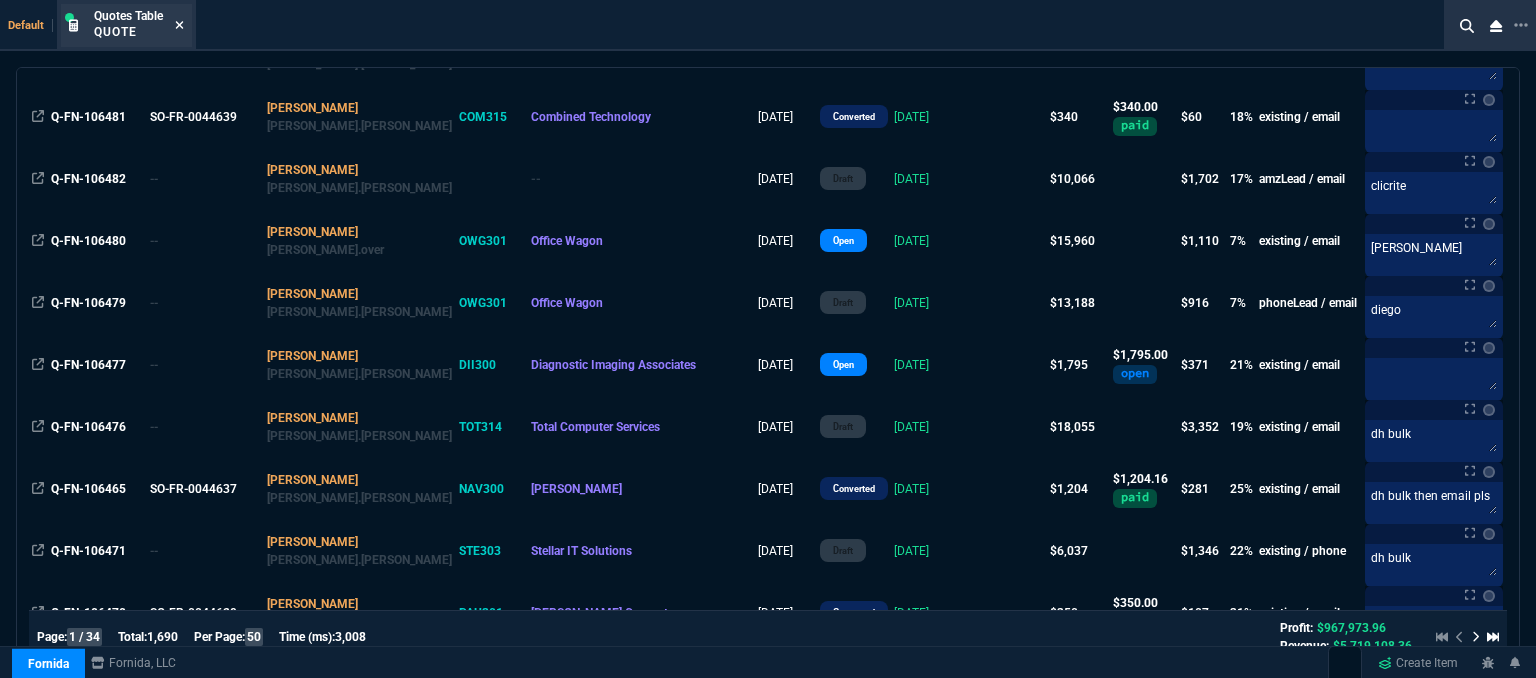 click 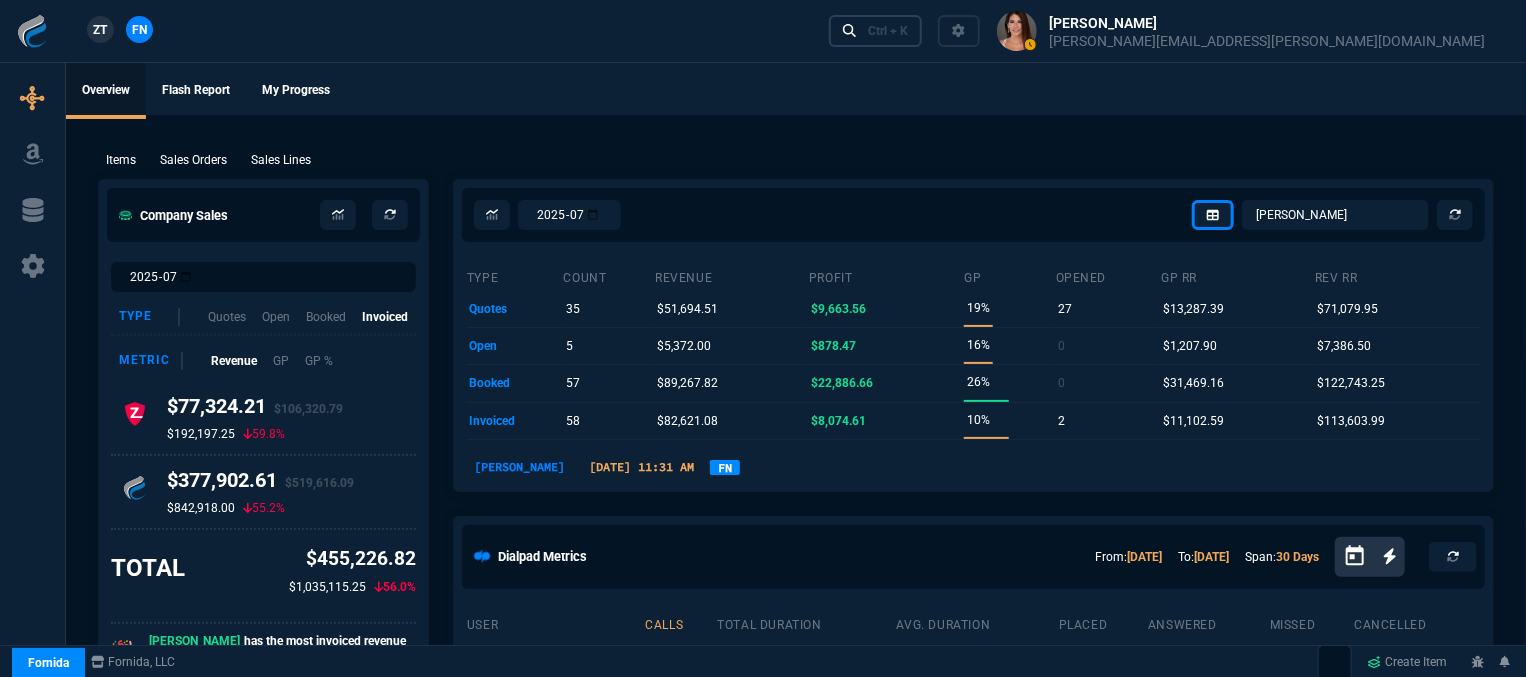 click on "Ctrl + K" at bounding box center (888, 31) 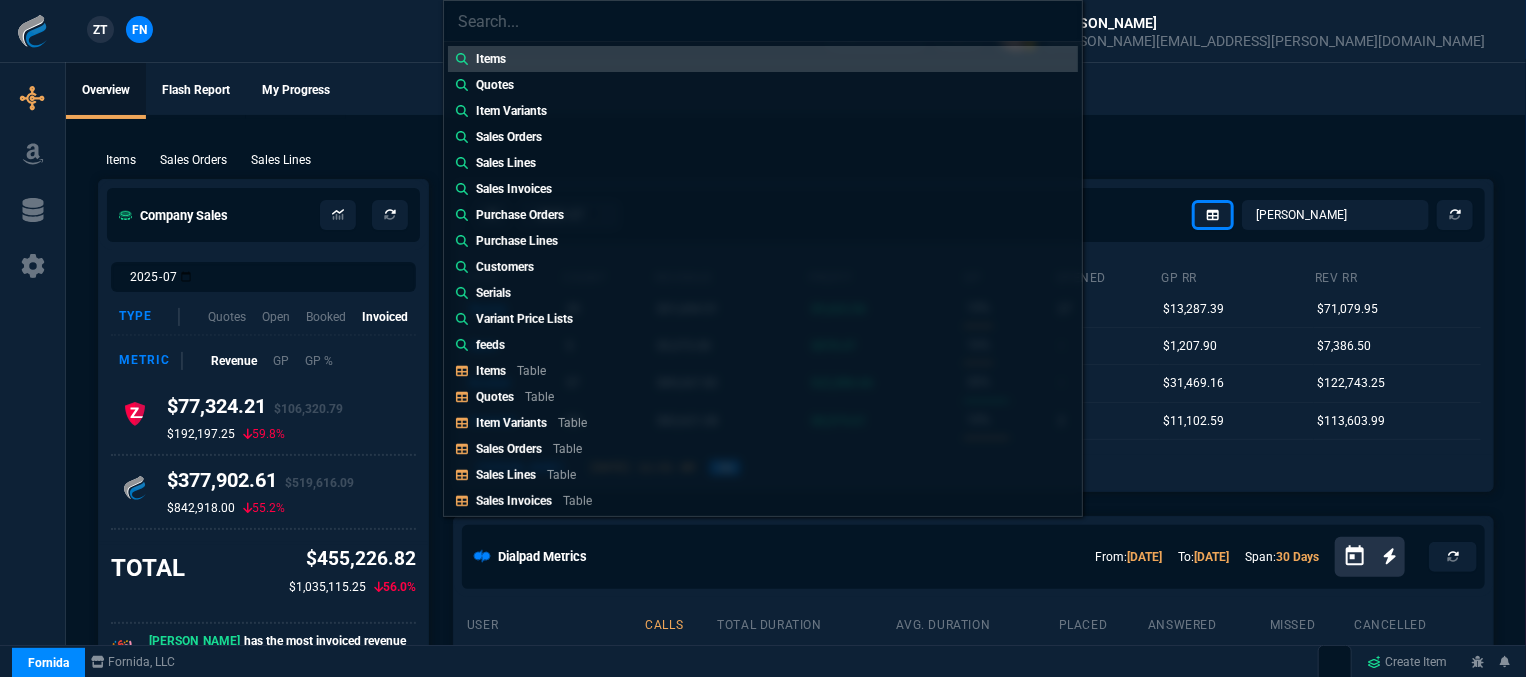 click on "Items
Quotes
Item Variants
Sales Orders
Sales Lines
Sales Invoices
Purchase Orders
Purchase Lines
Customers
Serials
Variant Price Lists
feeds
Items
Table
Quotes
Table
Item Variants
Table
Sales Orders
Table
Sales Lines
Table
Sales Invoices
Table
Buy Report
Table
Purchase Orders
Table
Purchase Lines
Table
Purchase Invoices
Table
Customers
Table
Vendors
Table
Channel Orders
Table
Serials
Table
Amazon Listings
Table
MAP
Table
Variant Price Lists
Table
feeds
Table
New Quote New Purchase Order Switch Client to ZaynTek, LLC MOMMY&THE SALES REPS Send Teams Chat [PERSON_NAME] Over Send Teams Chat [PERSON_NAME] Send Teams Chat [PERSON_NAME] Send Teams Chat Tiny Send Teams Chat" at bounding box center (763, 338) 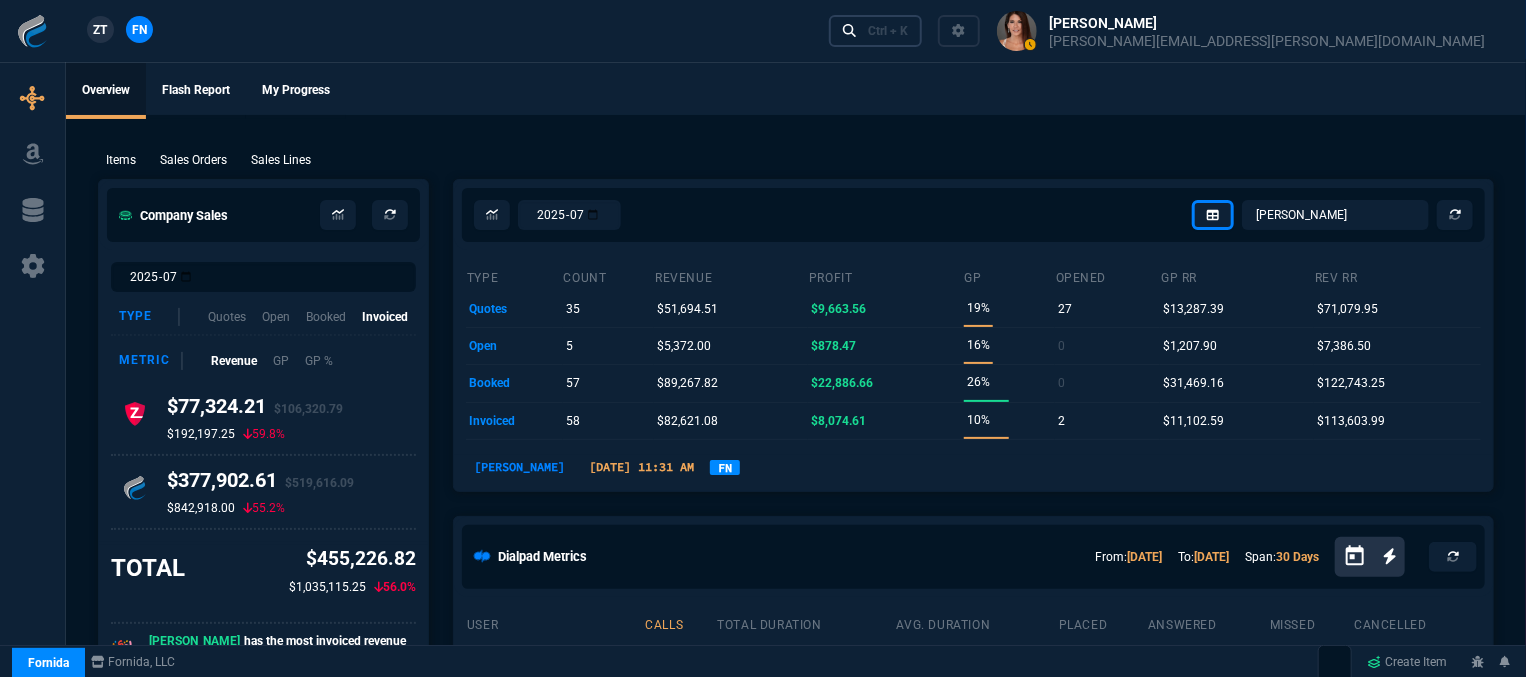 click on "Ctrl + K" at bounding box center (888, 31) 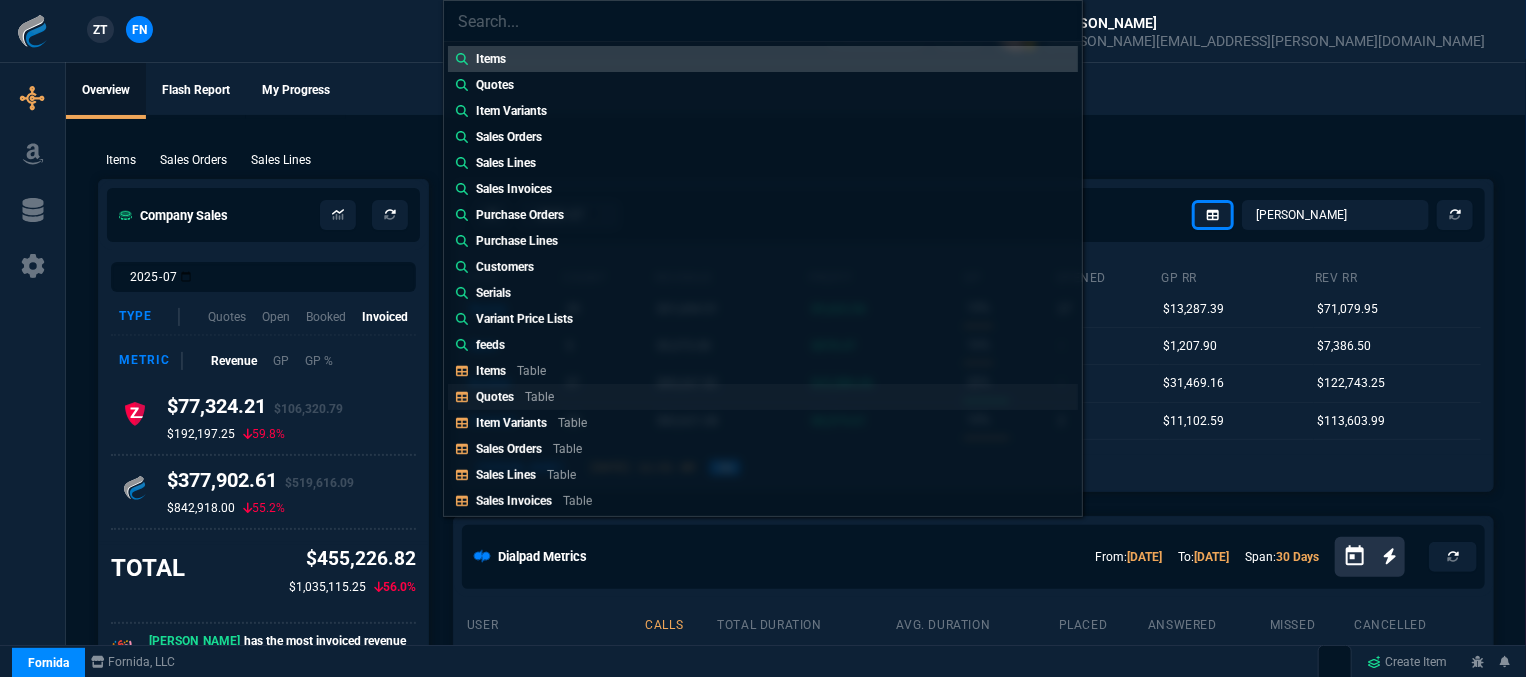 click on "Quotes
Table" at bounding box center [763, 397] 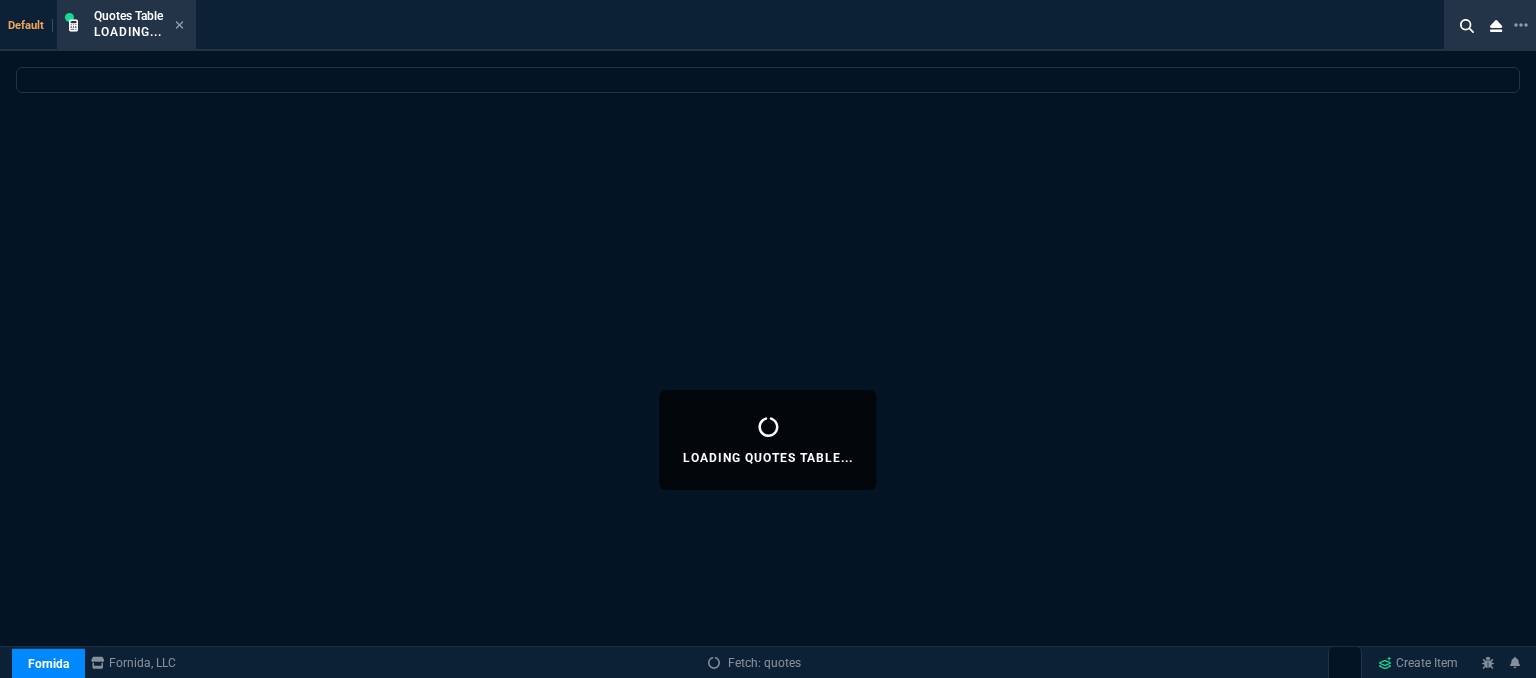 select 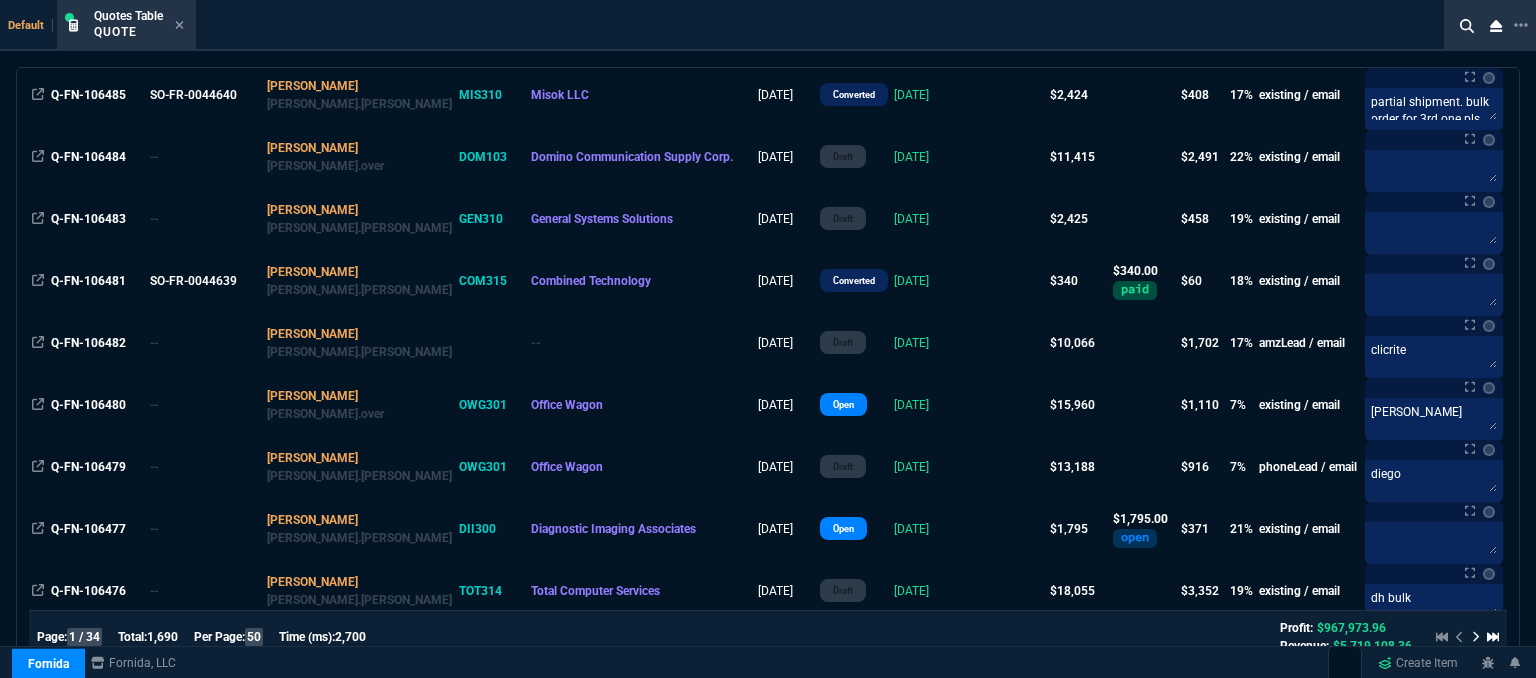 scroll, scrollTop: 700, scrollLeft: 0, axis: vertical 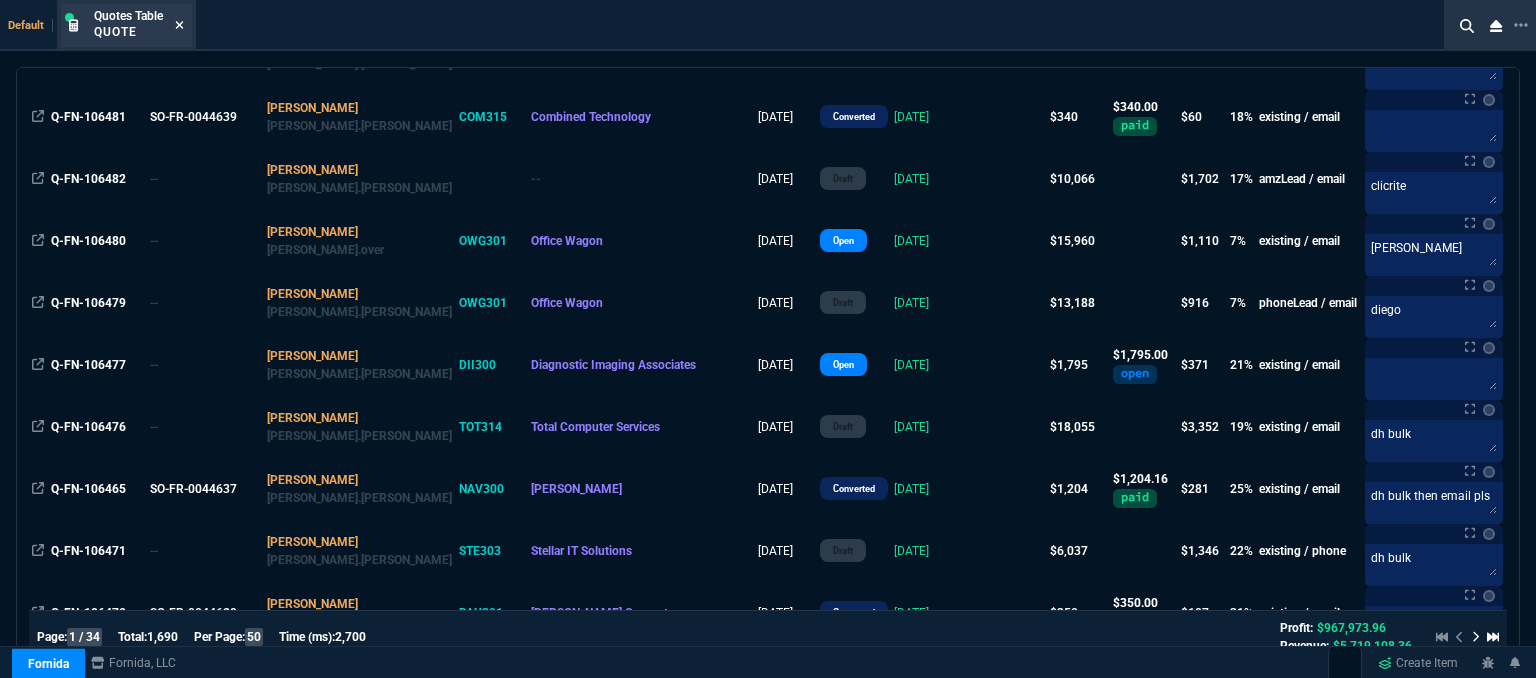 click 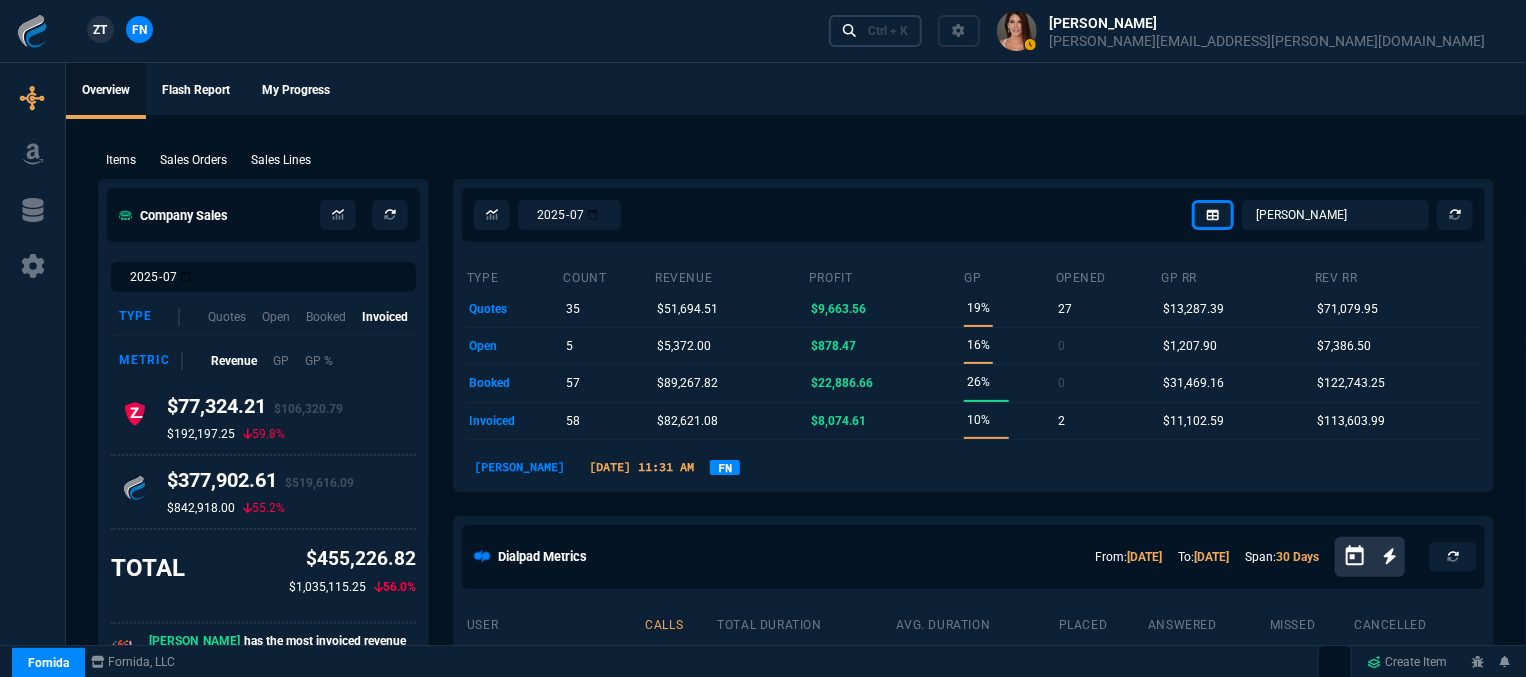 click on "Ctrl + K" at bounding box center [888, 31] 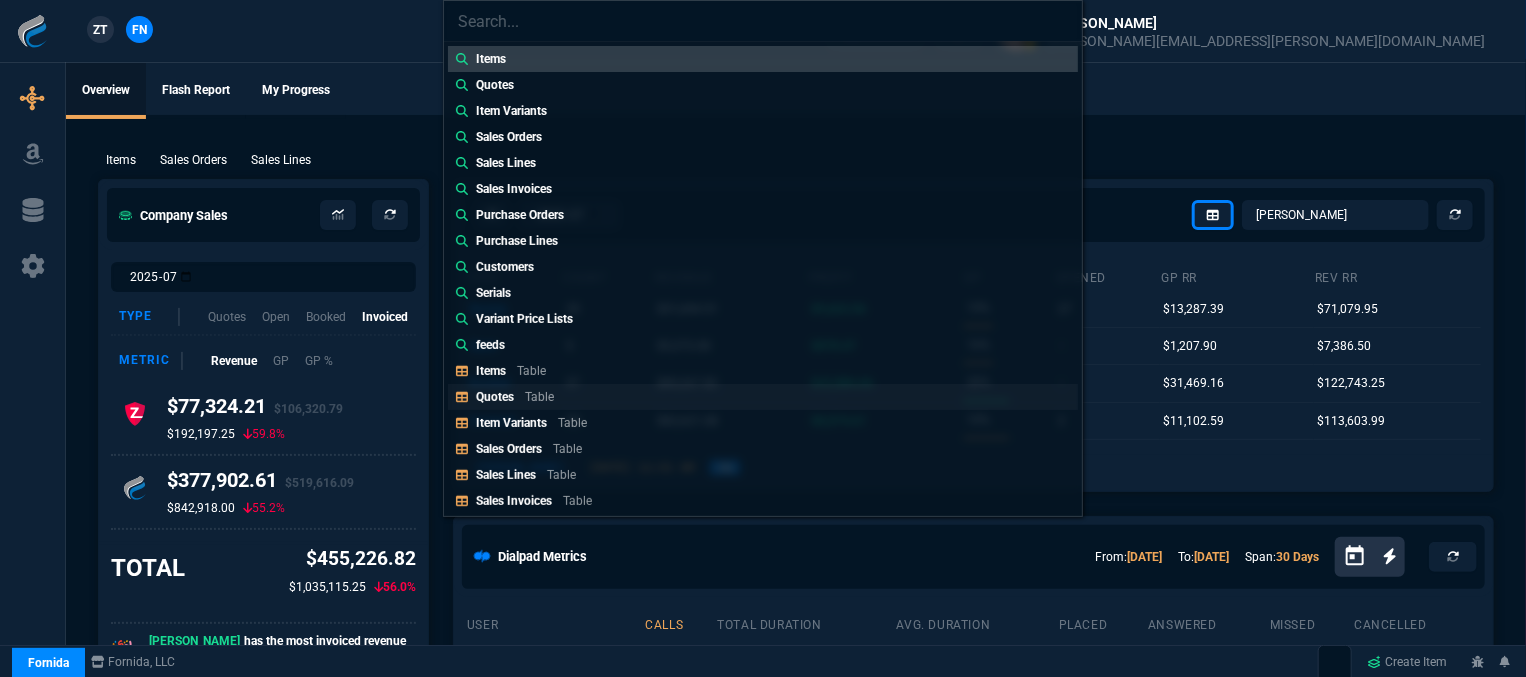 click on "Quotes
Table" at bounding box center [519, 397] 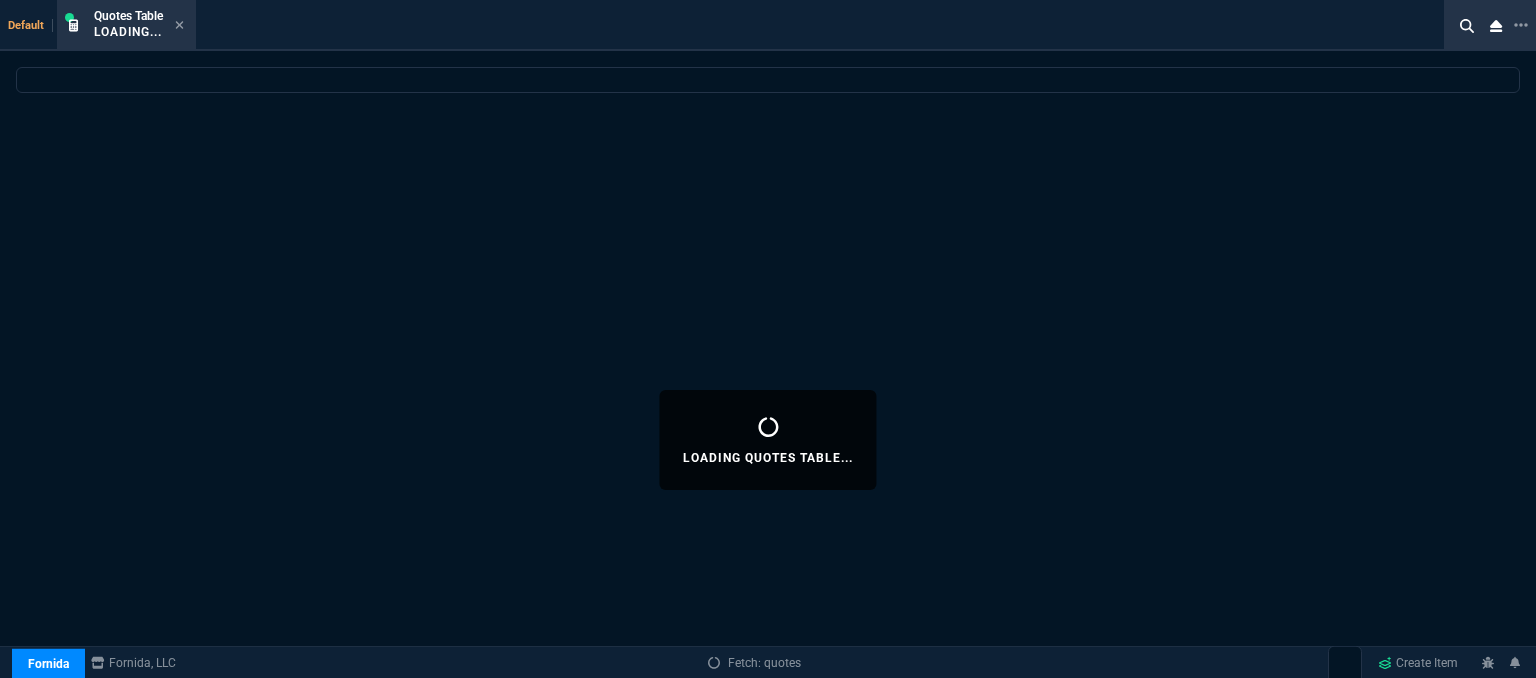 select 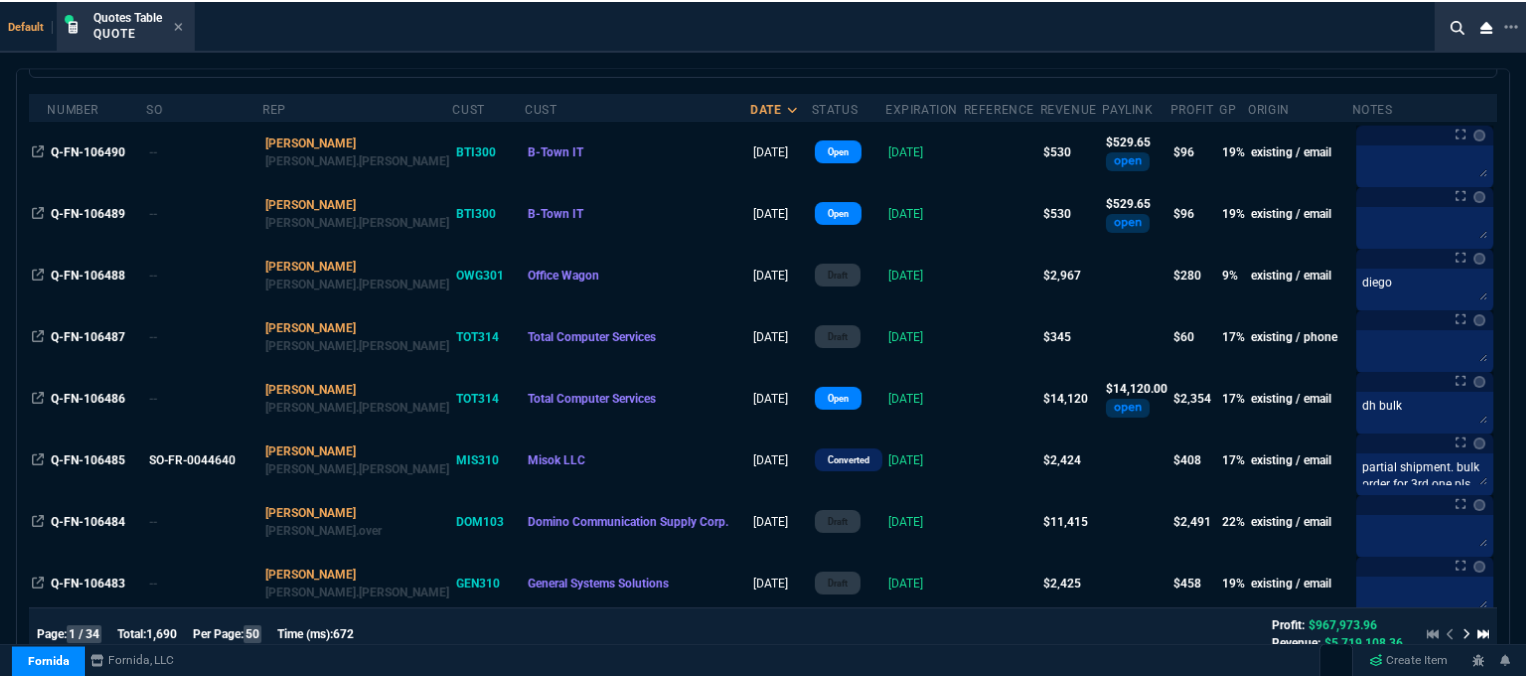 scroll, scrollTop: 0, scrollLeft: 0, axis: both 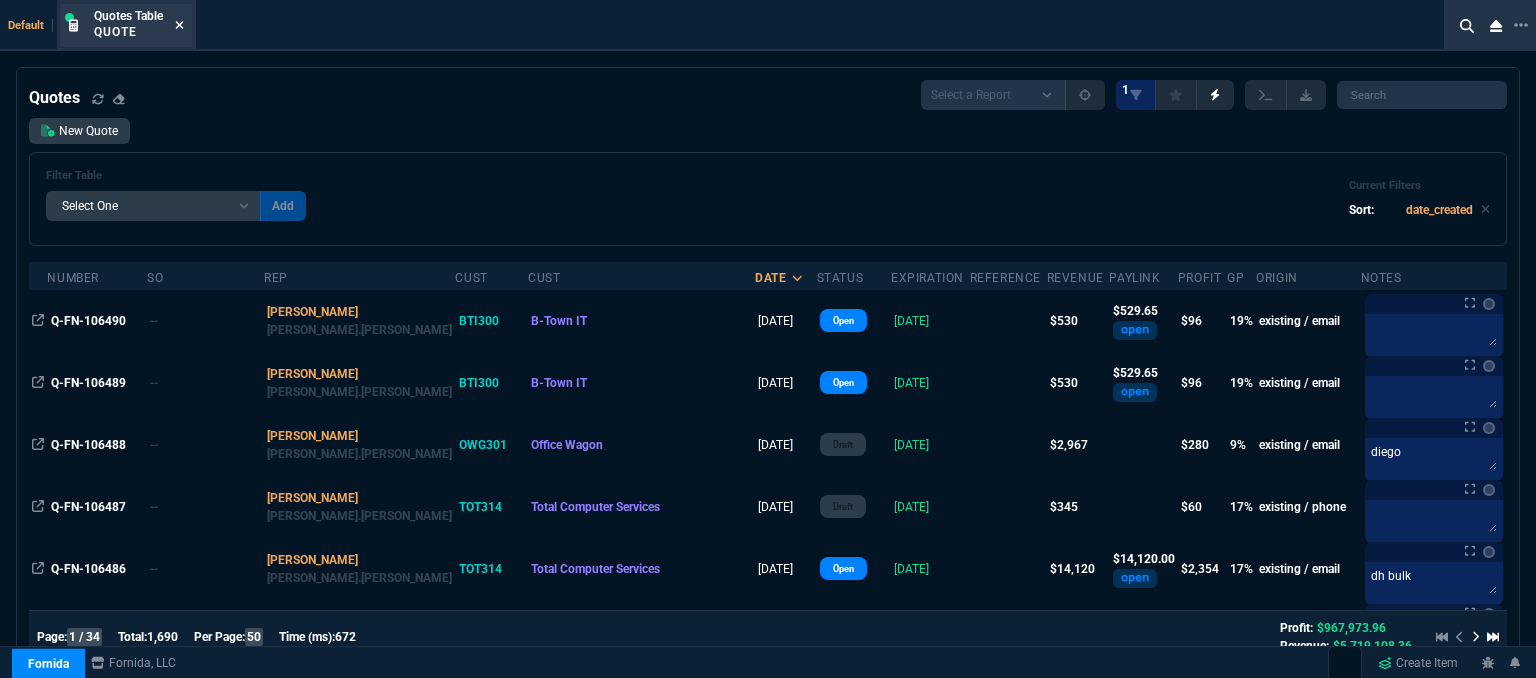 click 